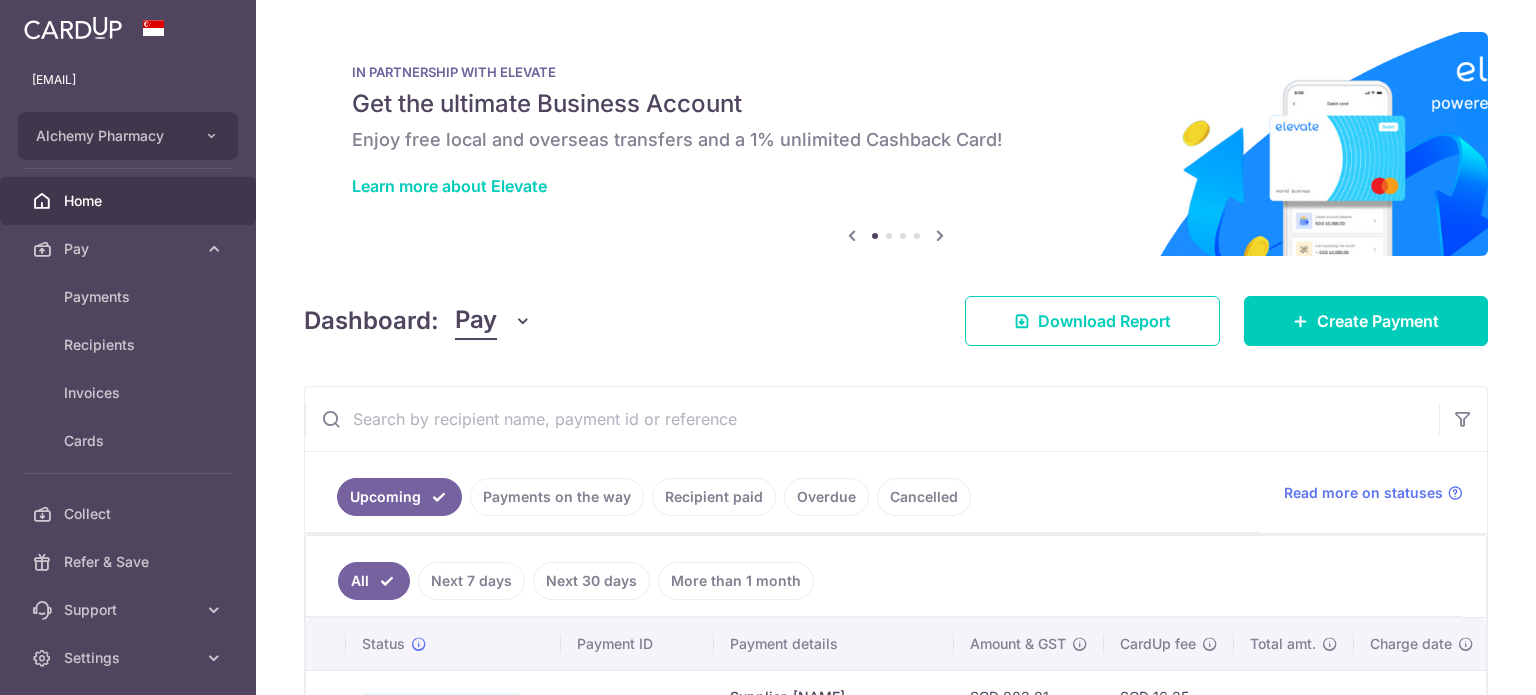 scroll, scrollTop: 0, scrollLeft: 0, axis: both 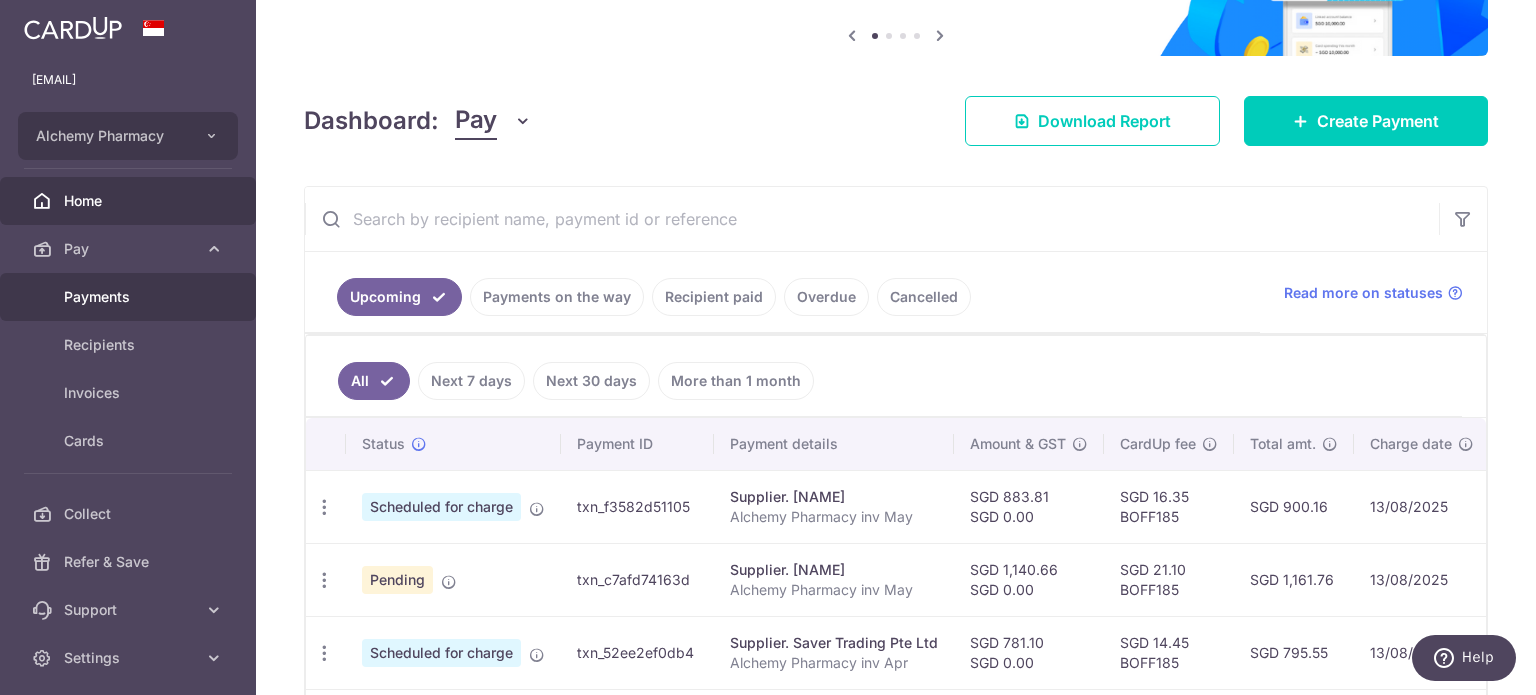 click on "Payments" at bounding box center (130, 297) 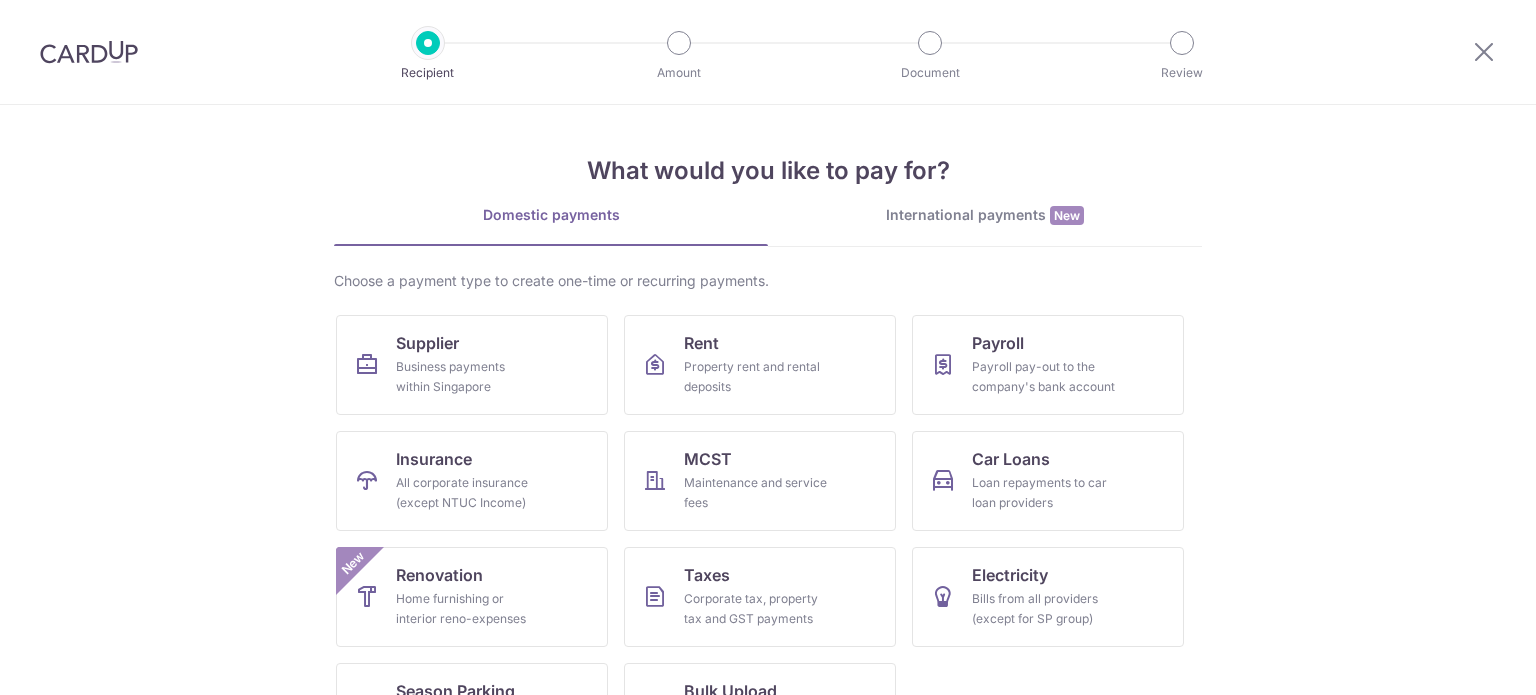 click on "Supplier Business payments within Singapore" at bounding box center (472, 365) 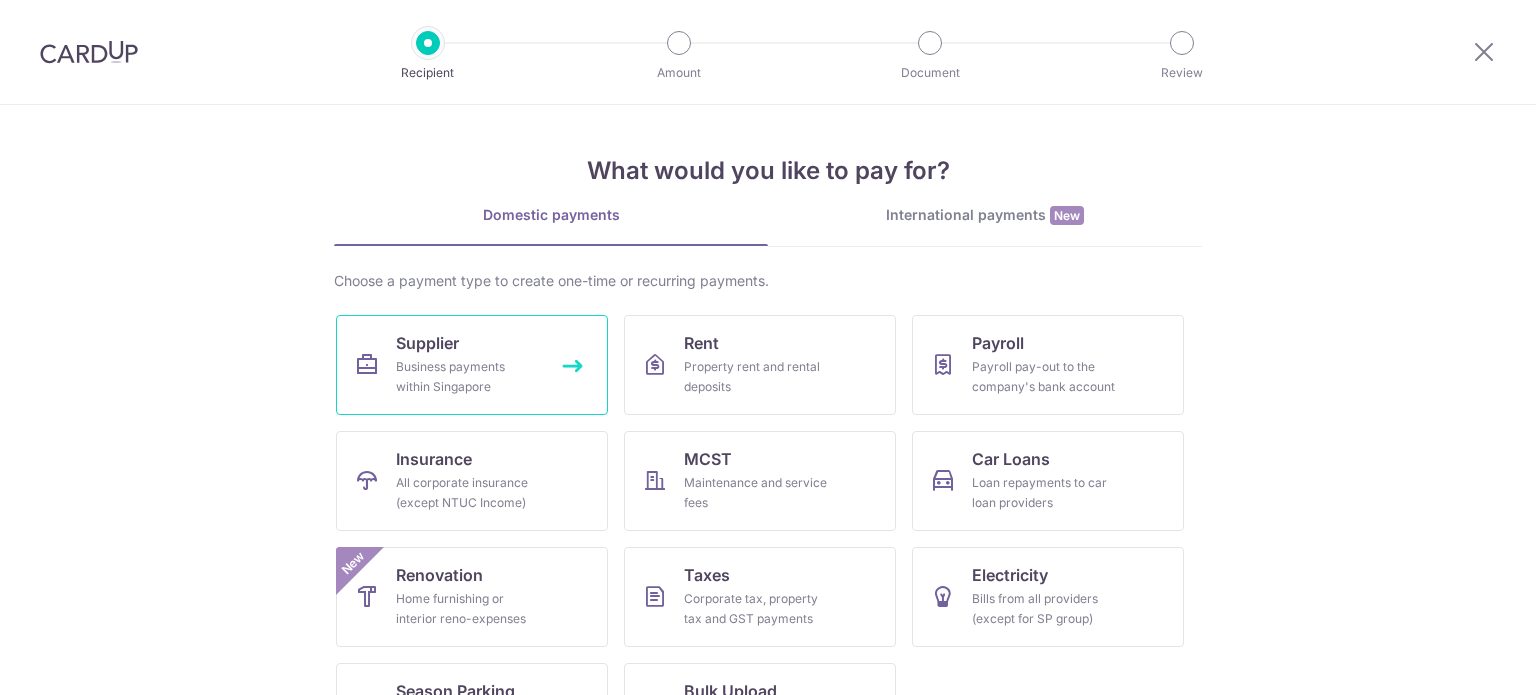 scroll, scrollTop: 0, scrollLeft: 0, axis: both 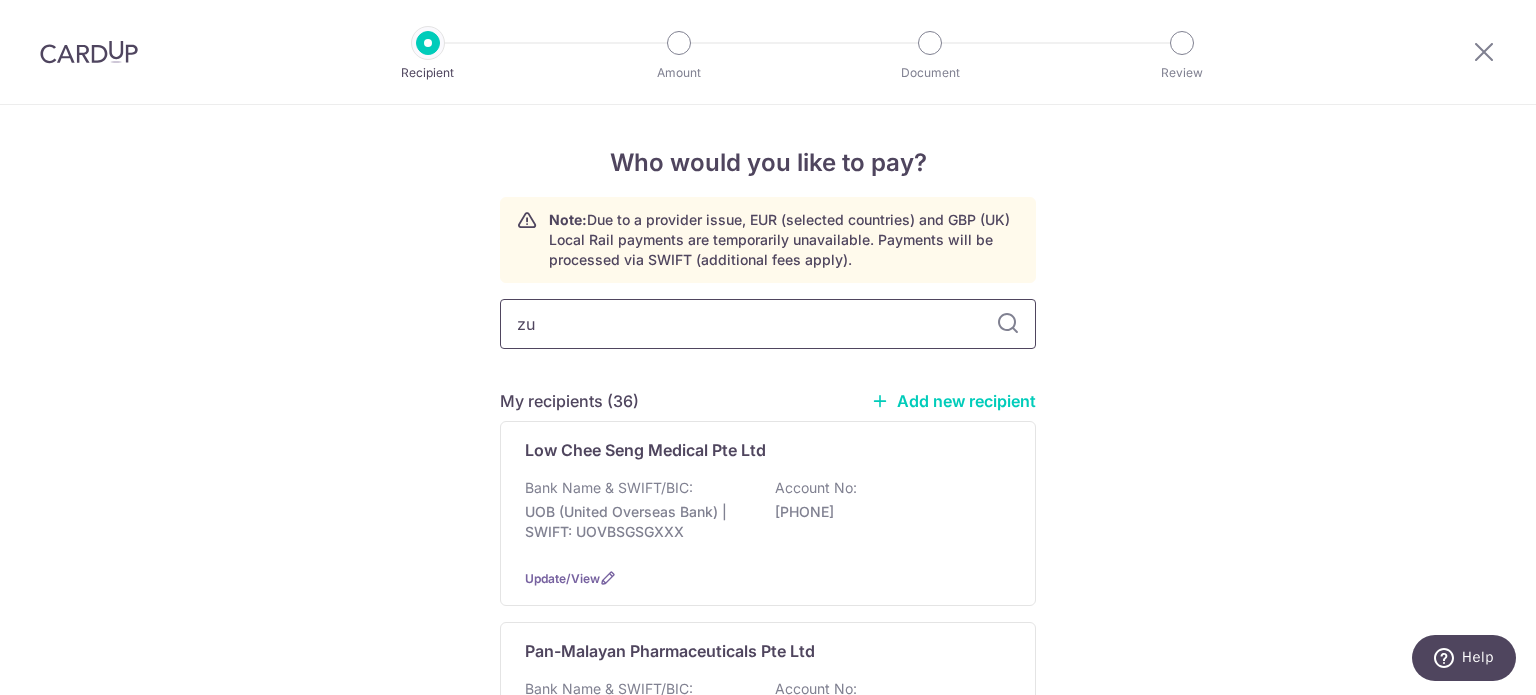 type on "zue" 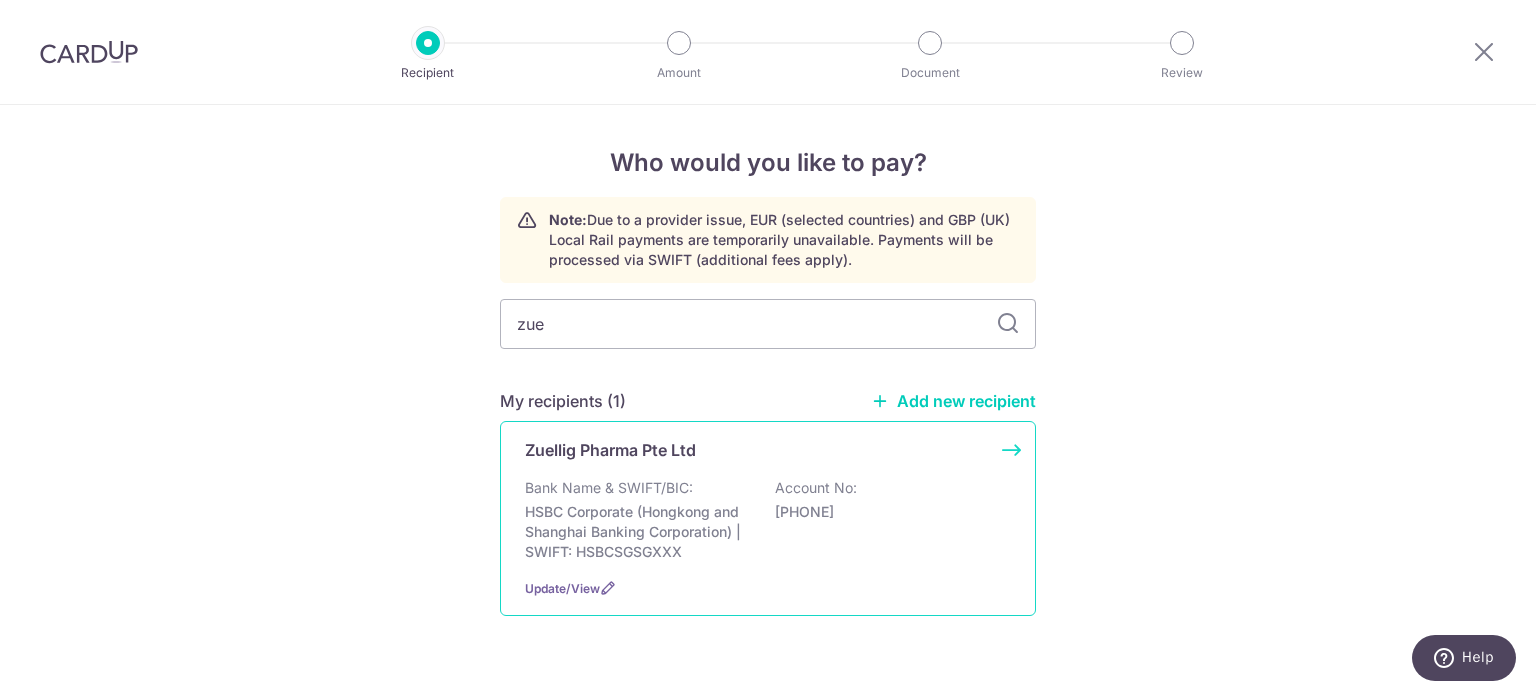 click on "Zuellig Pharma Pte Ltd" at bounding box center [610, 450] 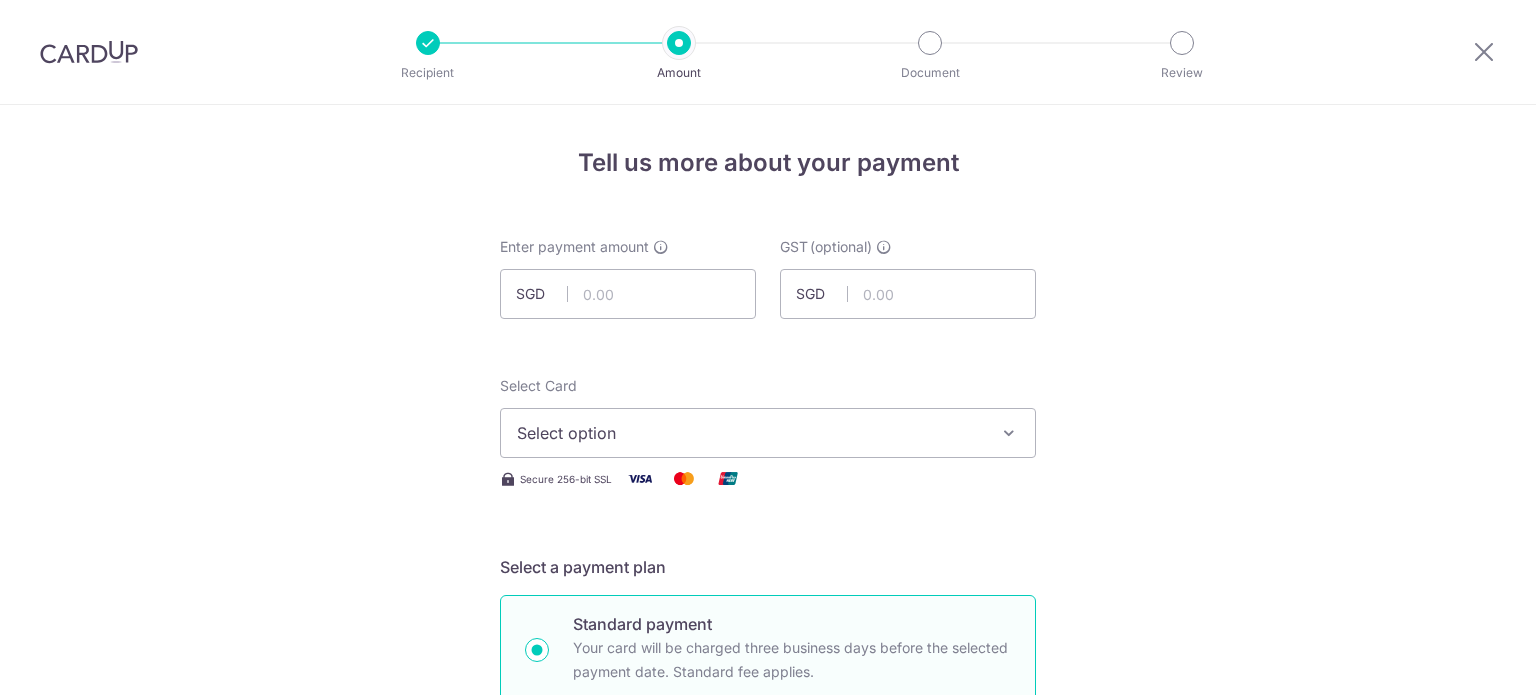 scroll, scrollTop: 0, scrollLeft: 0, axis: both 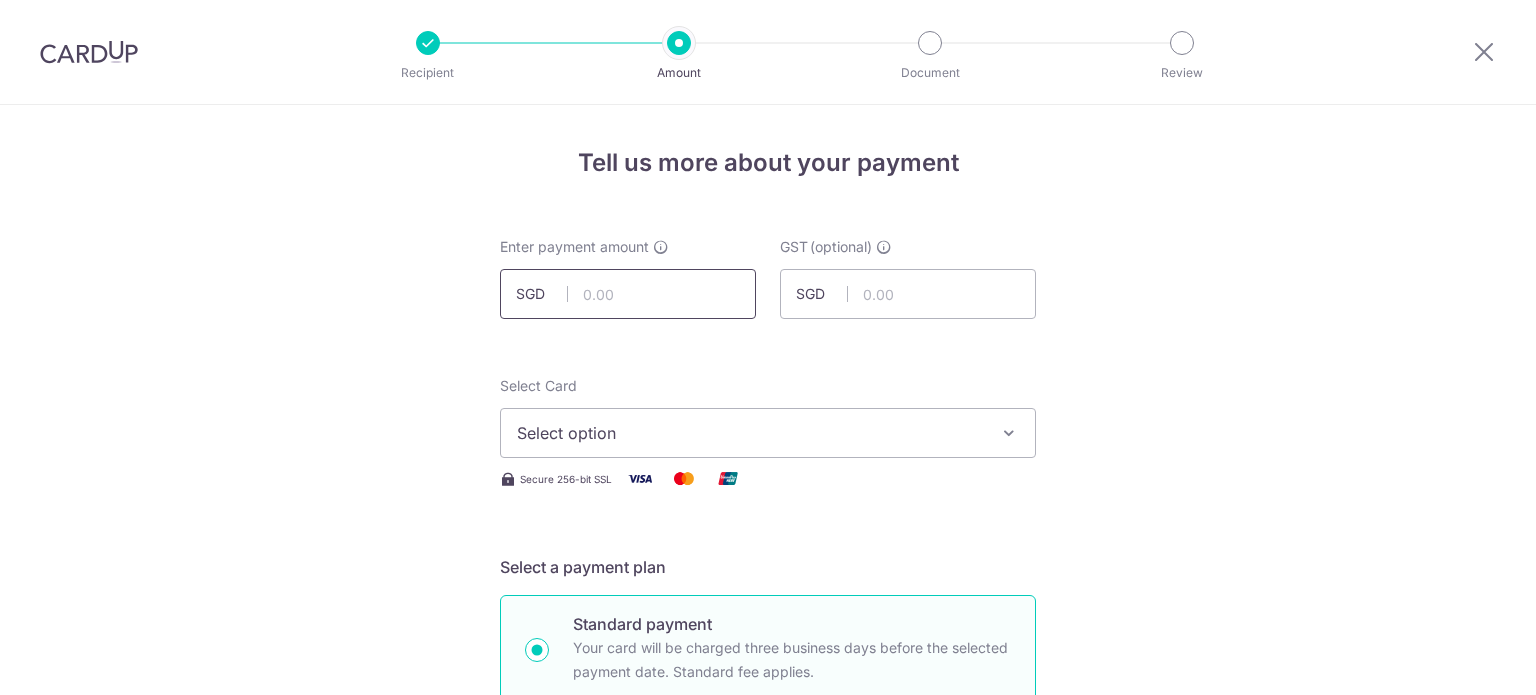 drag, startPoint x: 0, startPoint y: 0, endPoint x: 586, endPoint y: 296, distance: 656.515 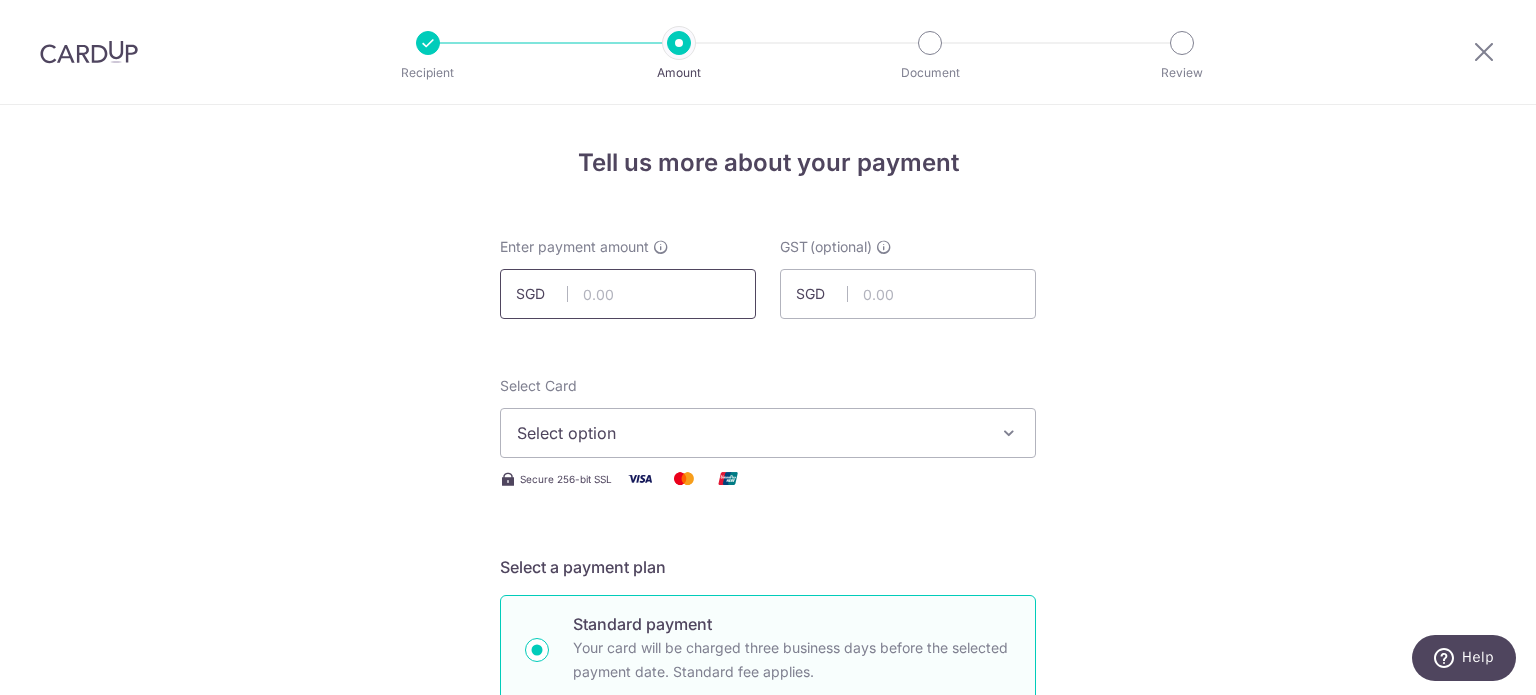 scroll, scrollTop: 0, scrollLeft: 0, axis: both 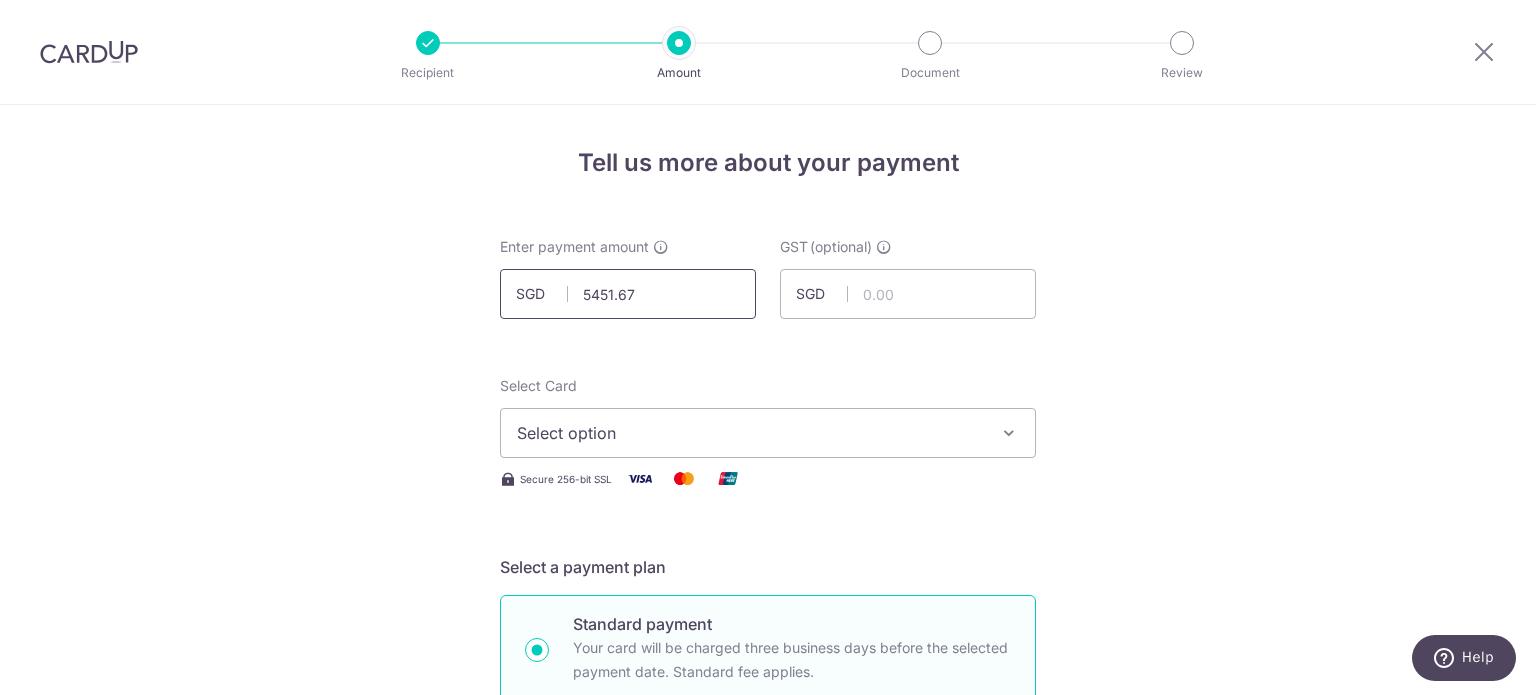 click on "5451.67" at bounding box center (628, 294) 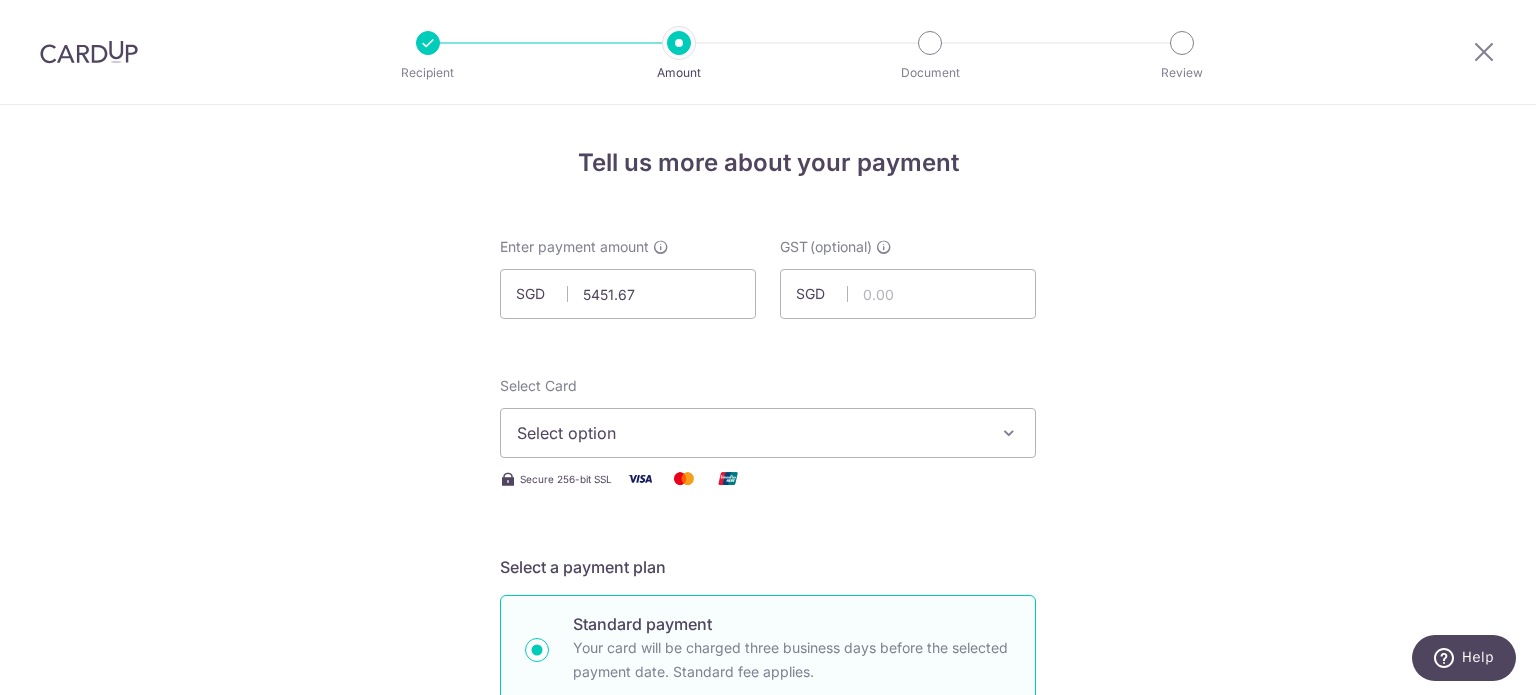 type on "5,451.67" 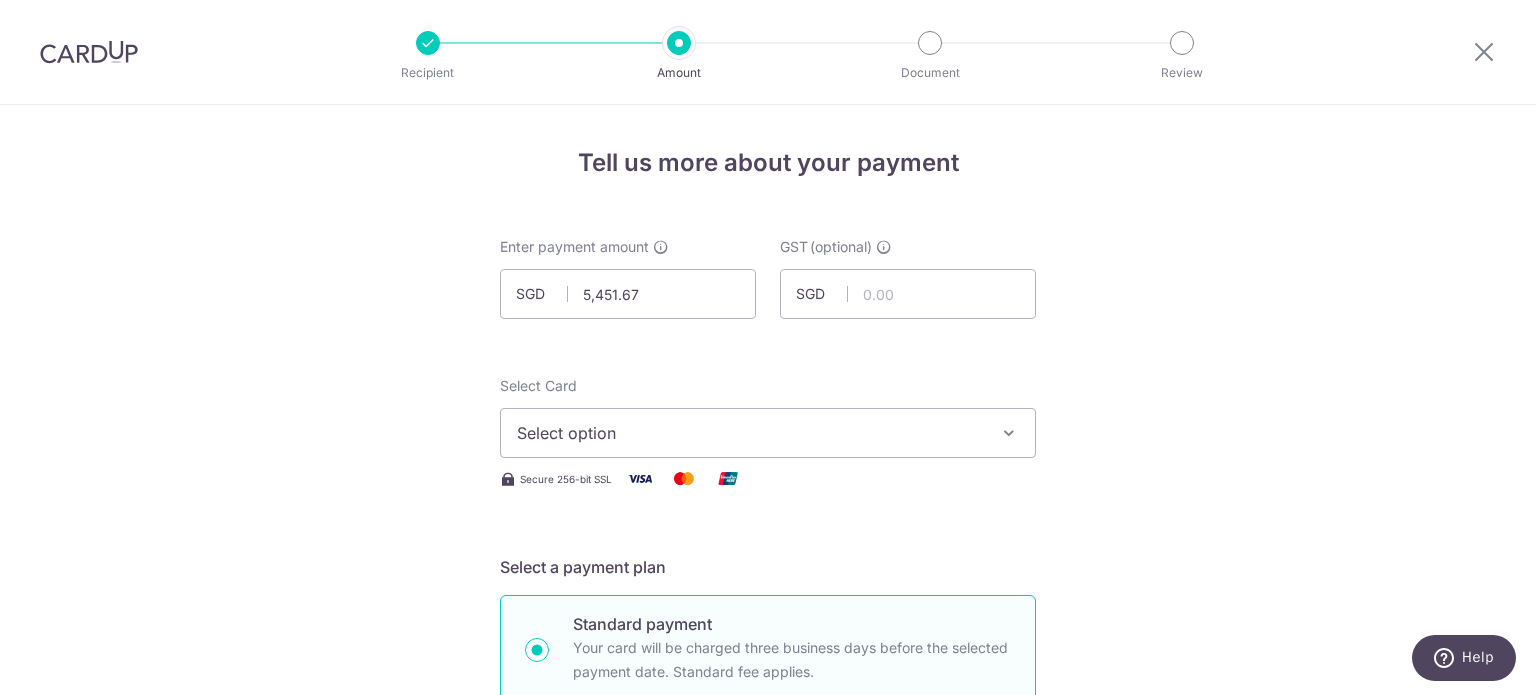 click on "Select option" at bounding box center (750, 433) 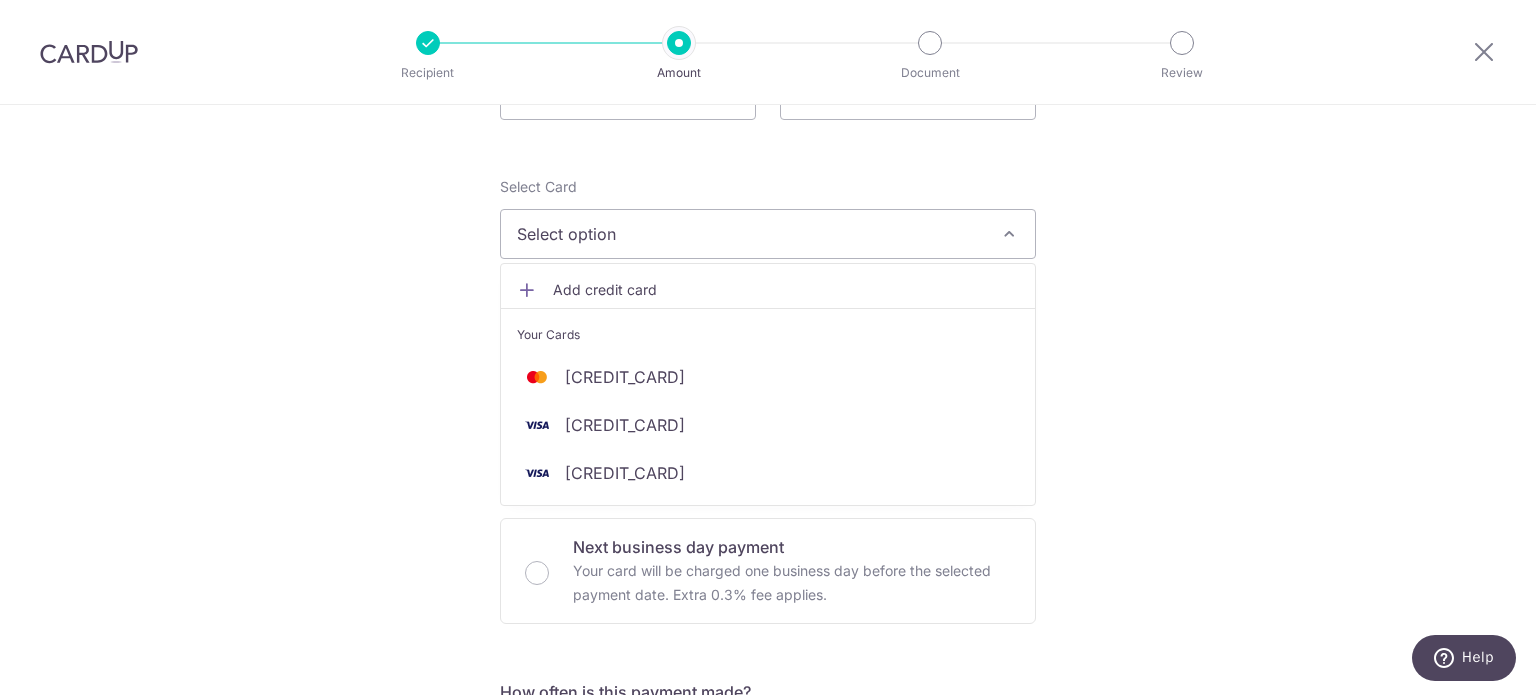 scroll, scrollTop: 200, scrollLeft: 0, axis: vertical 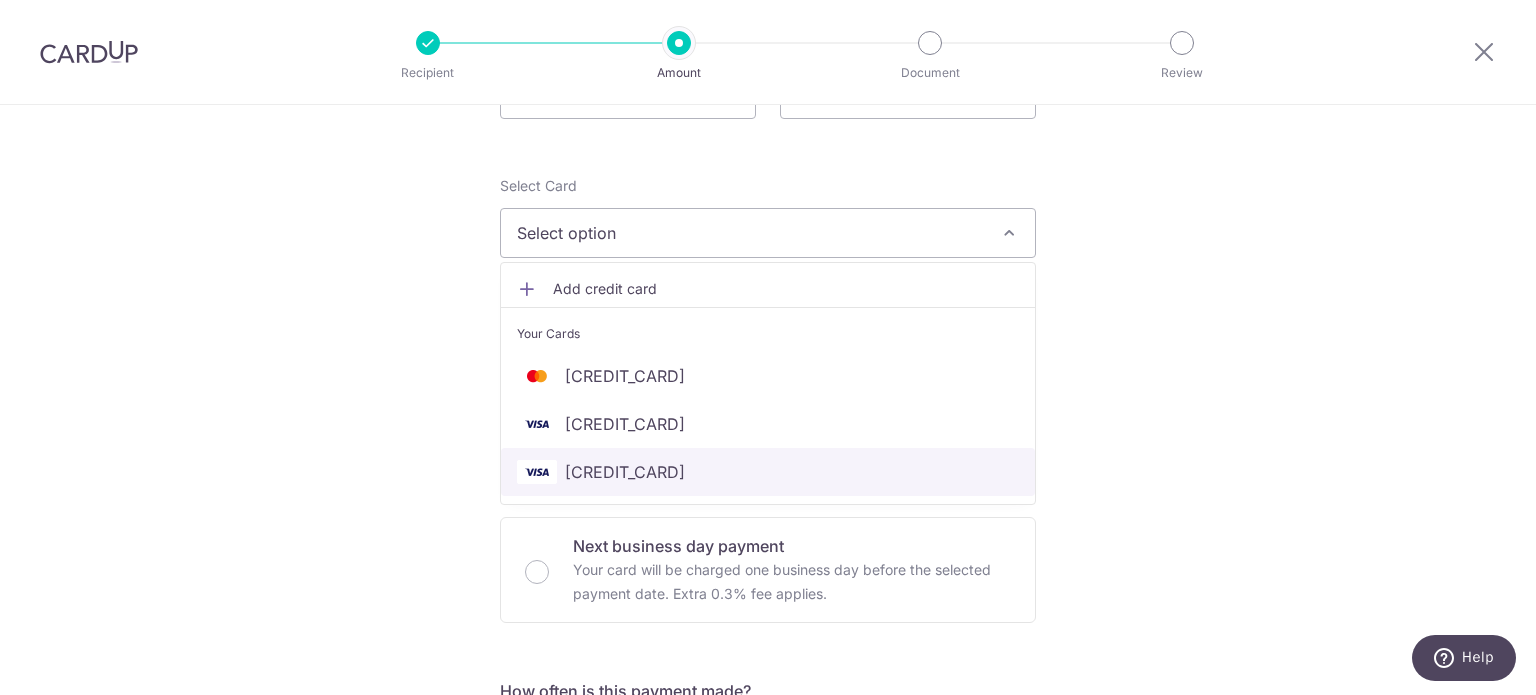 click on "**** 7477" at bounding box center [768, 472] 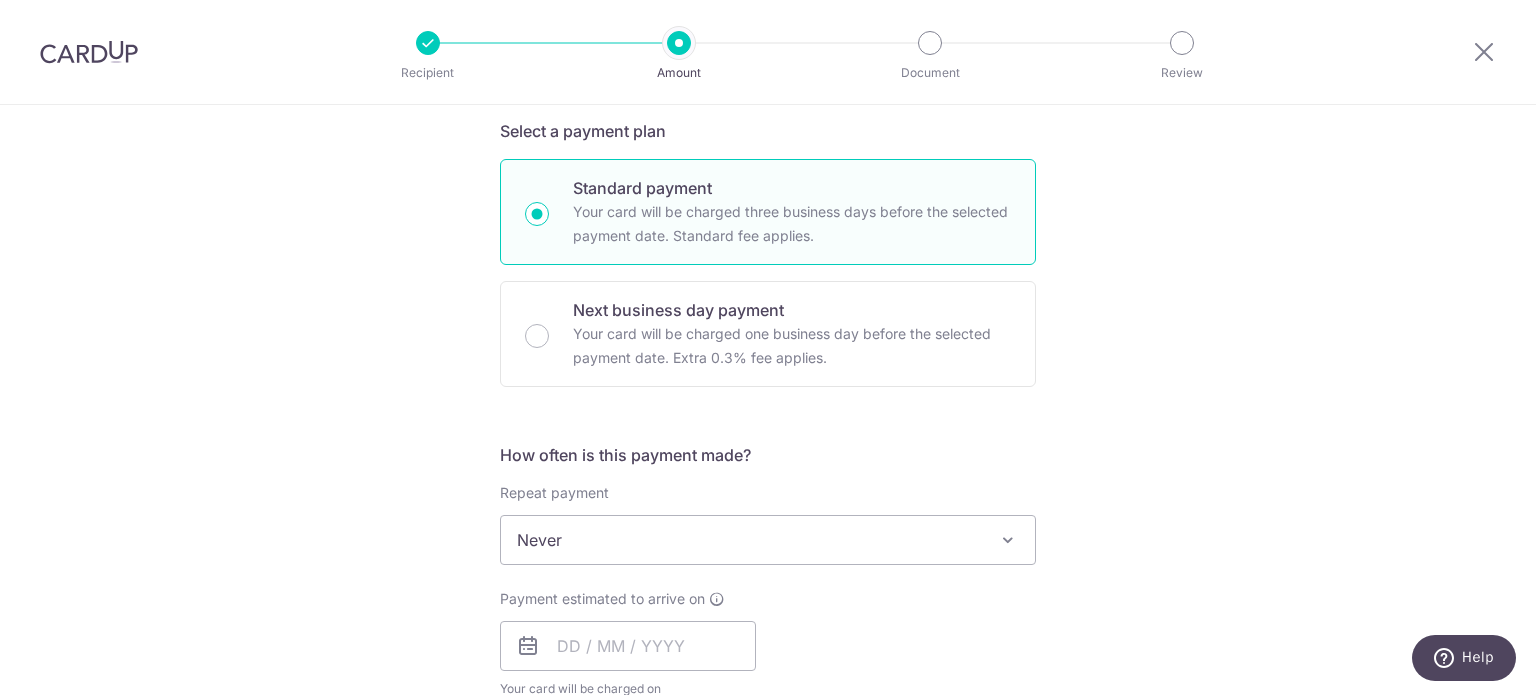 scroll, scrollTop: 500, scrollLeft: 0, axis: vertical 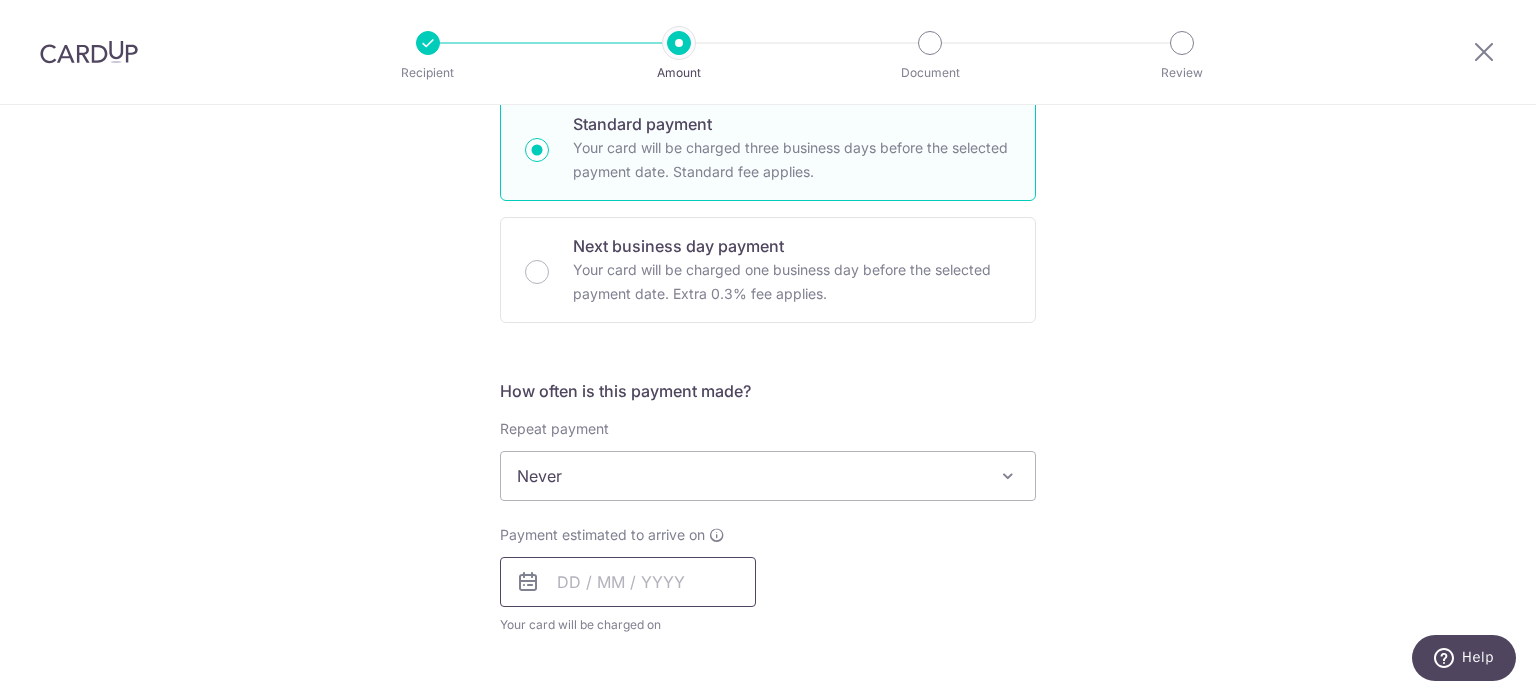 click at bounding box center (628, 582) 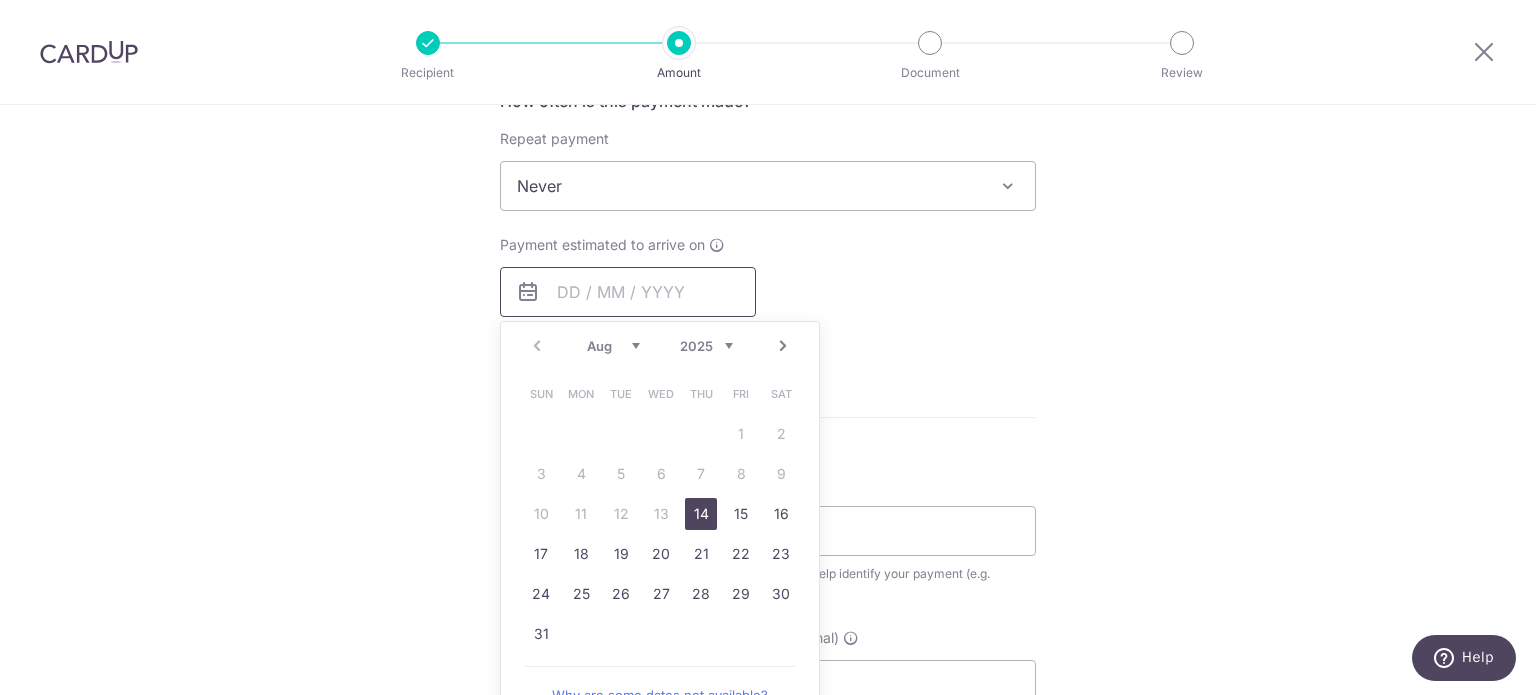 scroll, scrollTop: 800, scrollLeft: 0, axis: vertical 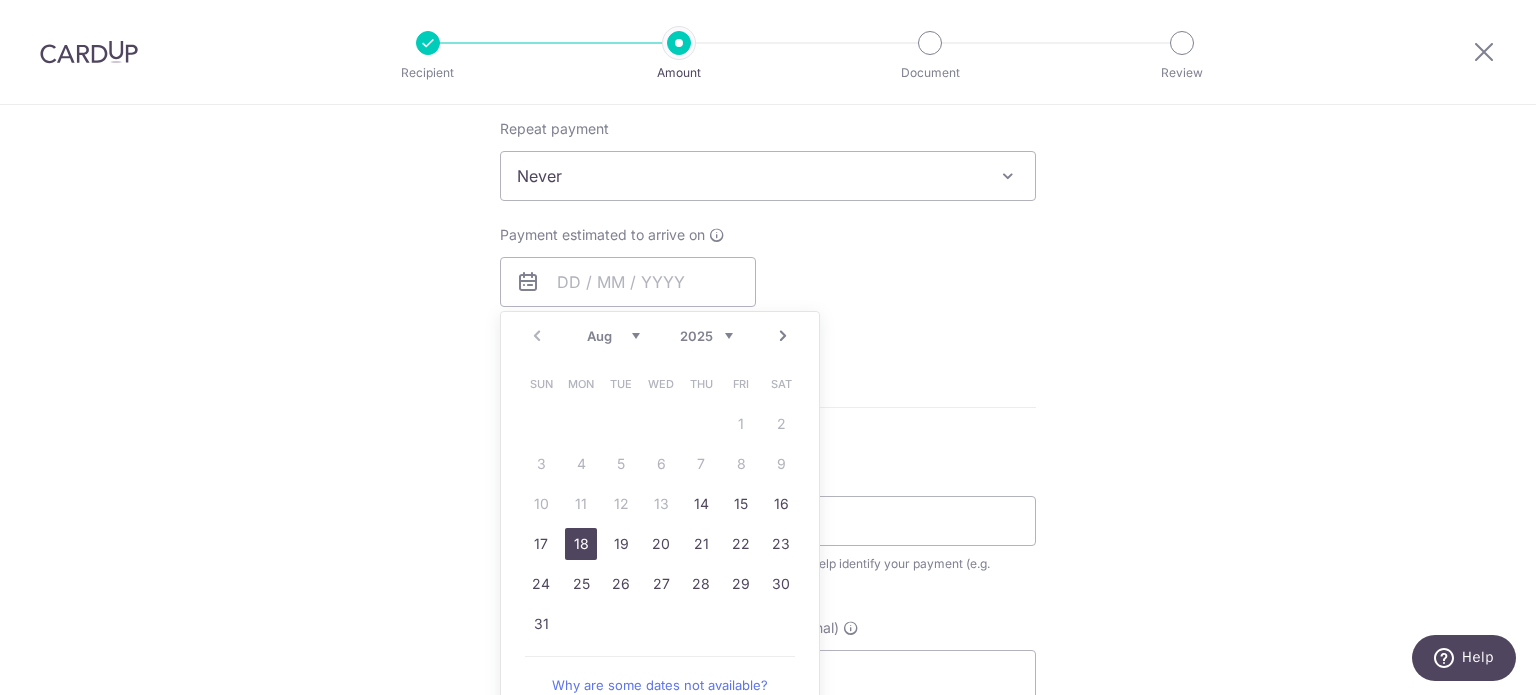 click on "18" at bounding box center (581, 544) 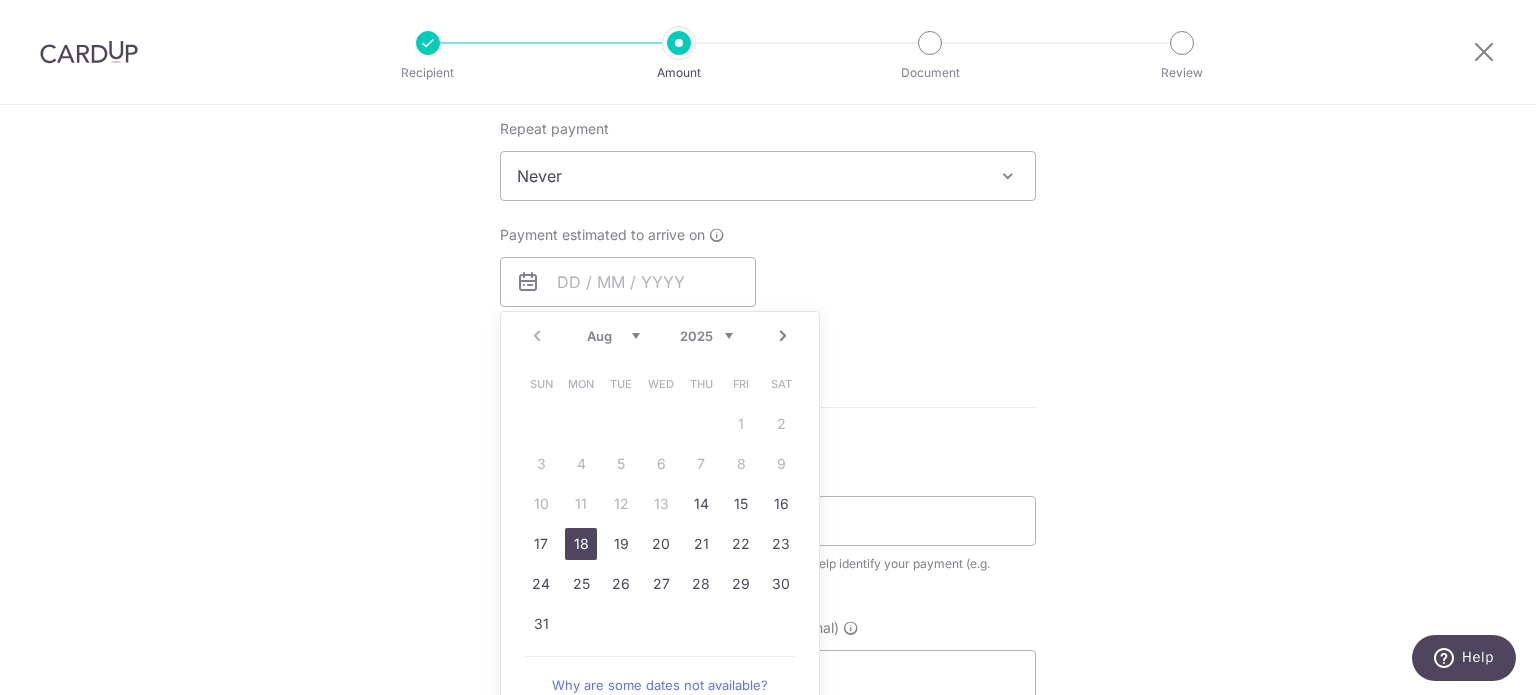 type on "18/08/2025" 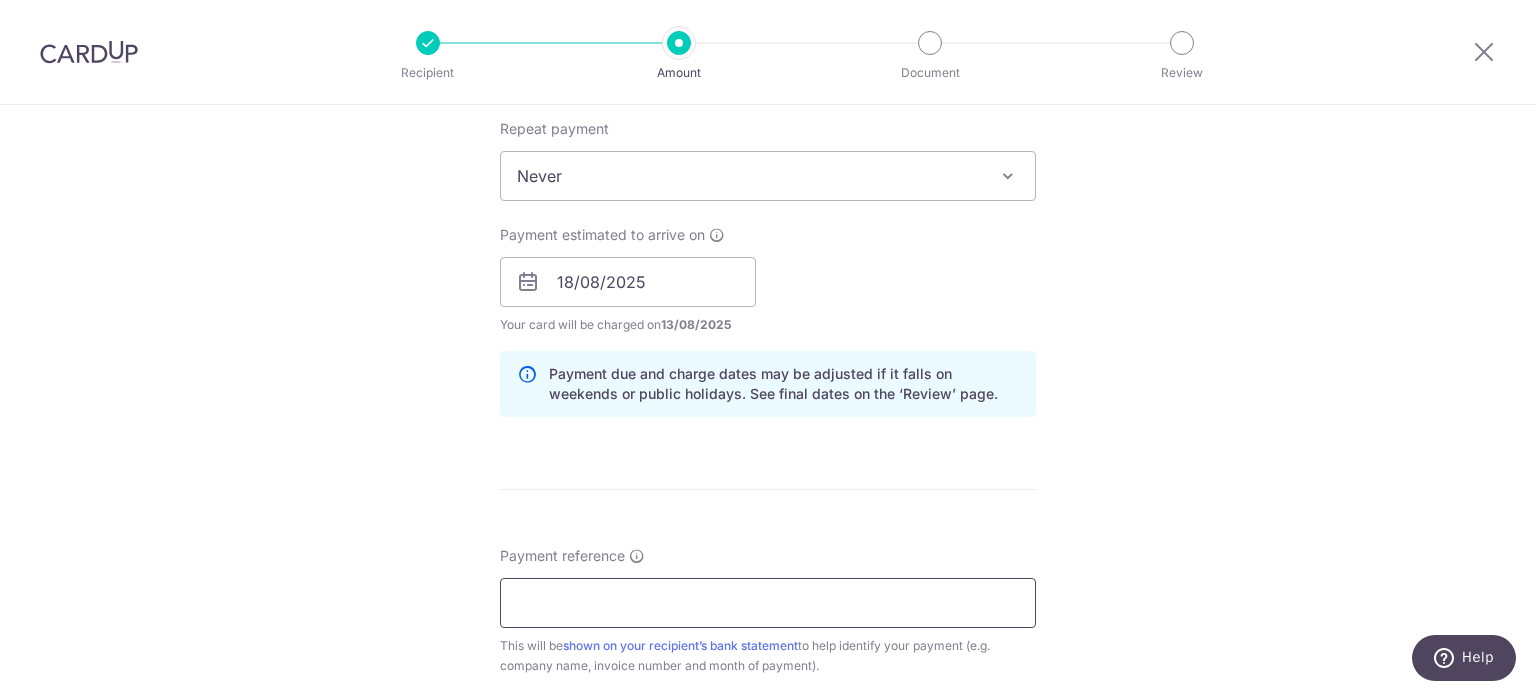 click on "Payment reference" at bounding box center (768, 603) 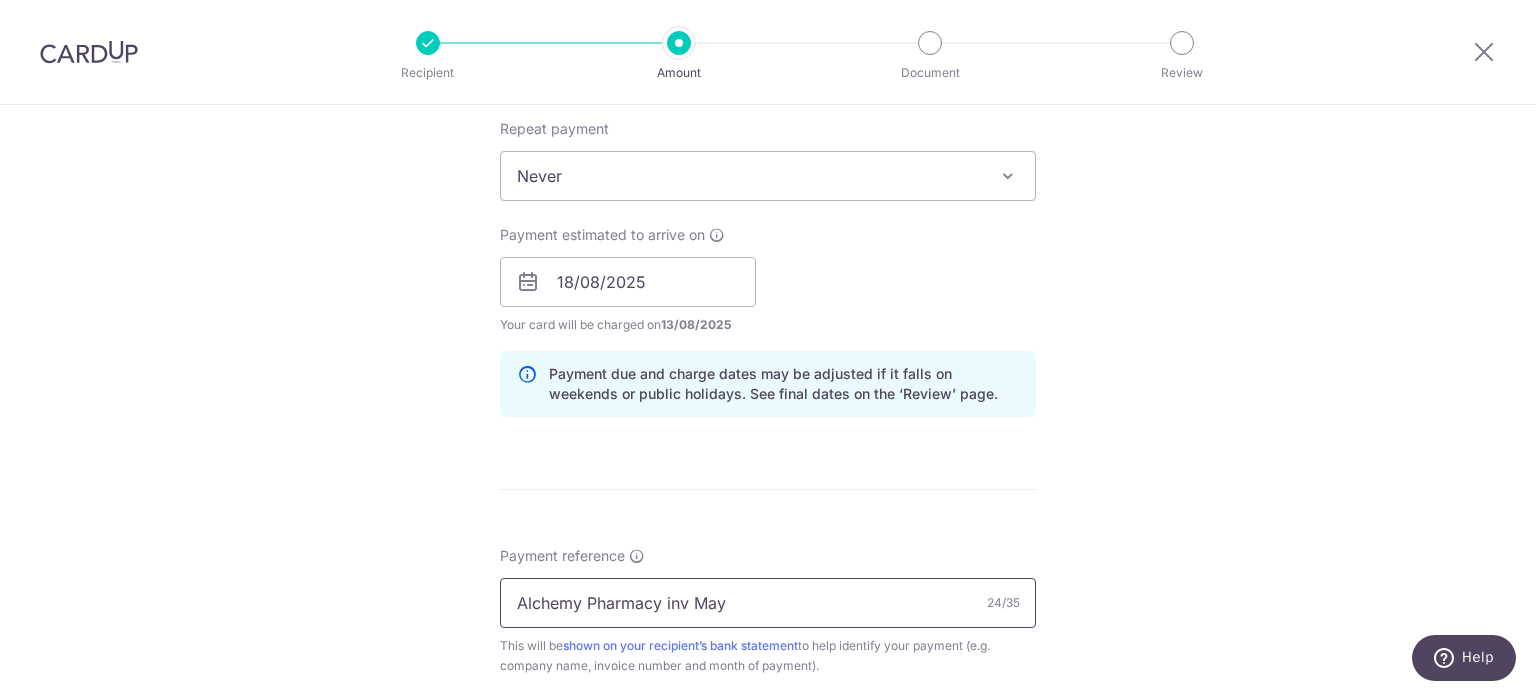 click on "Alchemy Pharmacy inv May" at bounding box center [768, 603] 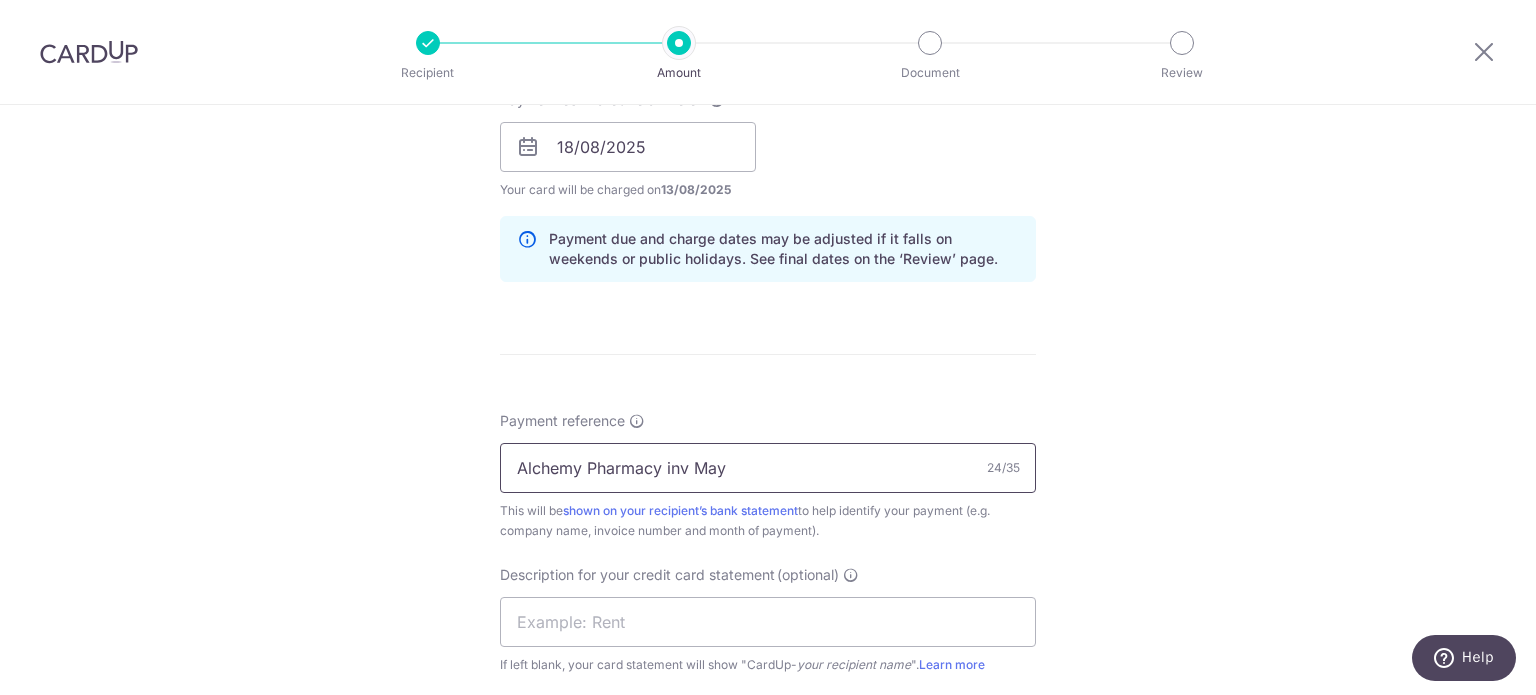 scroll, scrollTop: 1100, scrollLeft: 0, axis: vertical 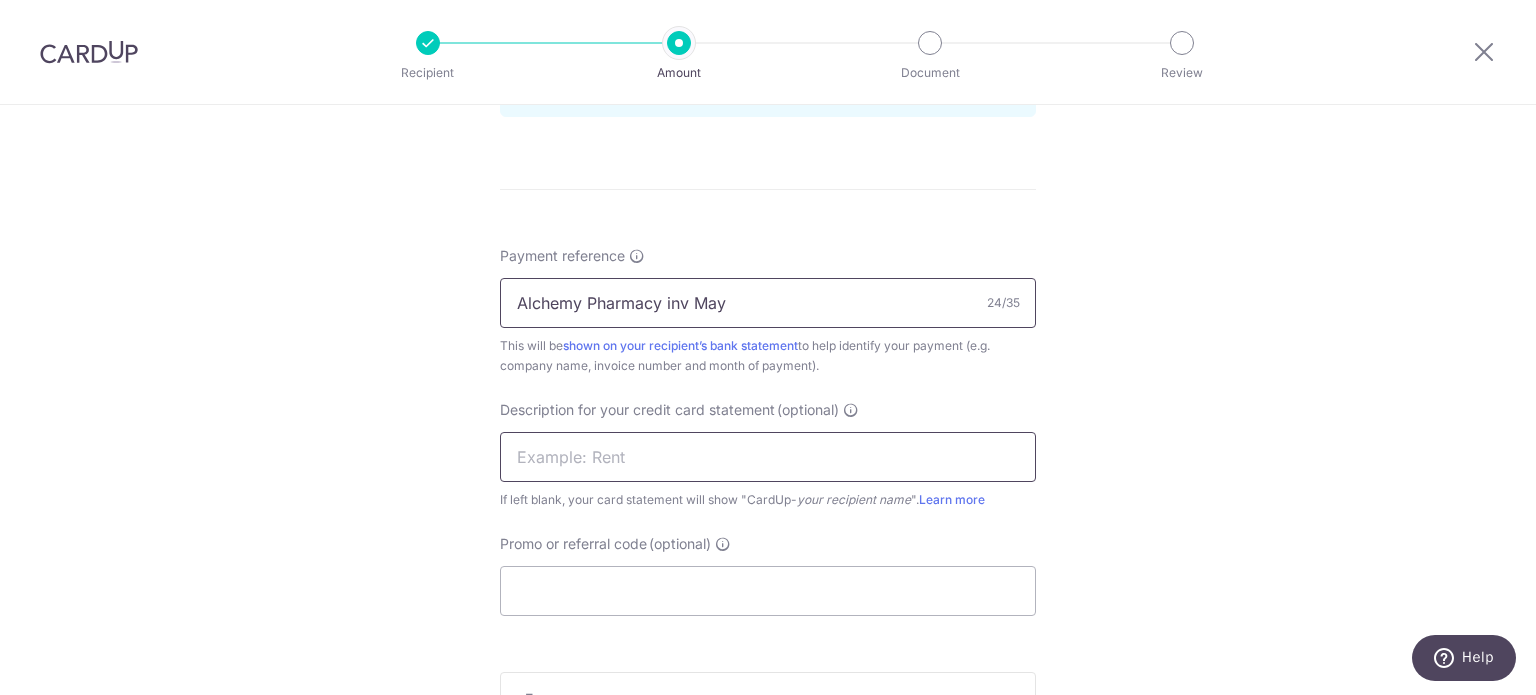 type on "Alchemy Pharmacy inv May" 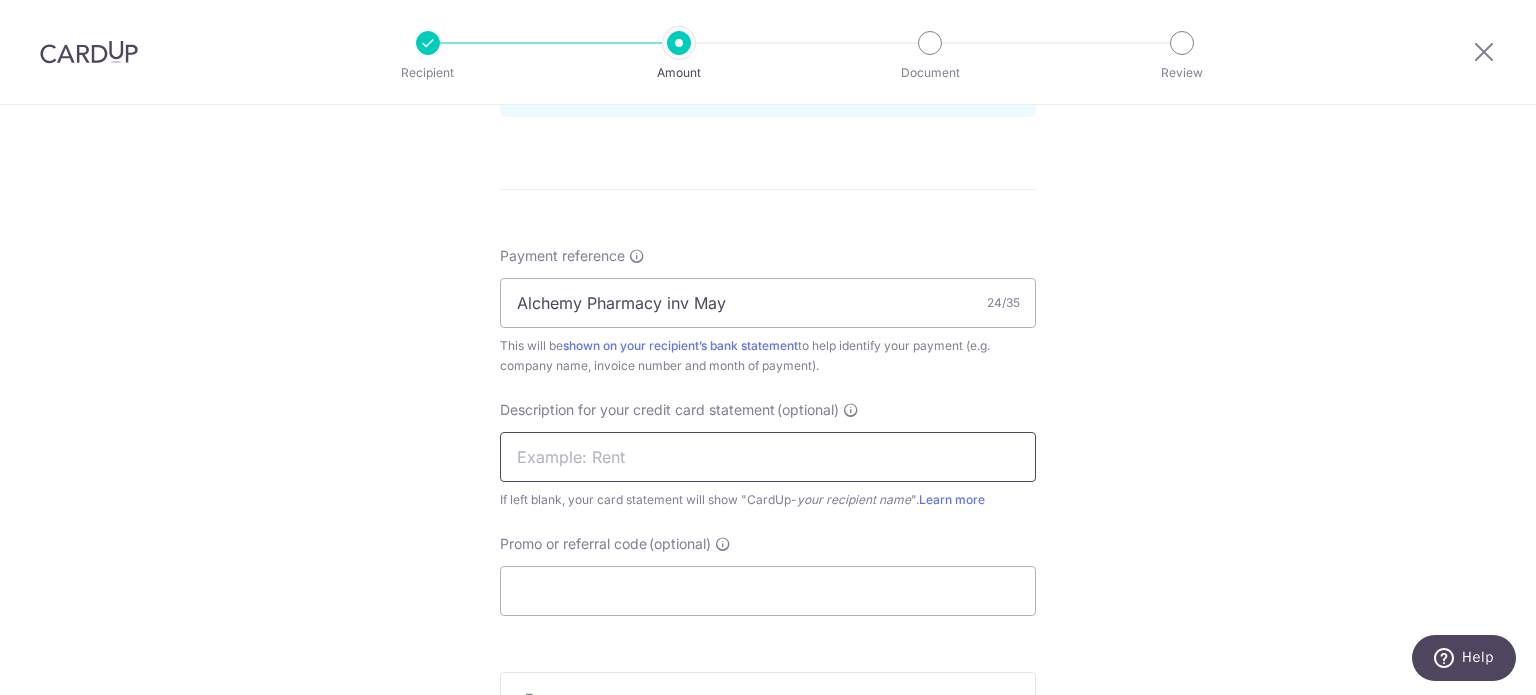 click at bounding box center (768, 457) 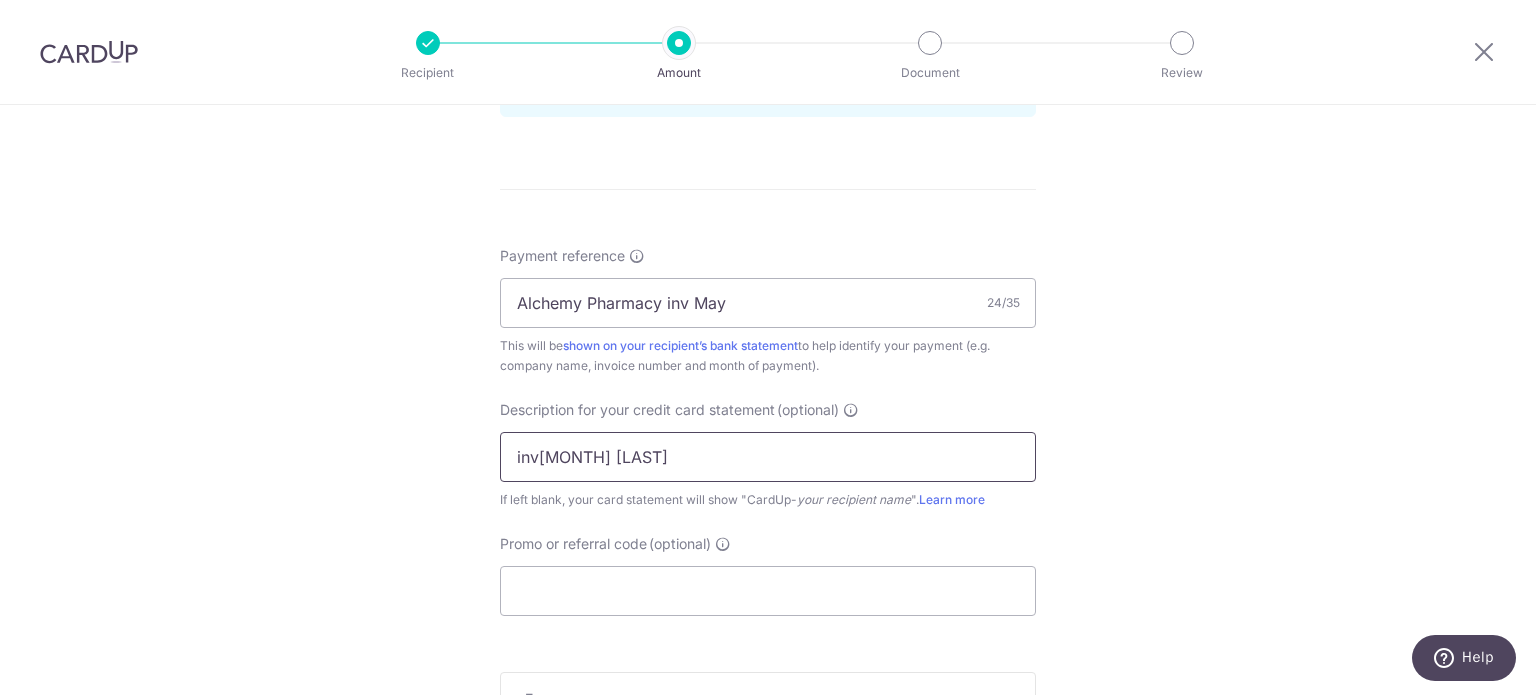 click on "invJuly Zuellig" at bounding box center (768, 457) 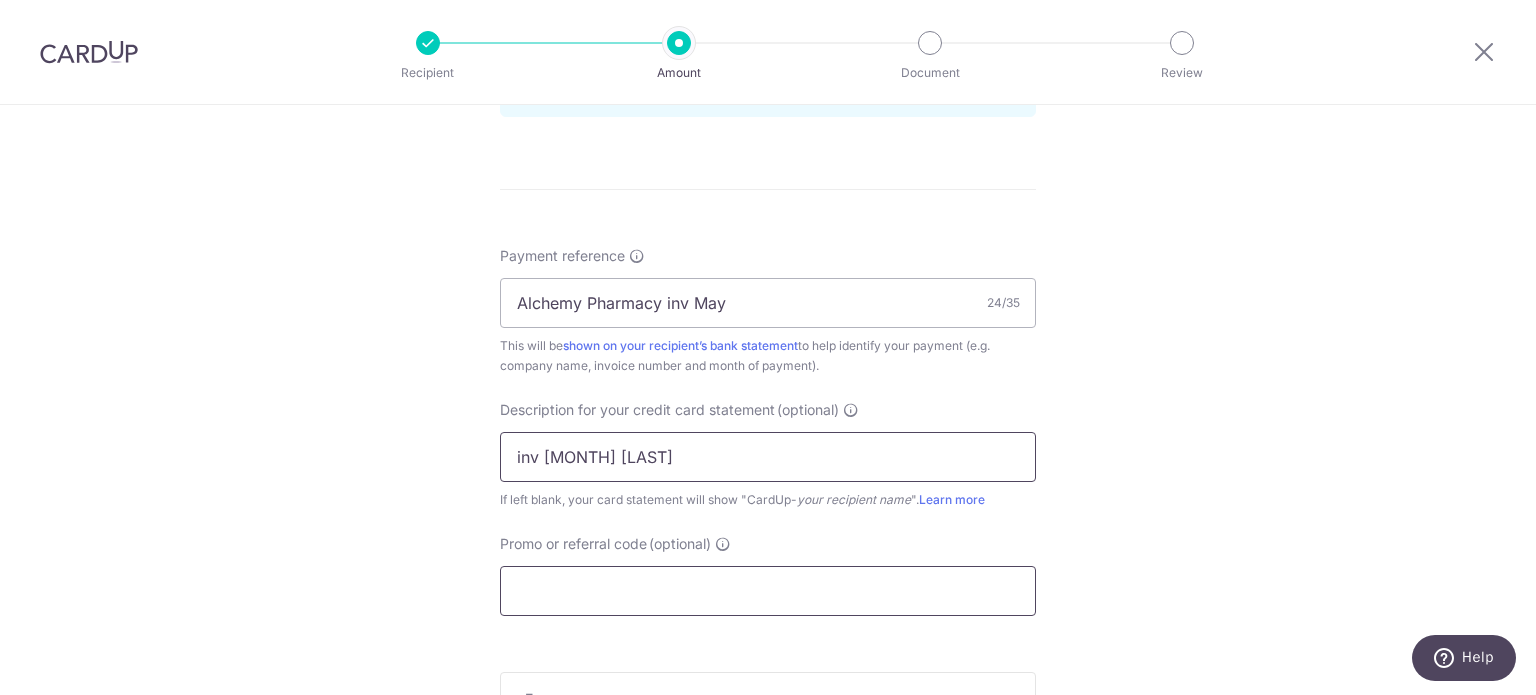 type on "inv May Zuellig" 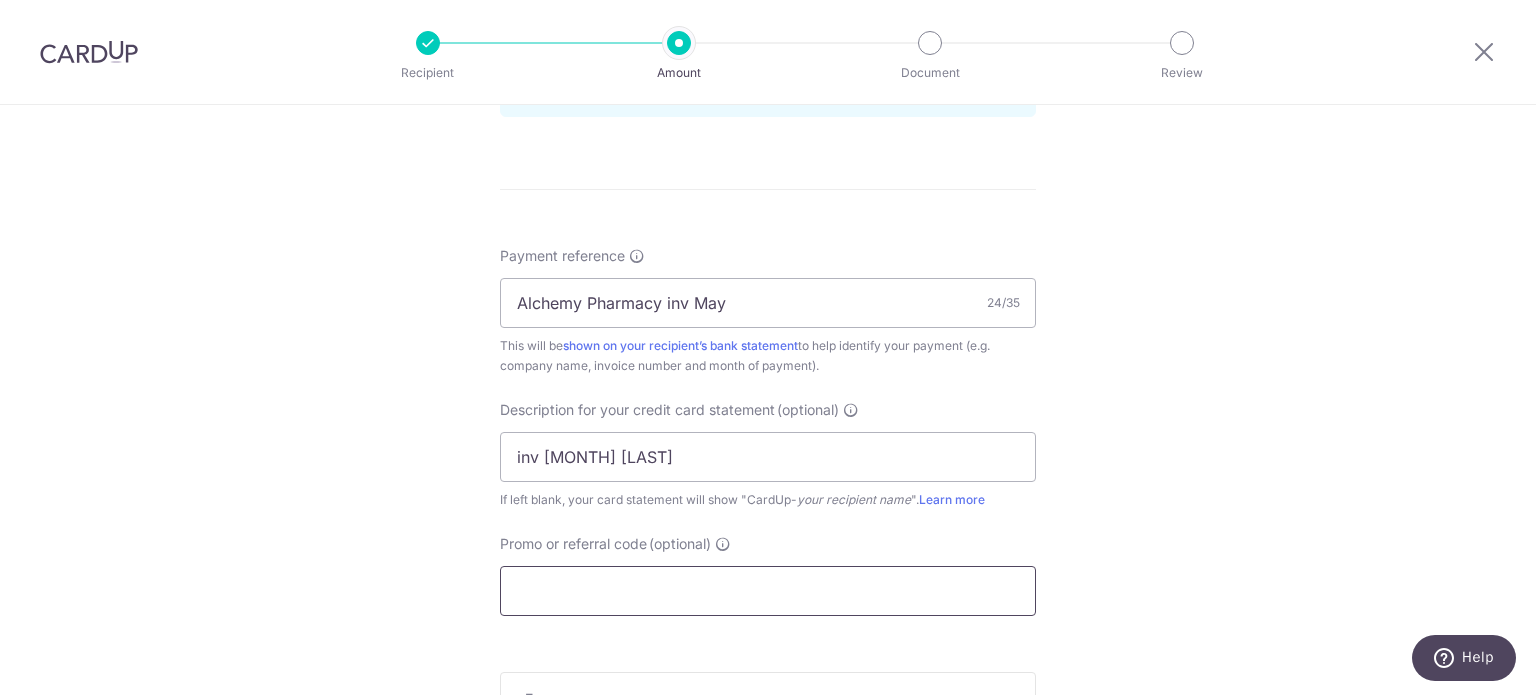 click on "Promo or referral code
(optional)" at bounding box center (768, 591) 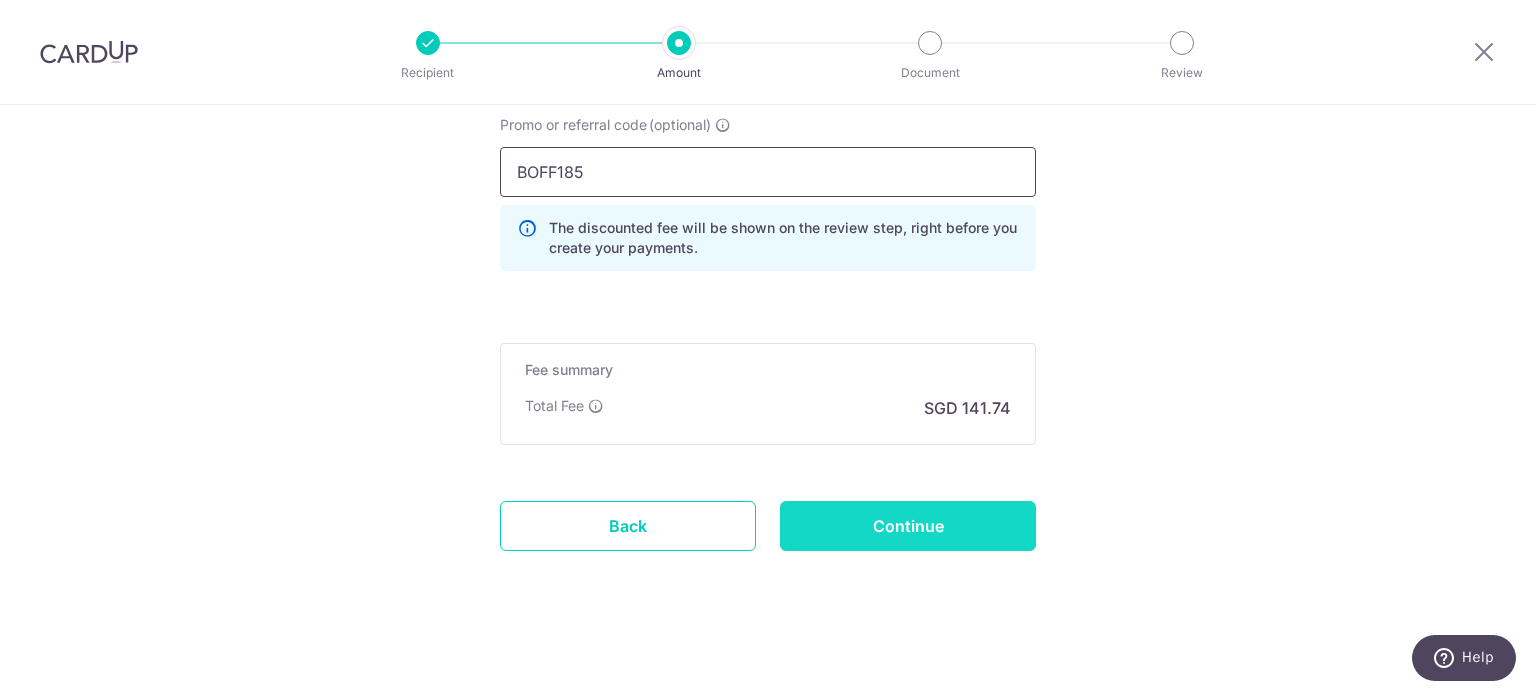 scroll, scrollTop: 1521, scrollLeft: 0, axis: vertical 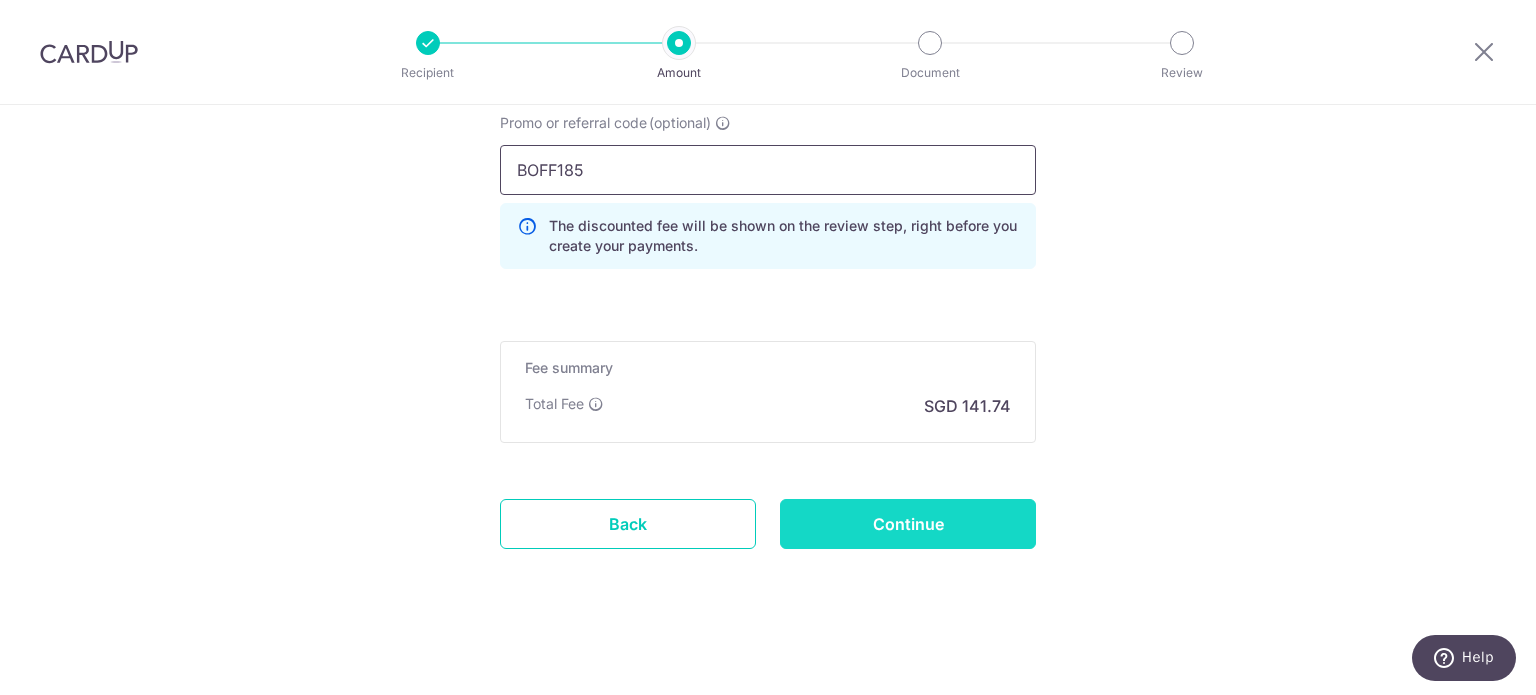 type on "BOFF185" 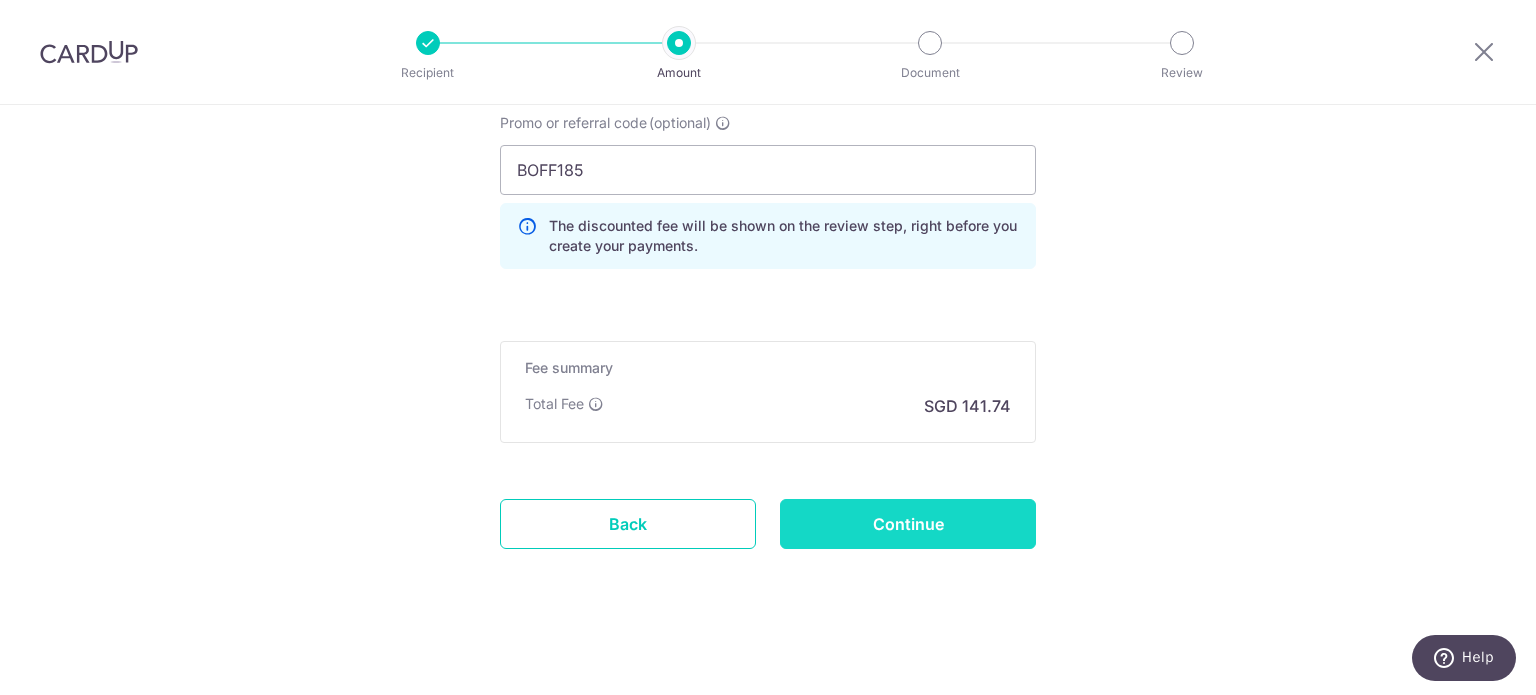 click on "Continue" at bounding box center (908, 524) 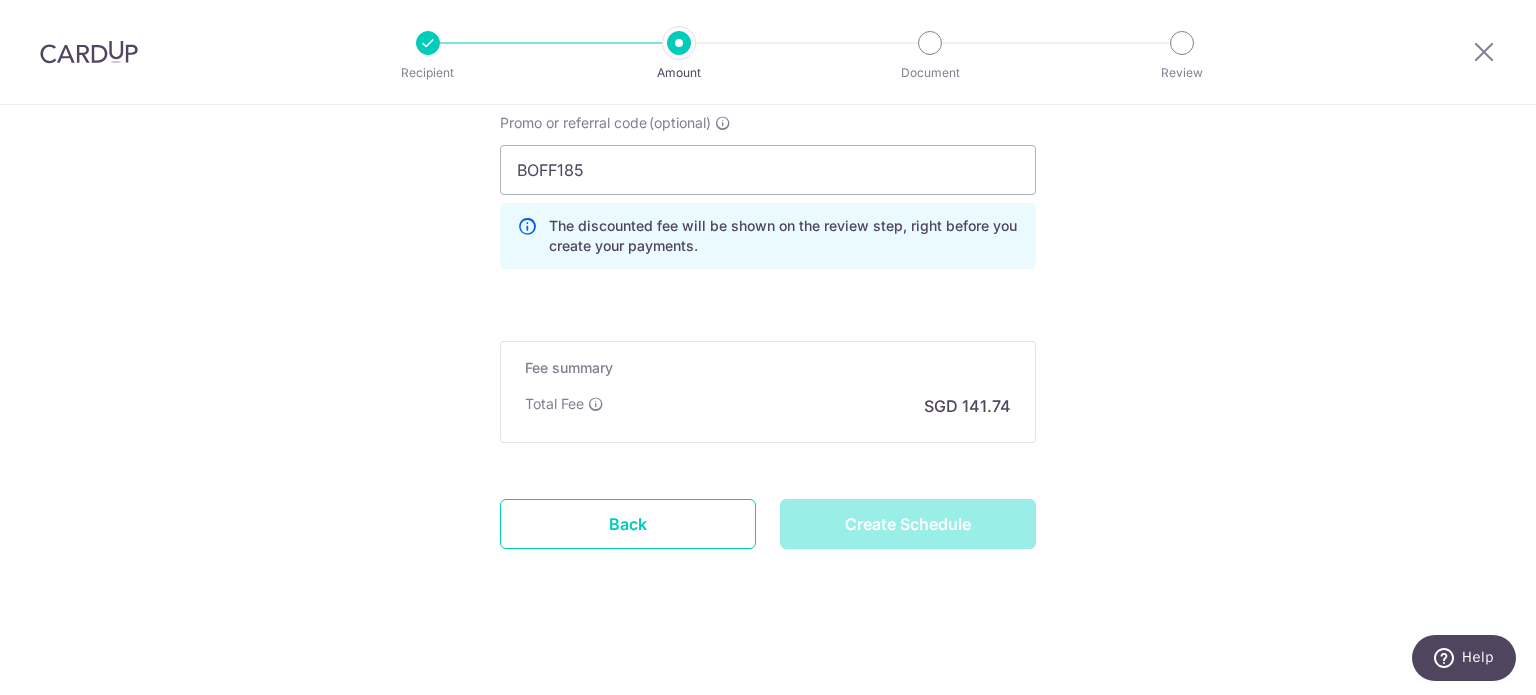 type on "Create Schedule" 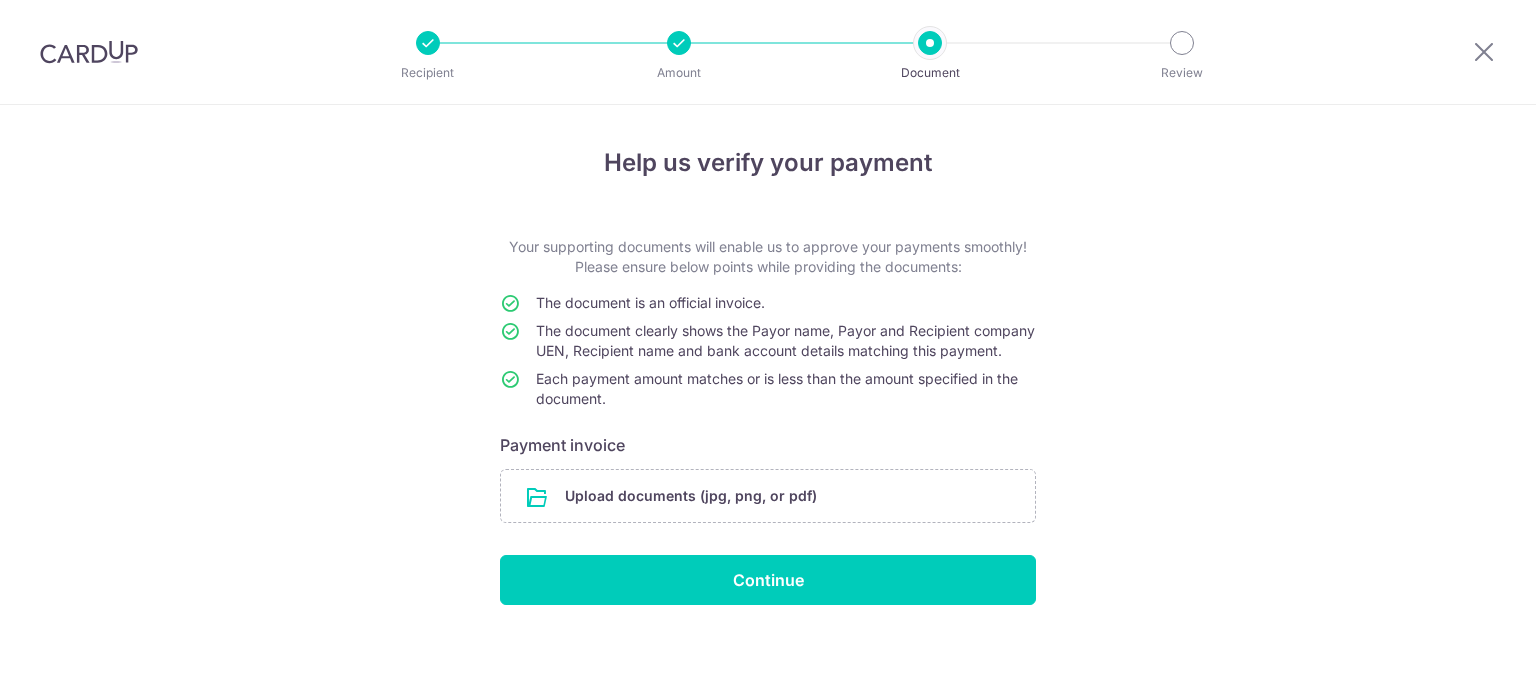 scroll, scrollTop: 0, scrollLeft: 0, axis: both 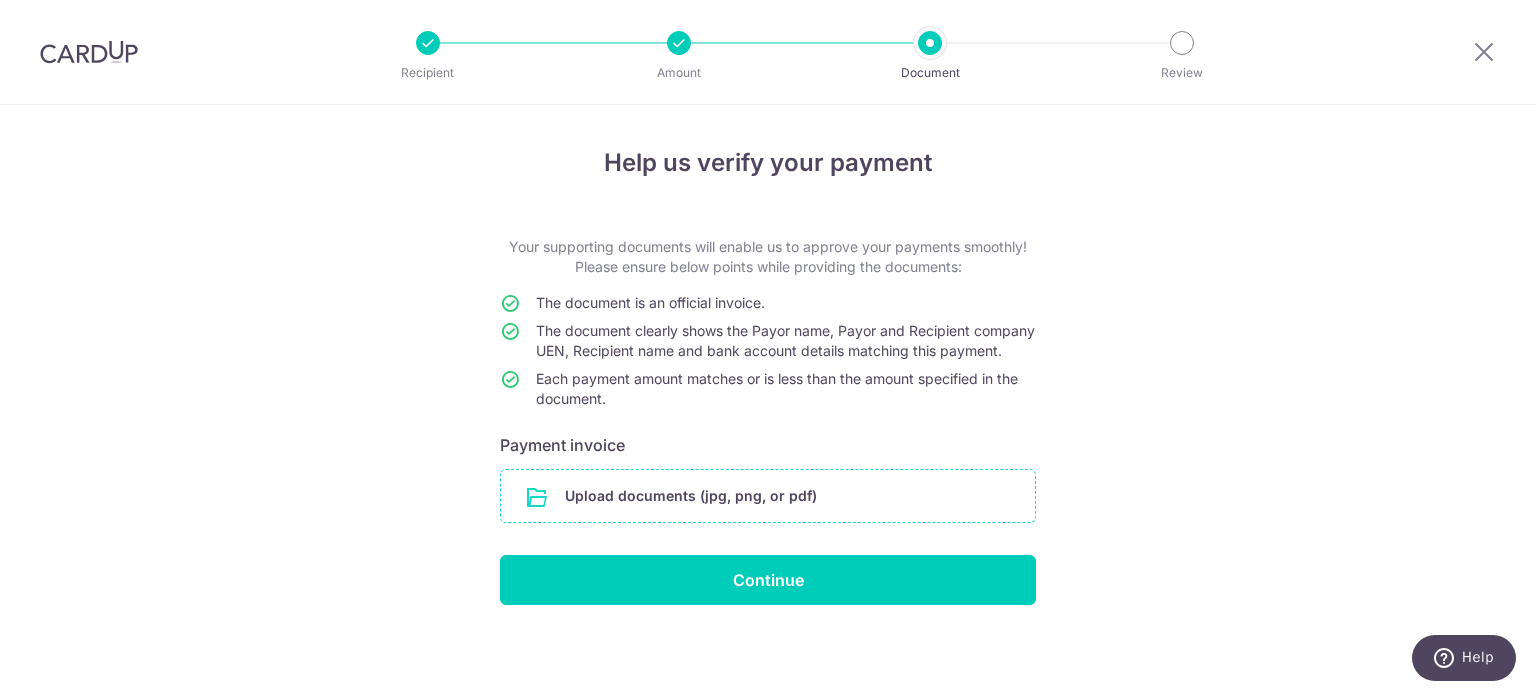 click at bounding box center (768, 496) 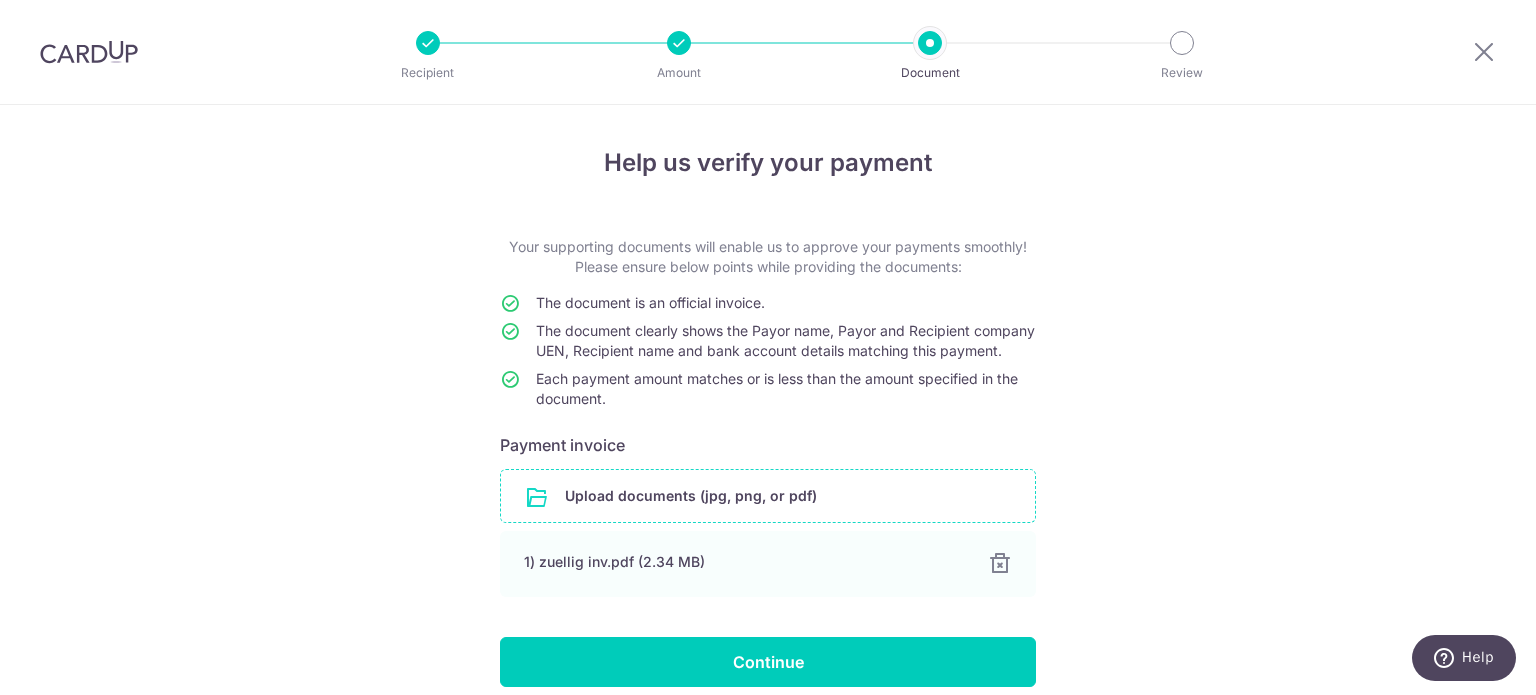 scroll, scrollTop: 104, scrollLeft: 0, axis: vertical 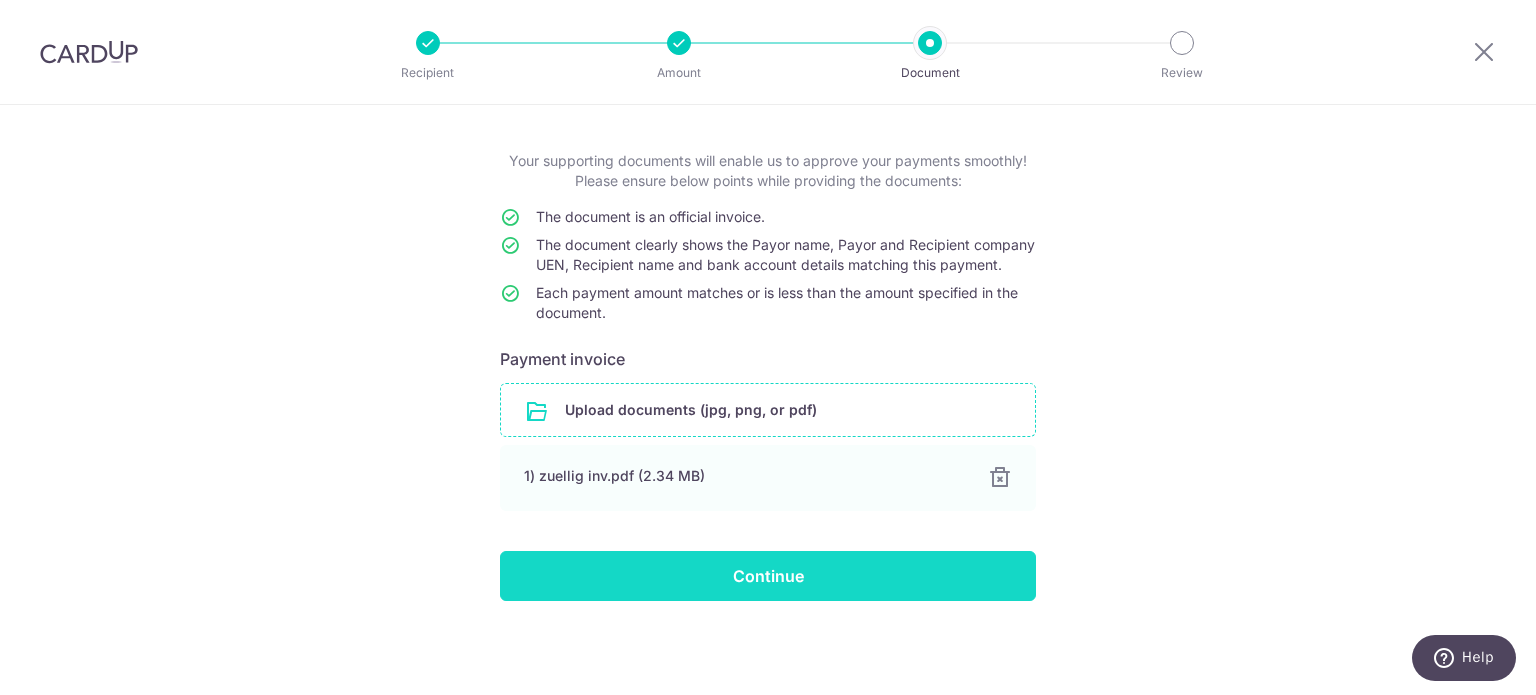 click on "Continue" at bounding box center (768, 576) 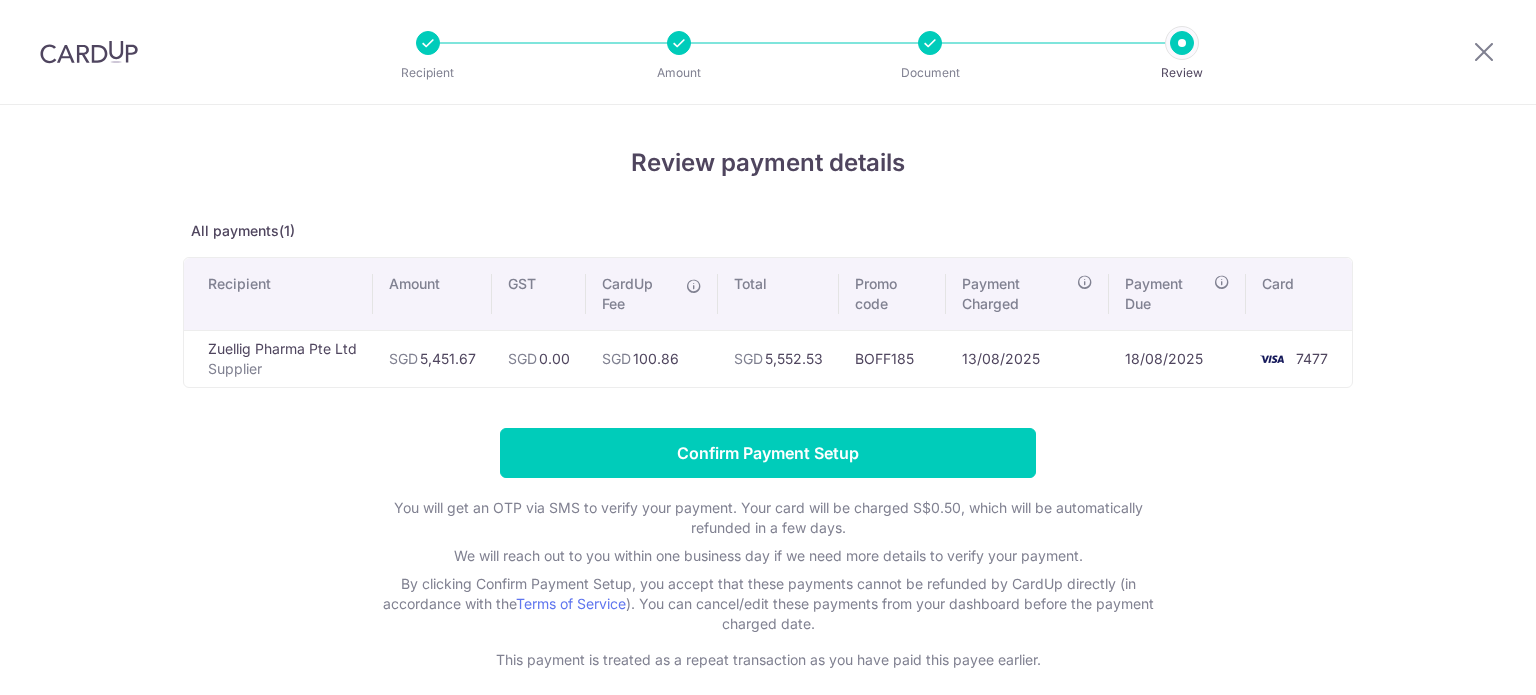 scroll, scrollTop: 0, scrollLeft: 0, axis: both 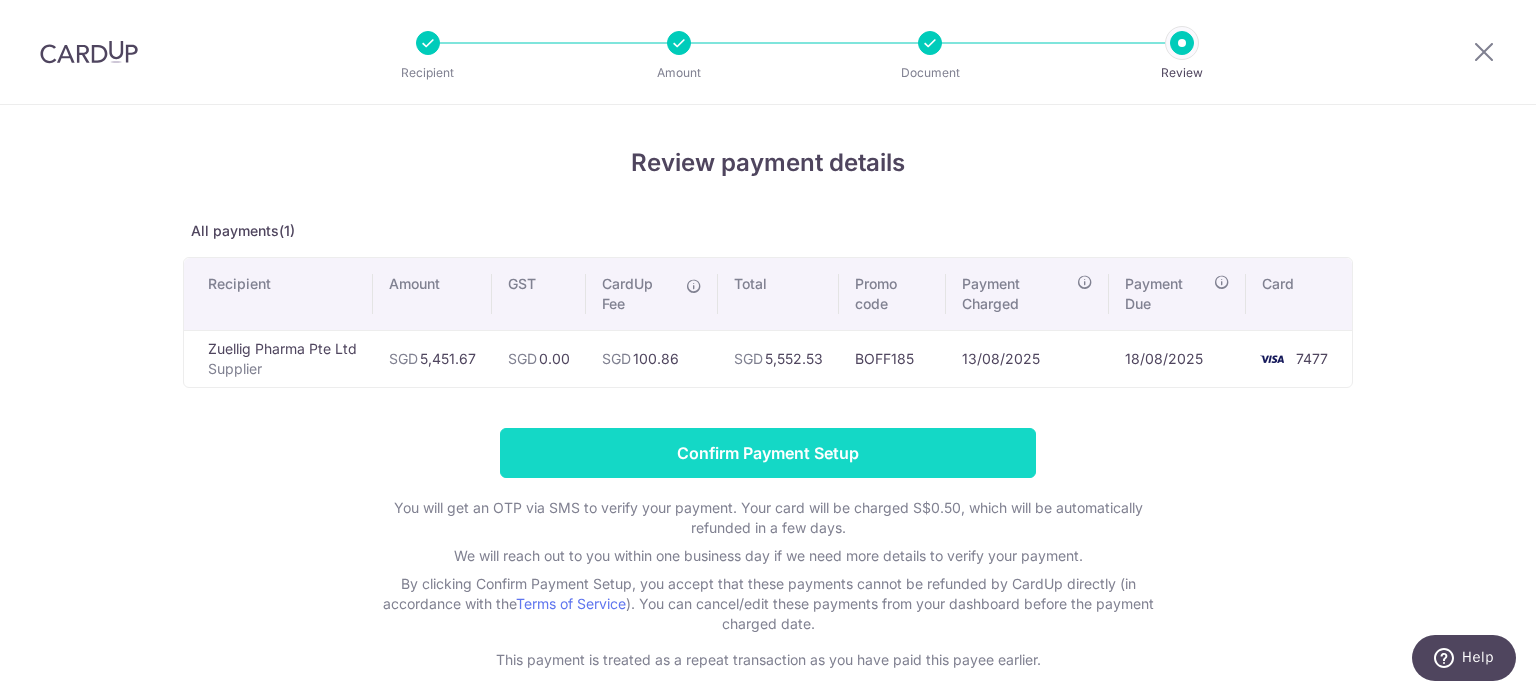 click on "Confirm Payment Setup" at bounding box center [768, 453] 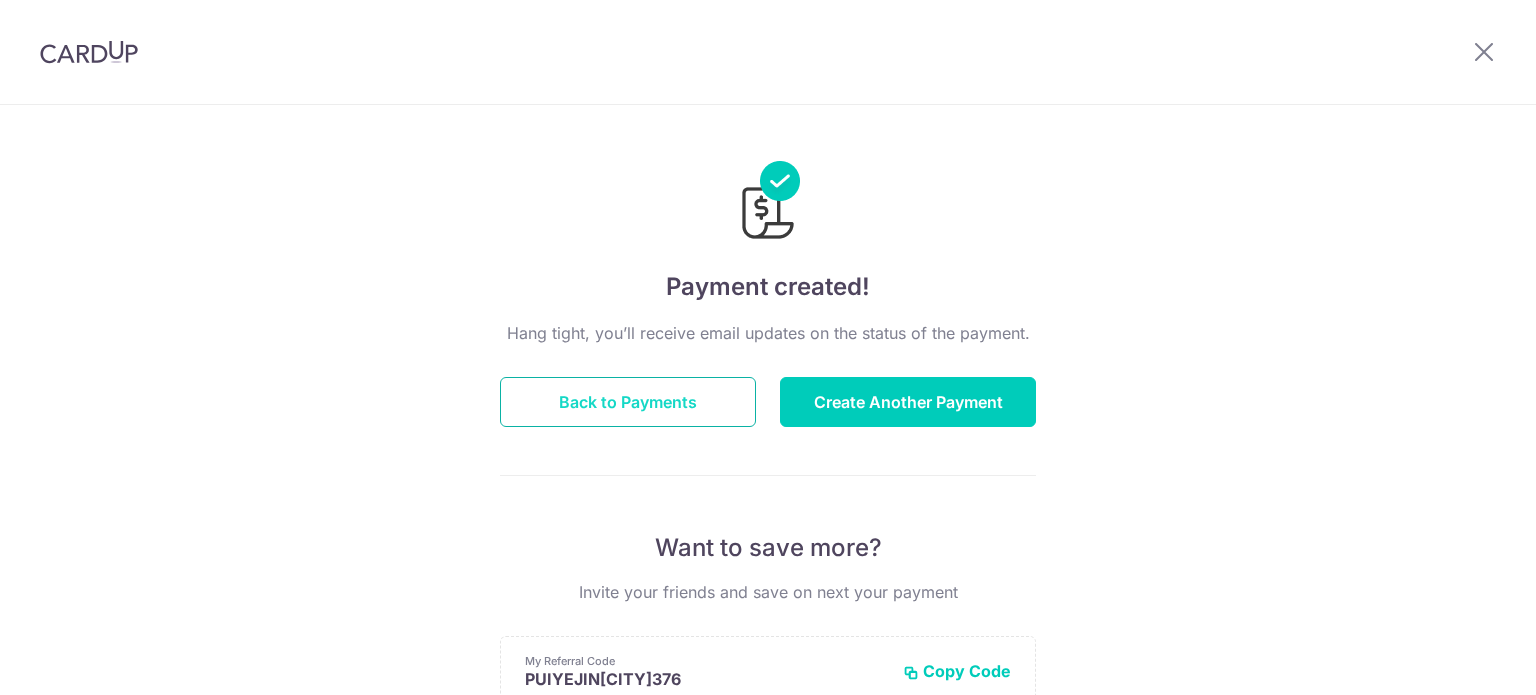 scroll, scrollTop: 0, scrollLeft: 0, axis: both 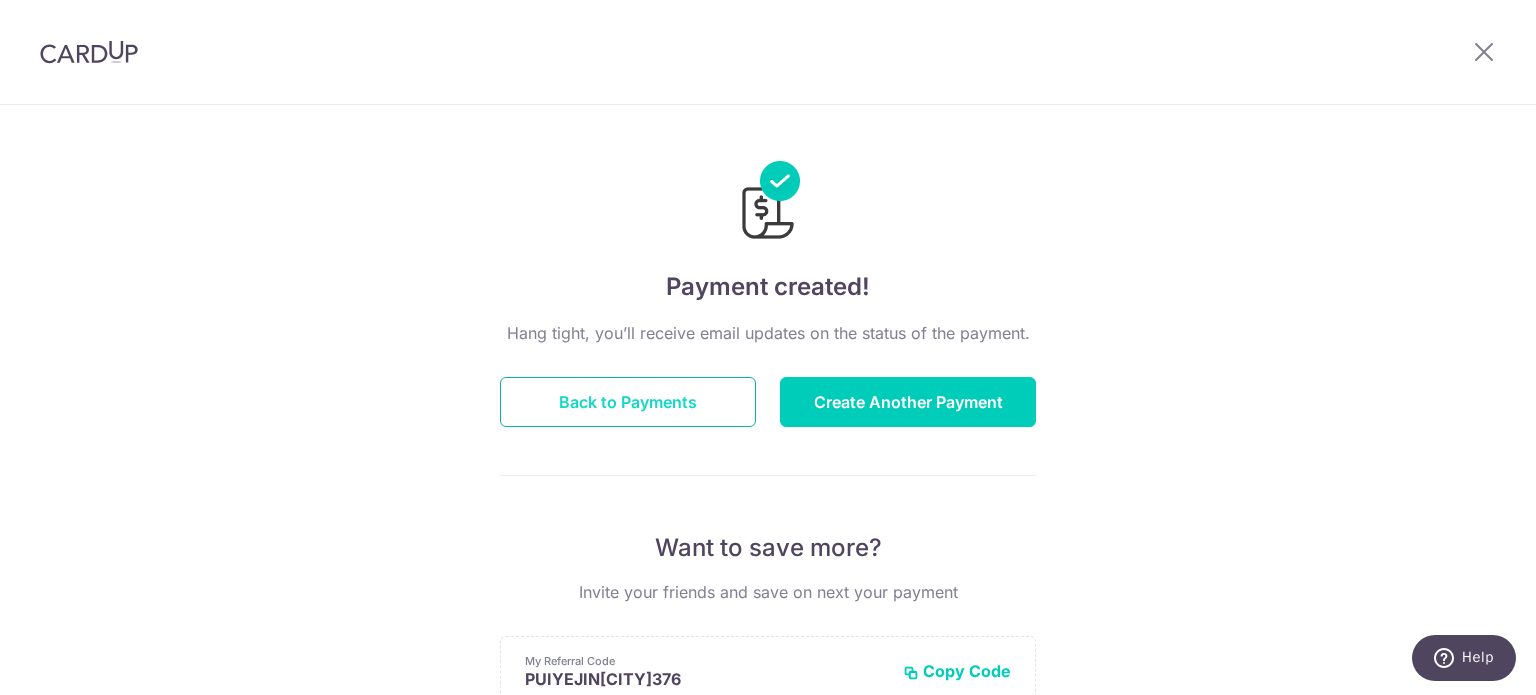 click on "Back to Payments" at bounding box center (628, 402) 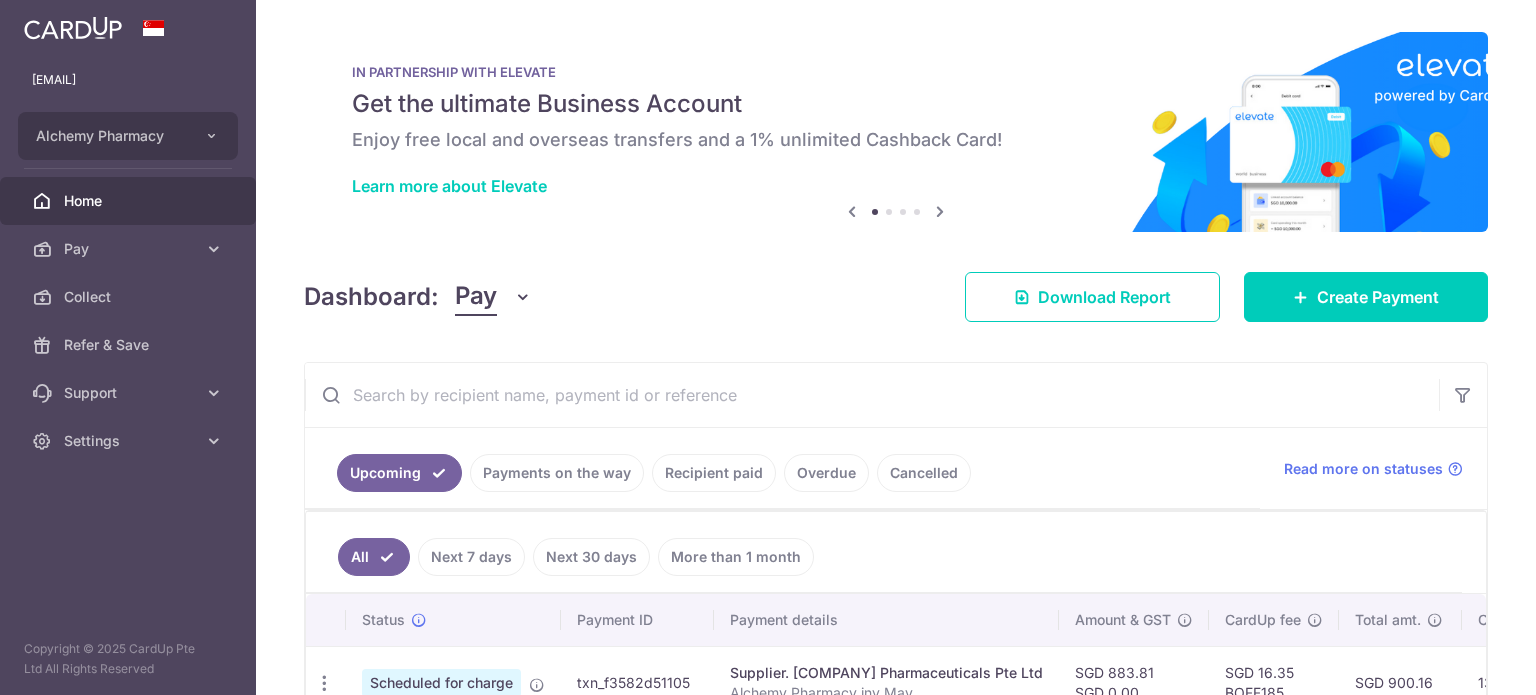 scroll, scrollTop: 0, scrollLeft: 0, axis: both 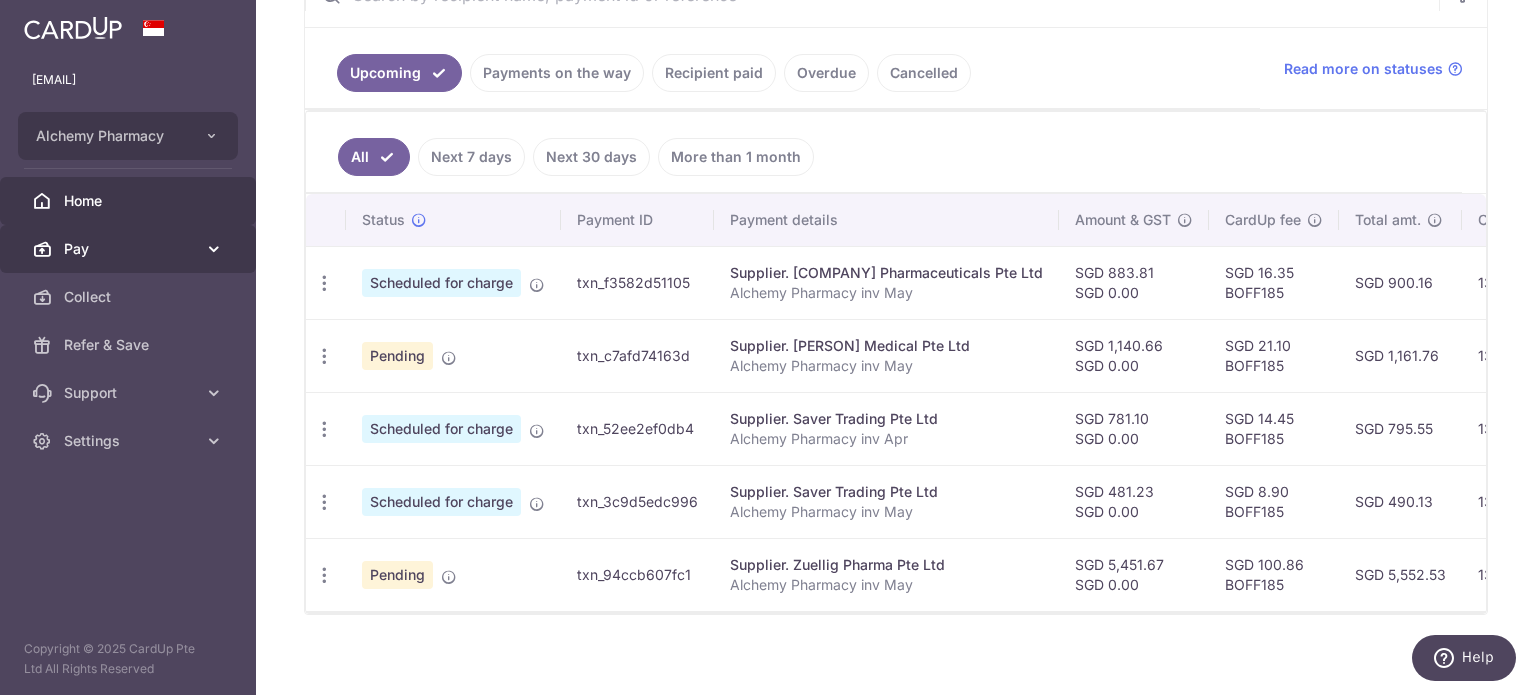 click on "Pay" at bounding box center [130, 249] 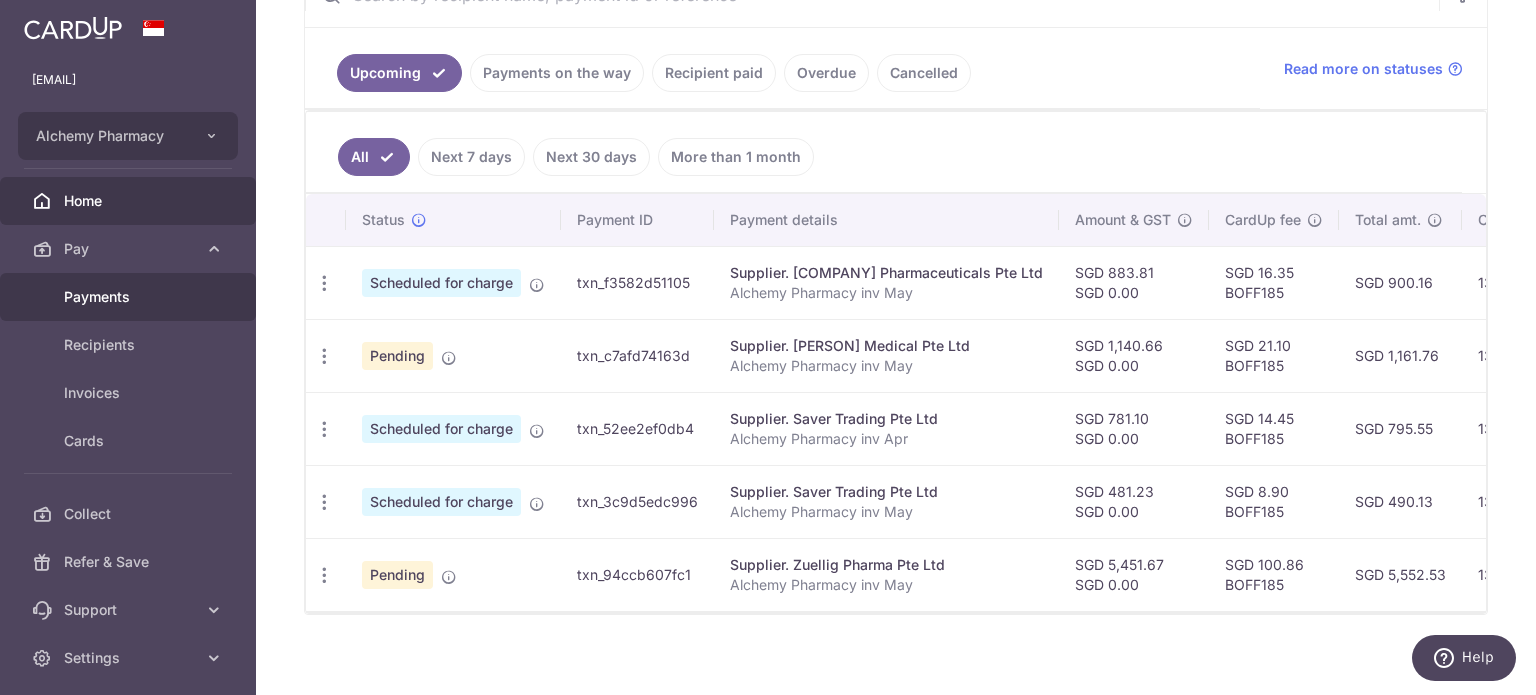 click on "Payments" at bounding box center [130, 297] 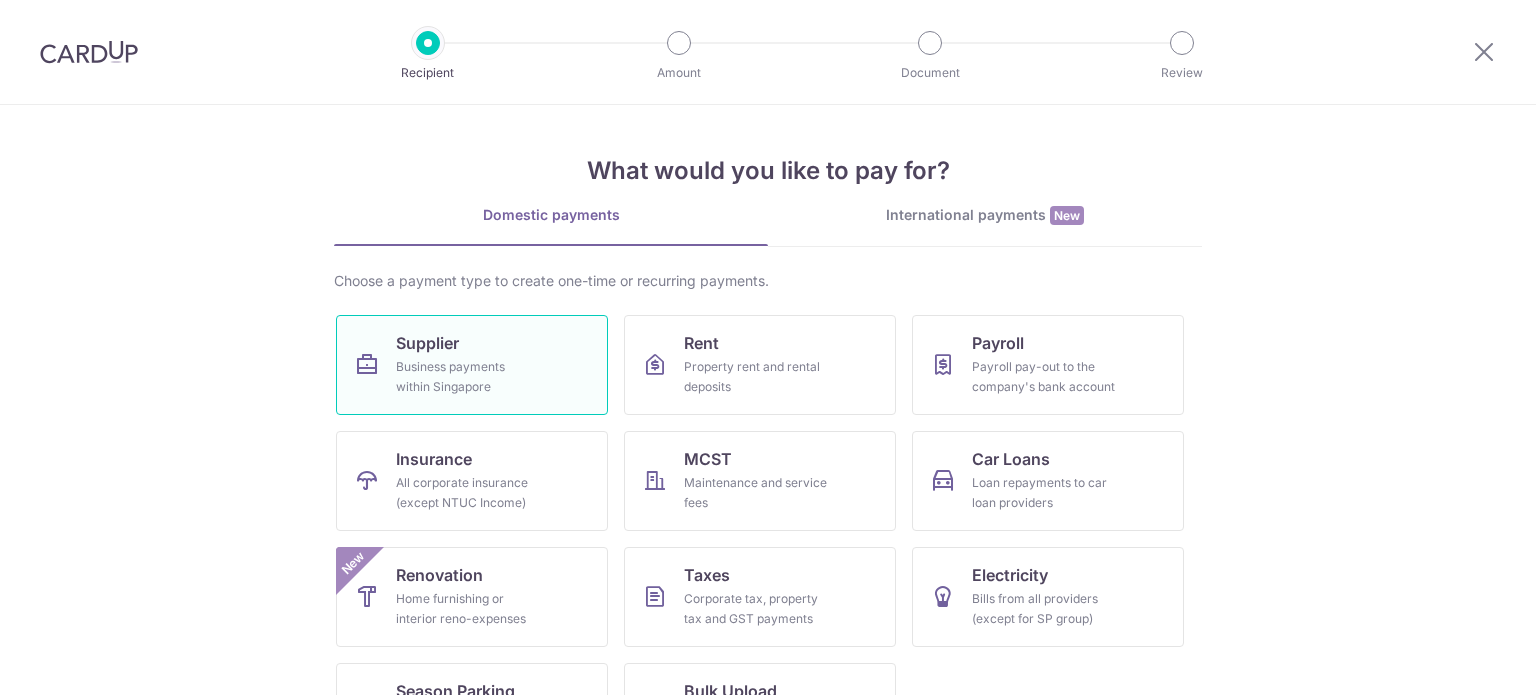 scroll, scrollTop: 0, scrollLeft: 0, axis: both 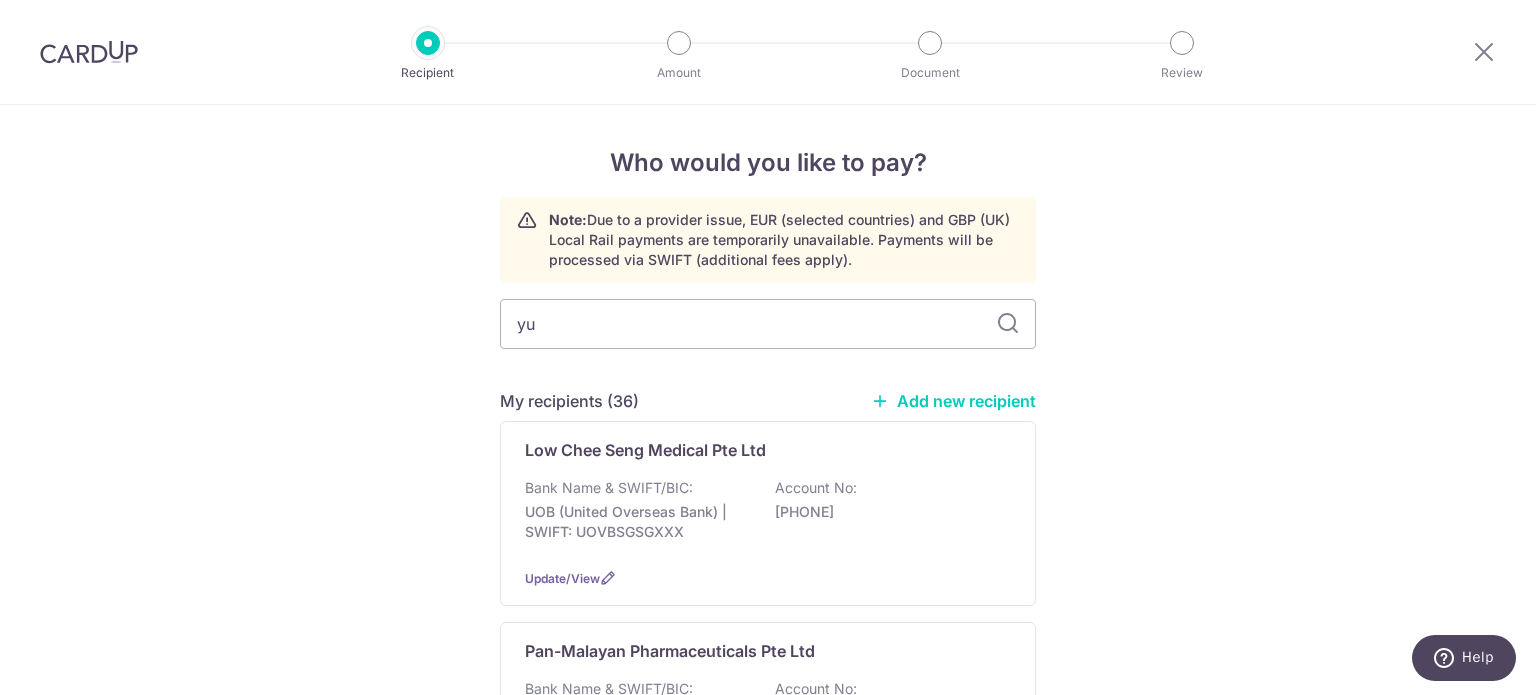 type on "yuk" 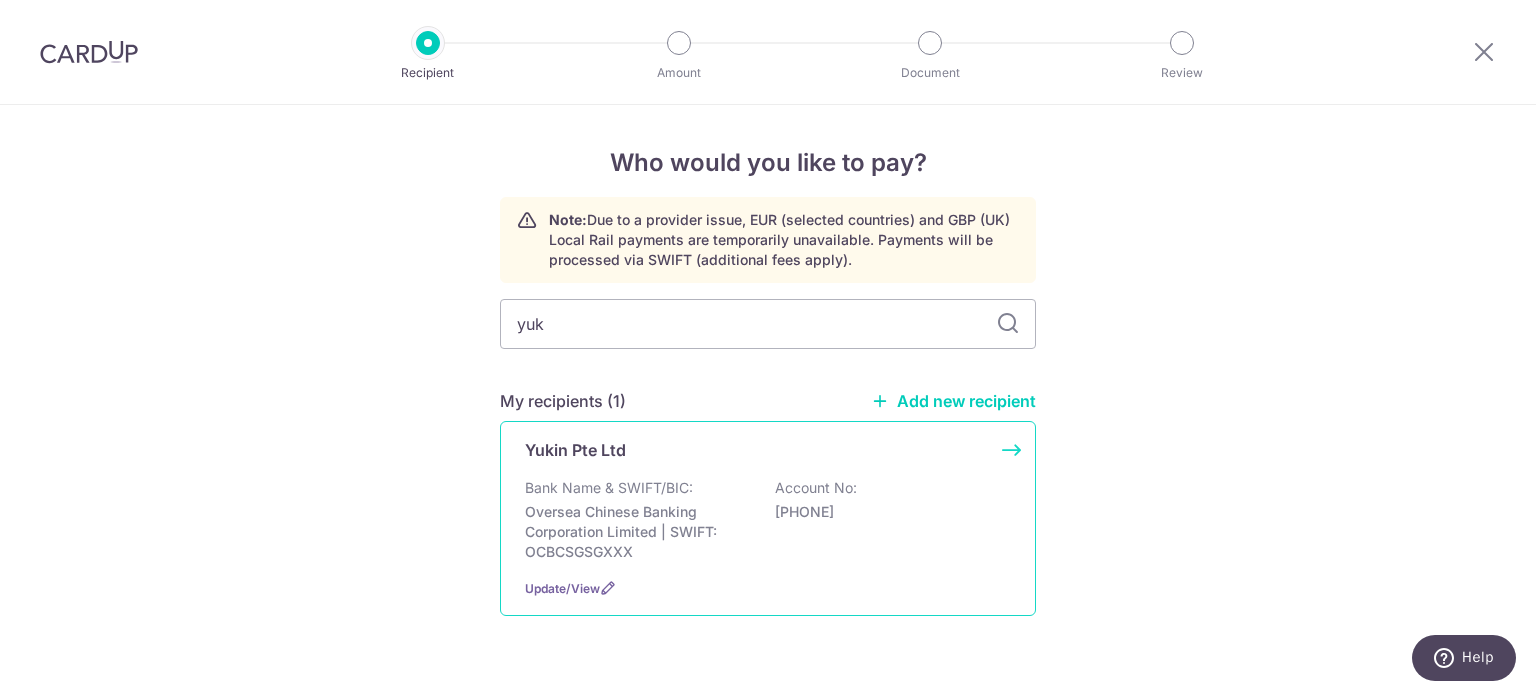 click on "Yukin Pte Ltd" at bounding box center (575, 450) 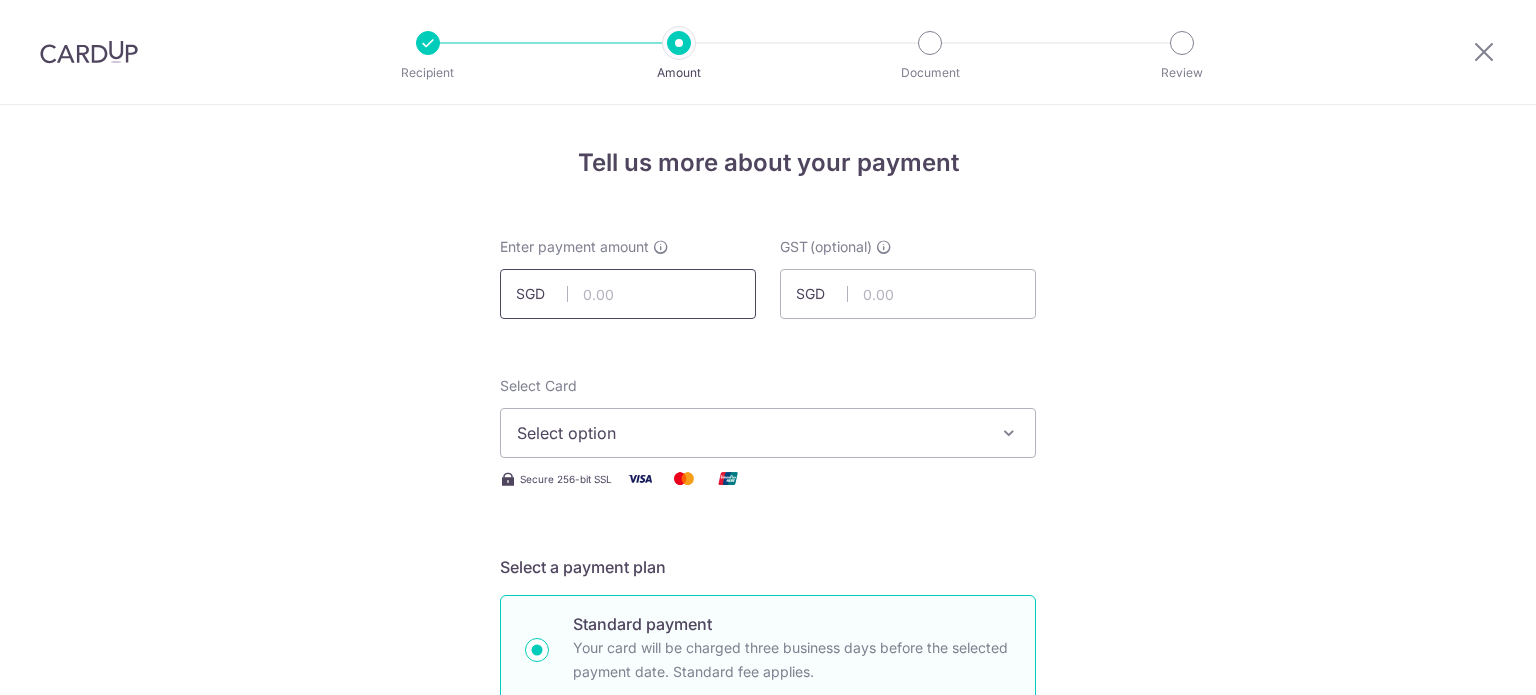 scroll, scrollTop: 0, scrollLeft: 0, axis: both 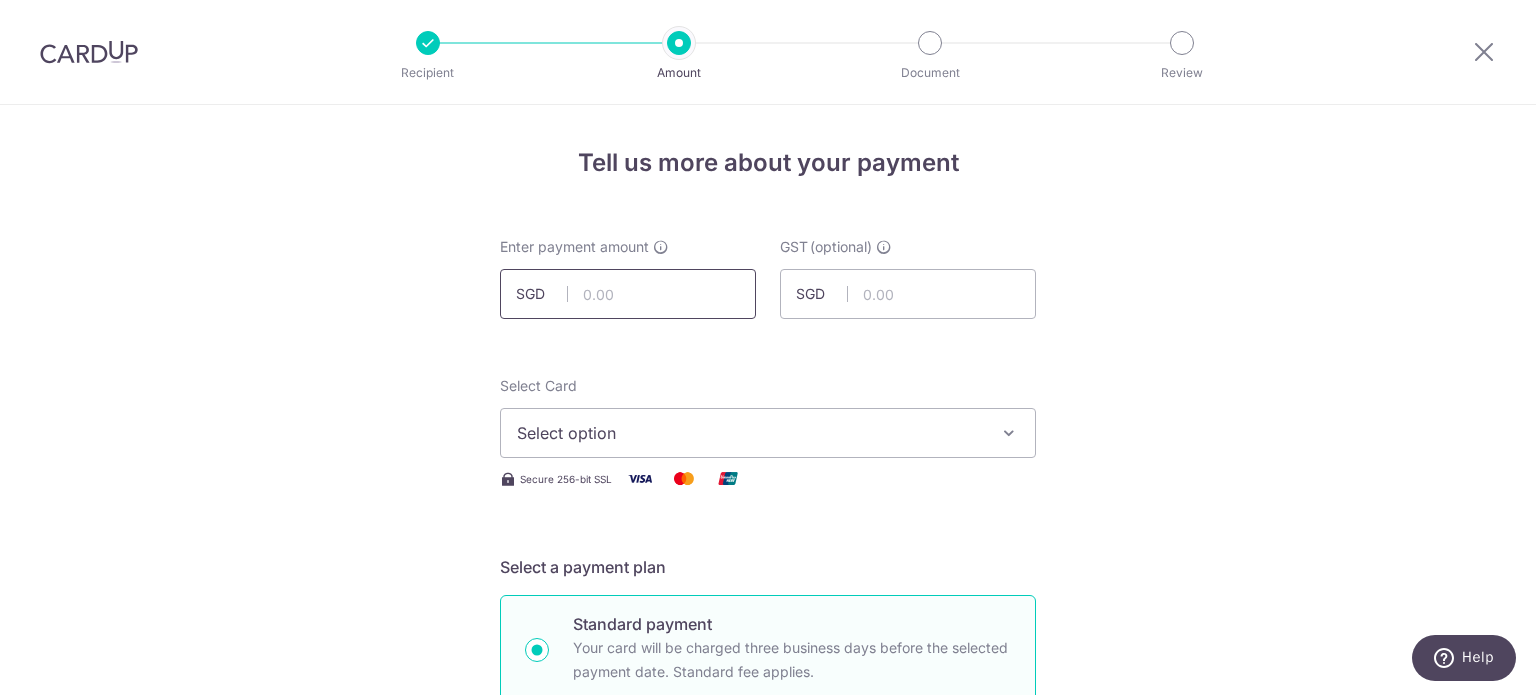 click at bounding box center [628, 294] 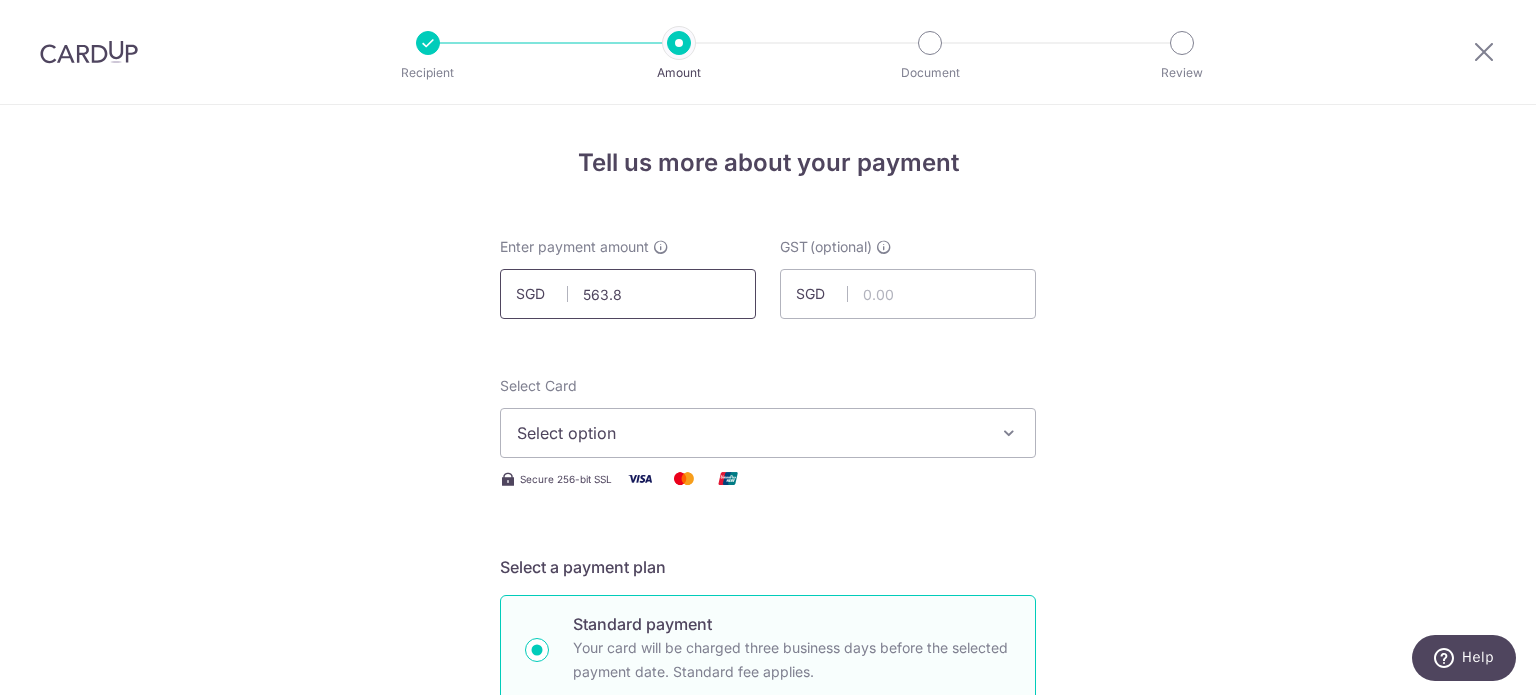 type on "563.86" 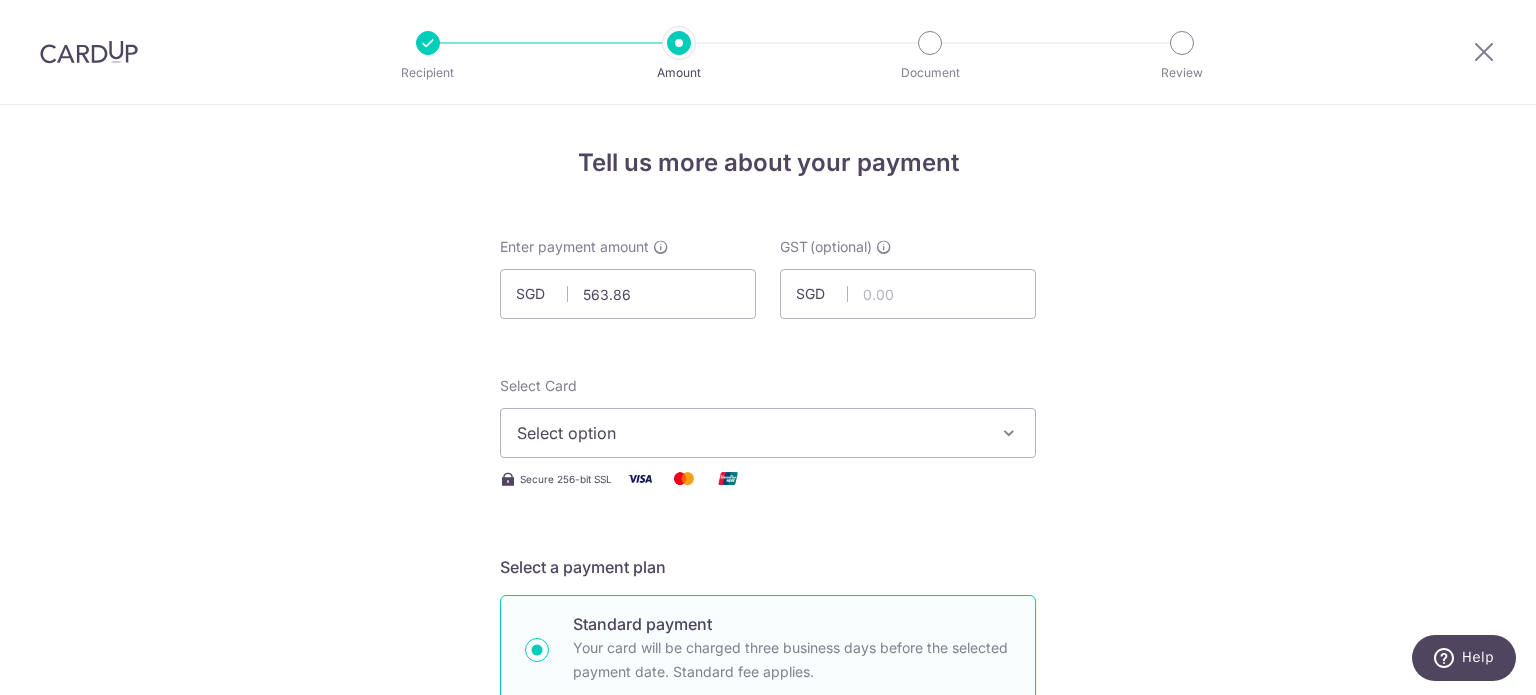click on "Select option" at bounding box center (750, 433) 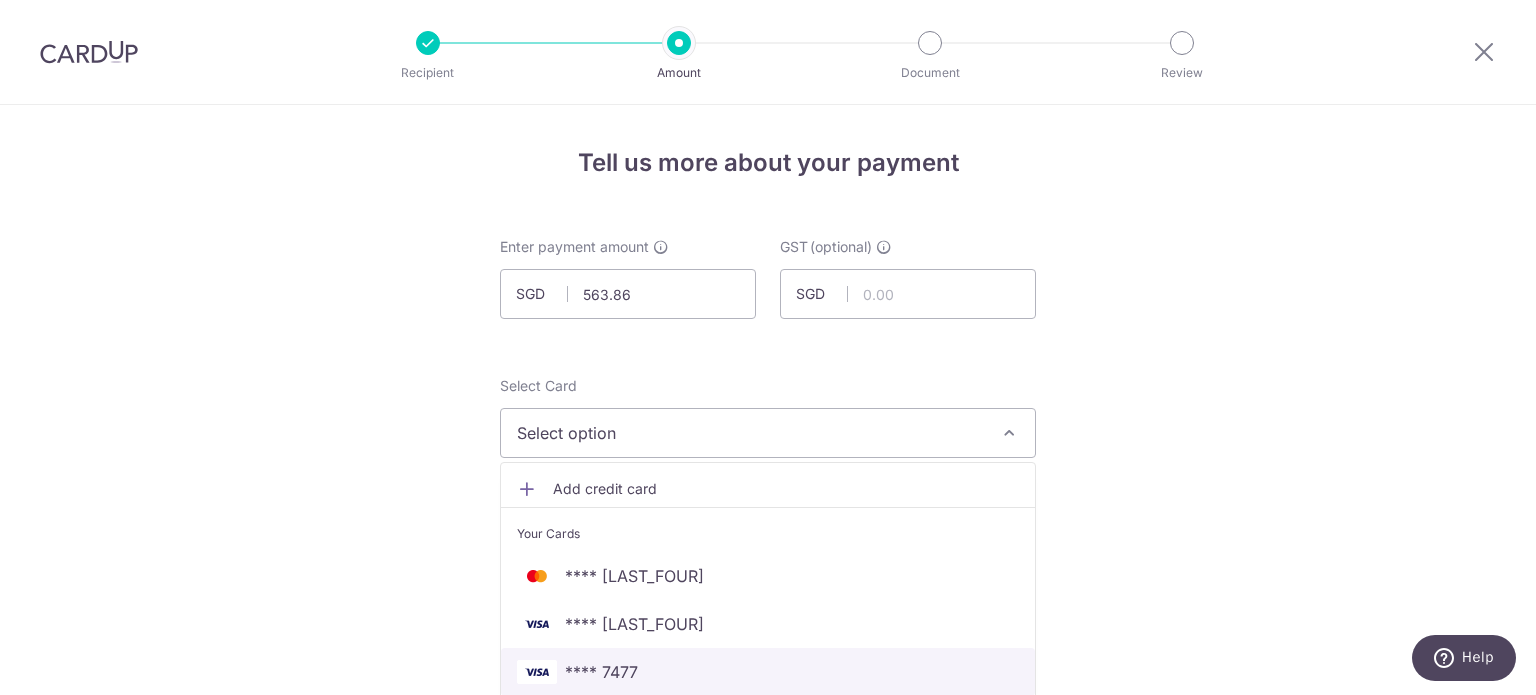 click on "**** 7477" at bounding box center (601, 672) 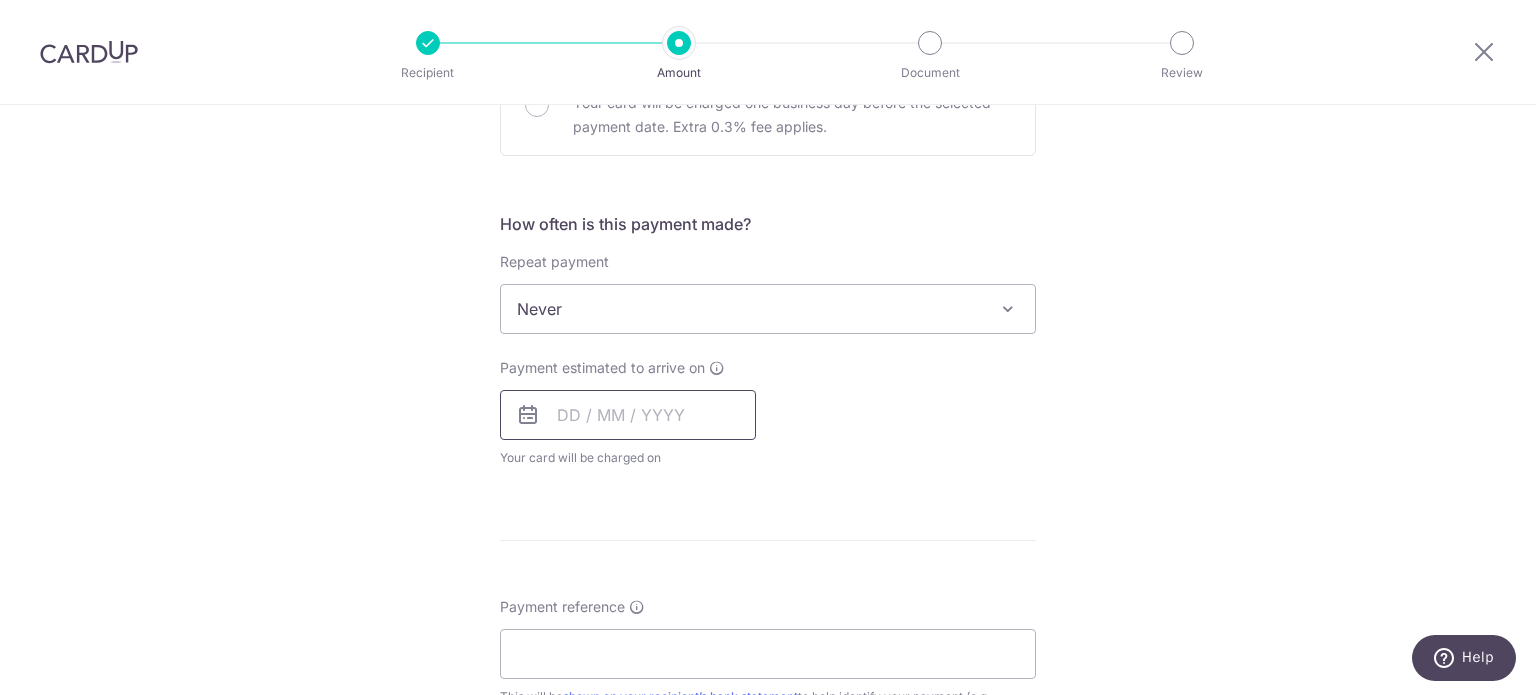 scroll, scrollTop: 700, scrollLeft: 0, axis: vertical 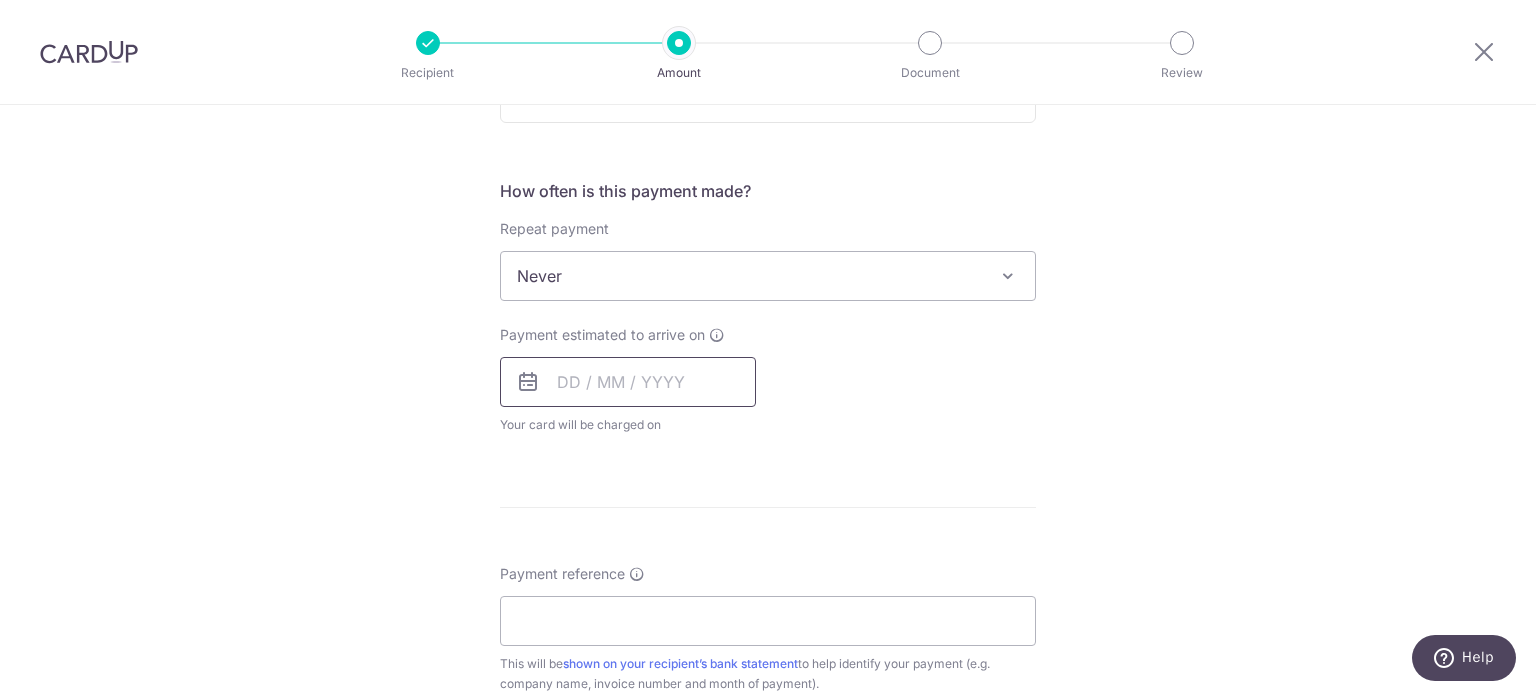 click at bounding box center (628, 382) 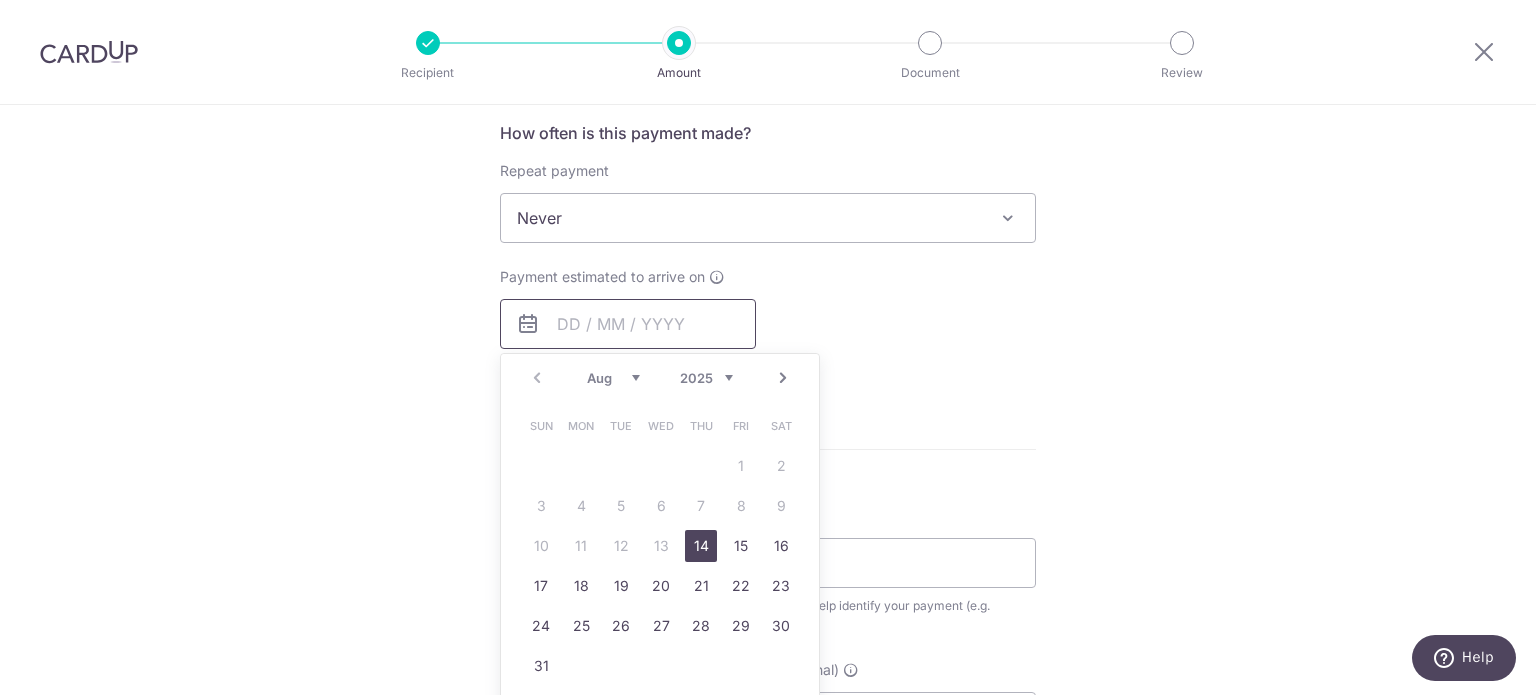 scroll, scrollTop: 900, scrollLeft: 0, axis: vertical 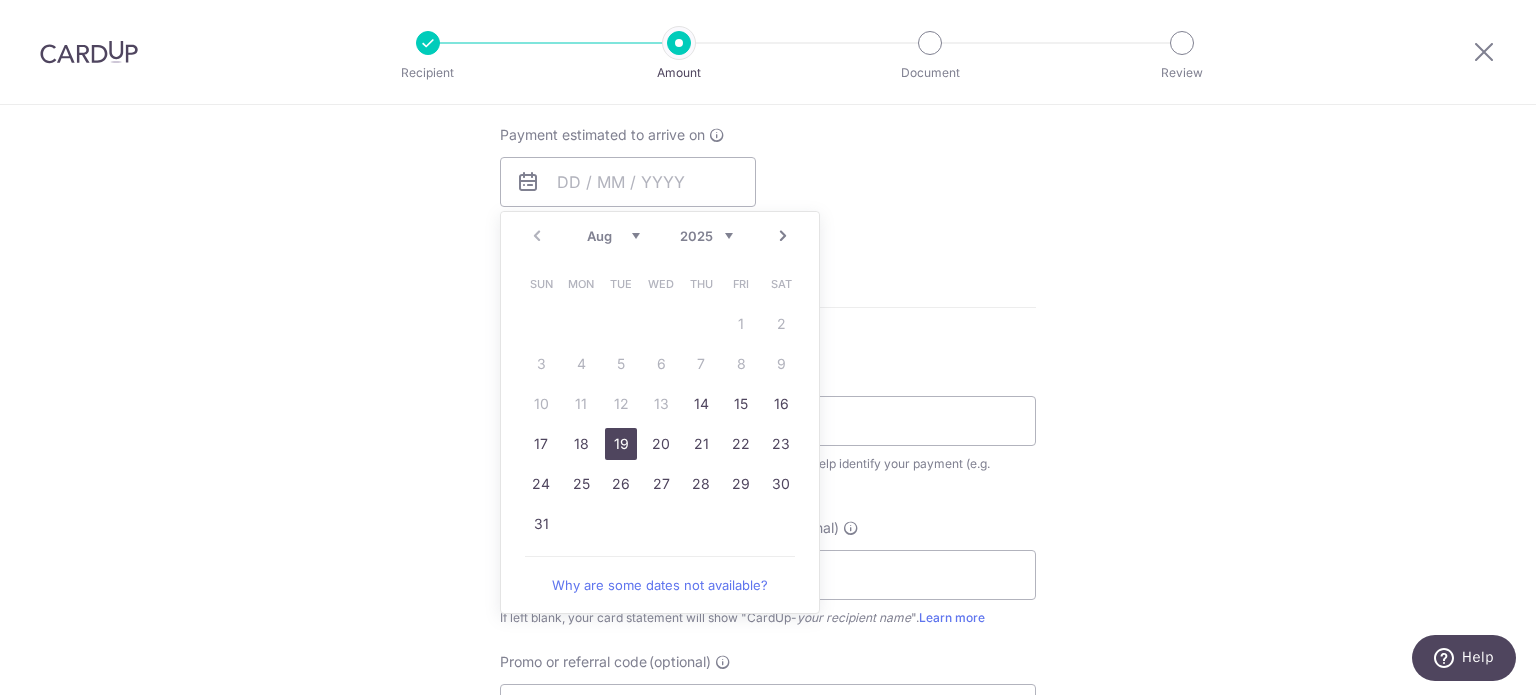 click on "19" at bounding box center [621, 444] 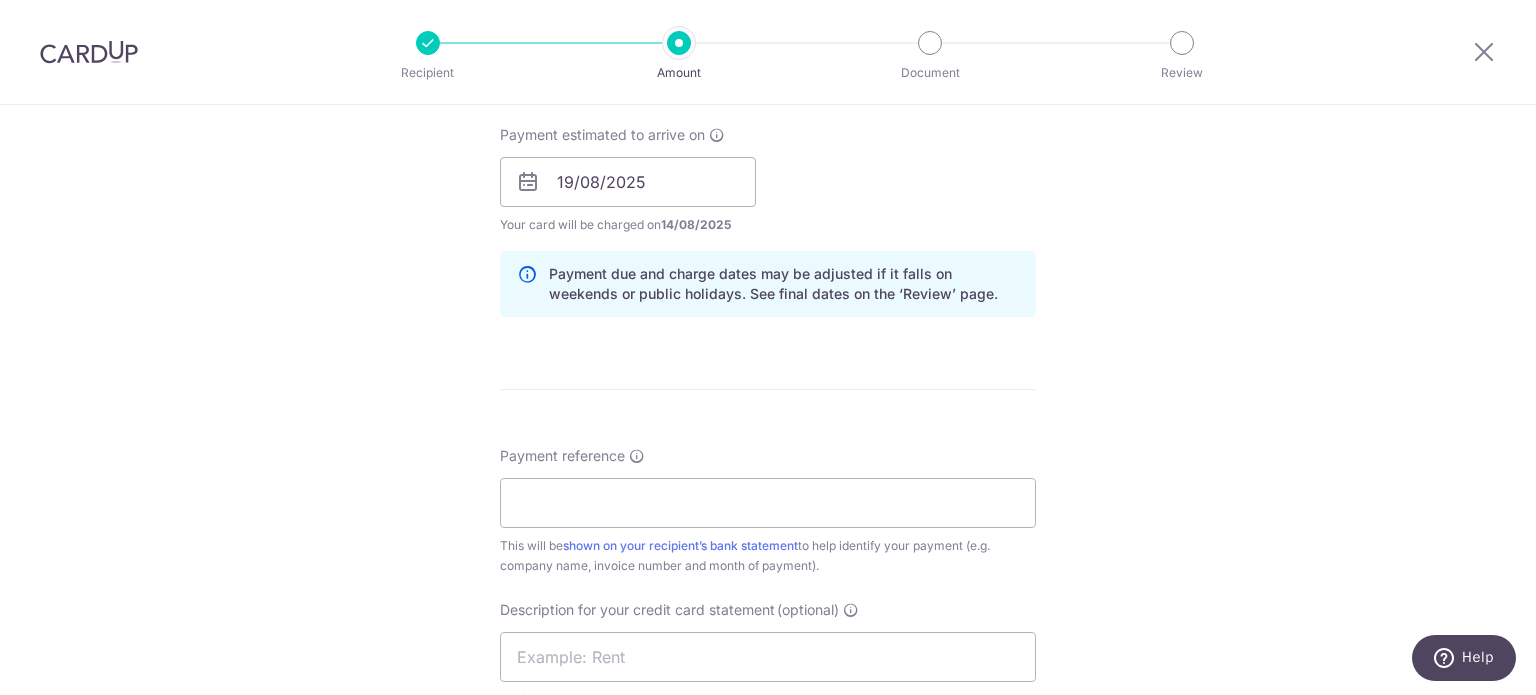 click at bounding box center [528, 182] 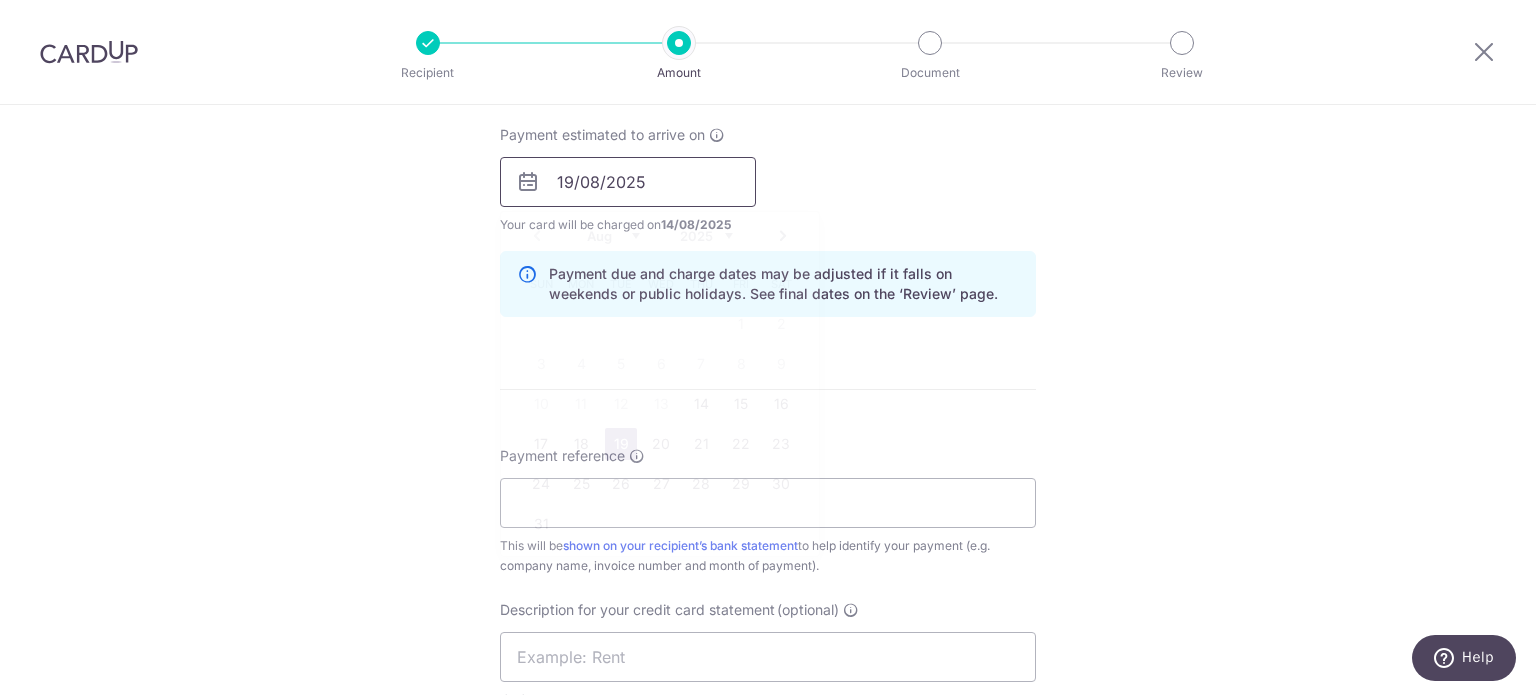 click on "19/08/2025" at bounding box center (628, 182) 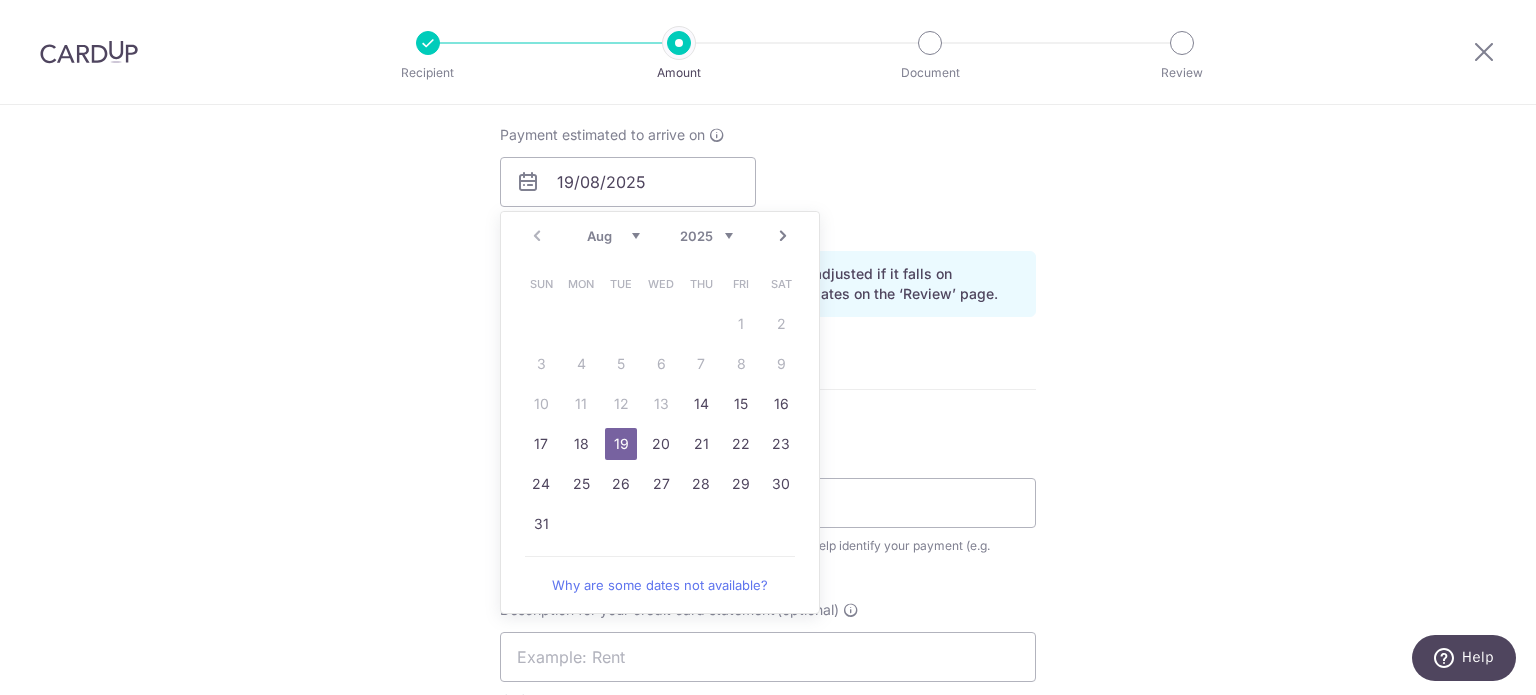 click on "19" at bounding box center (621, 444) 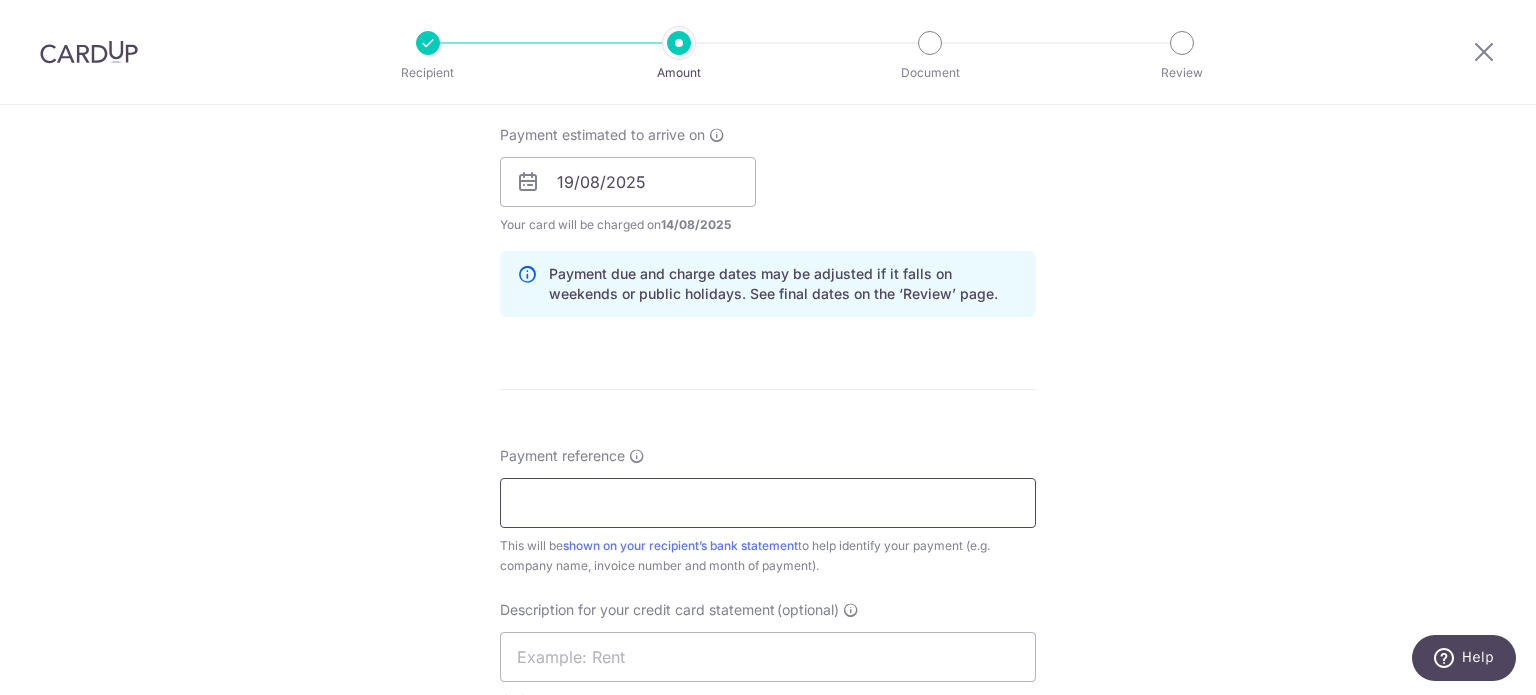 click on "Payment reference" at bounding box center [768, 503] 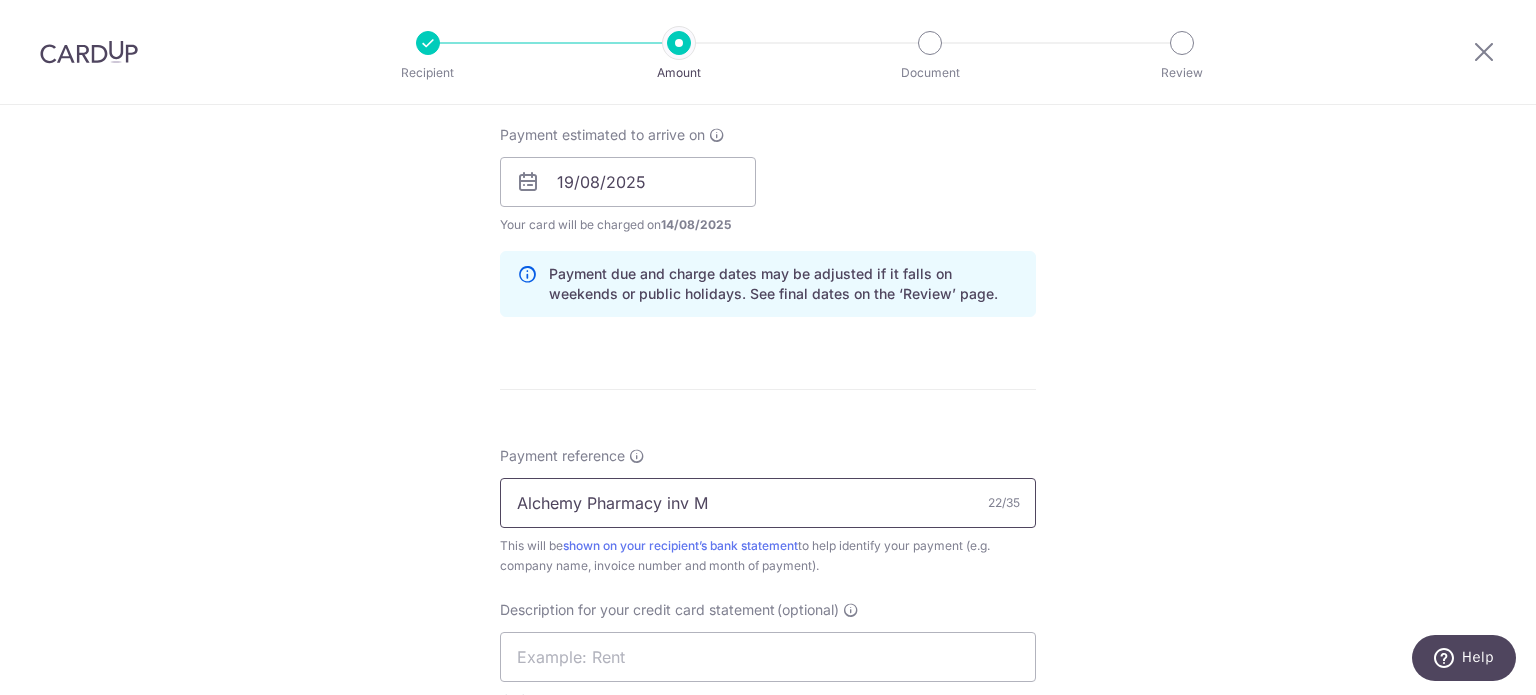 type on "Alchemy Pharmacy inv May" 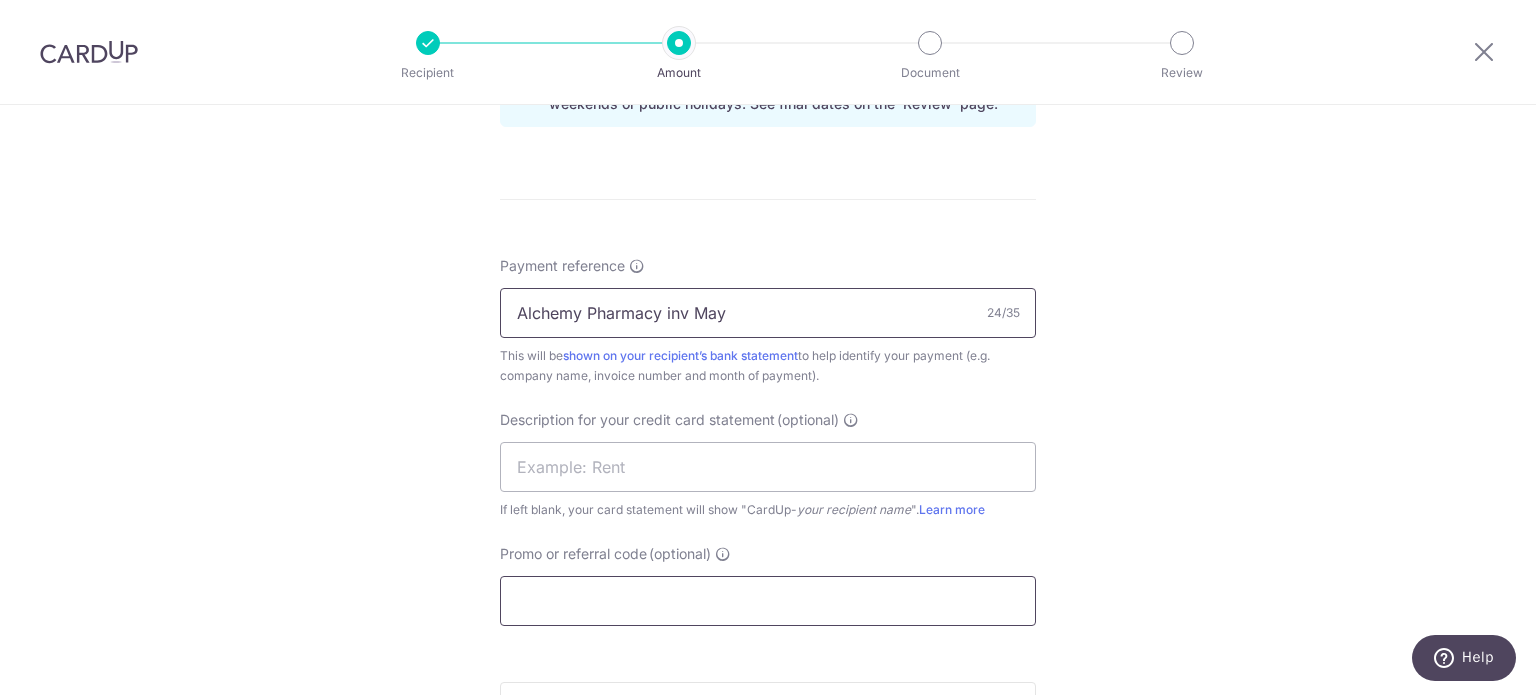 scroll, scrollTop: 1100, scrollLeft: 0, axis: vertical 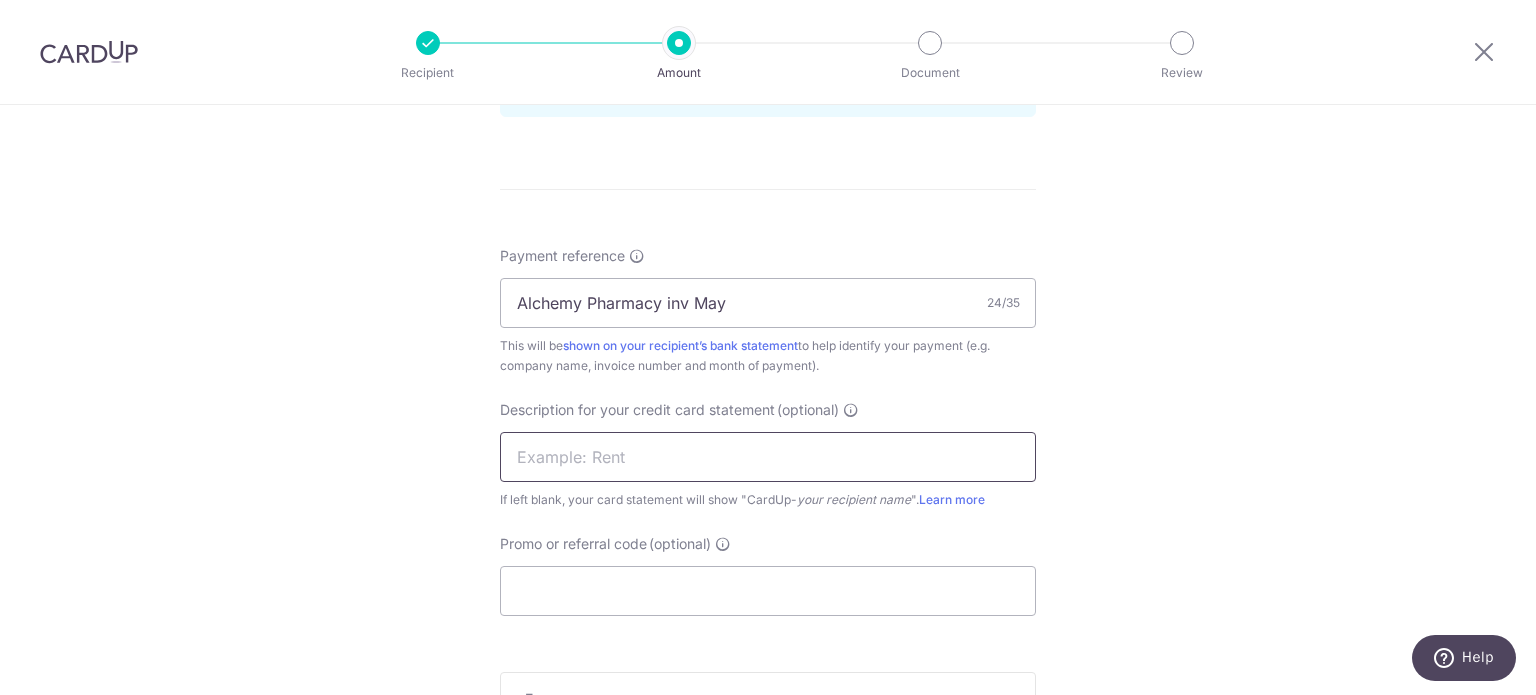 click at bounding box center (768, 457) 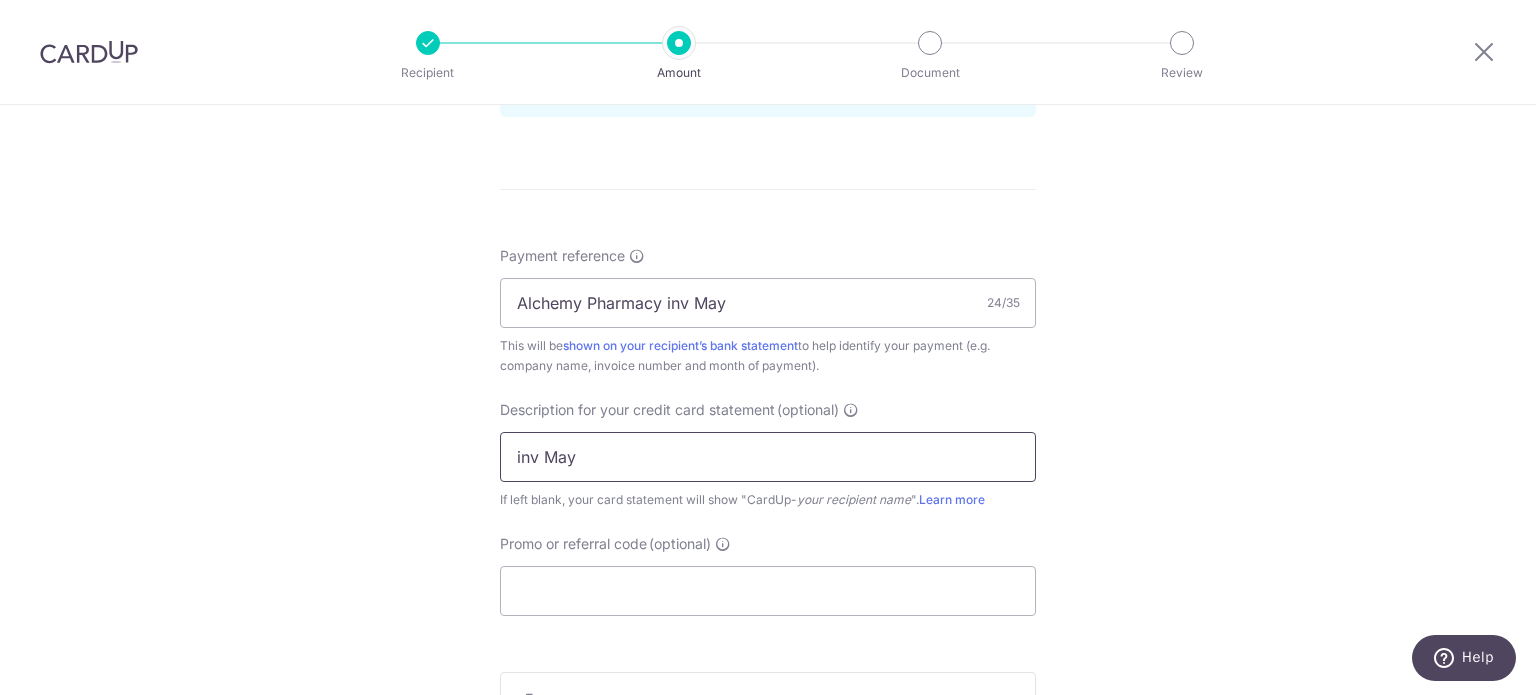 type on "inv May Yukin" 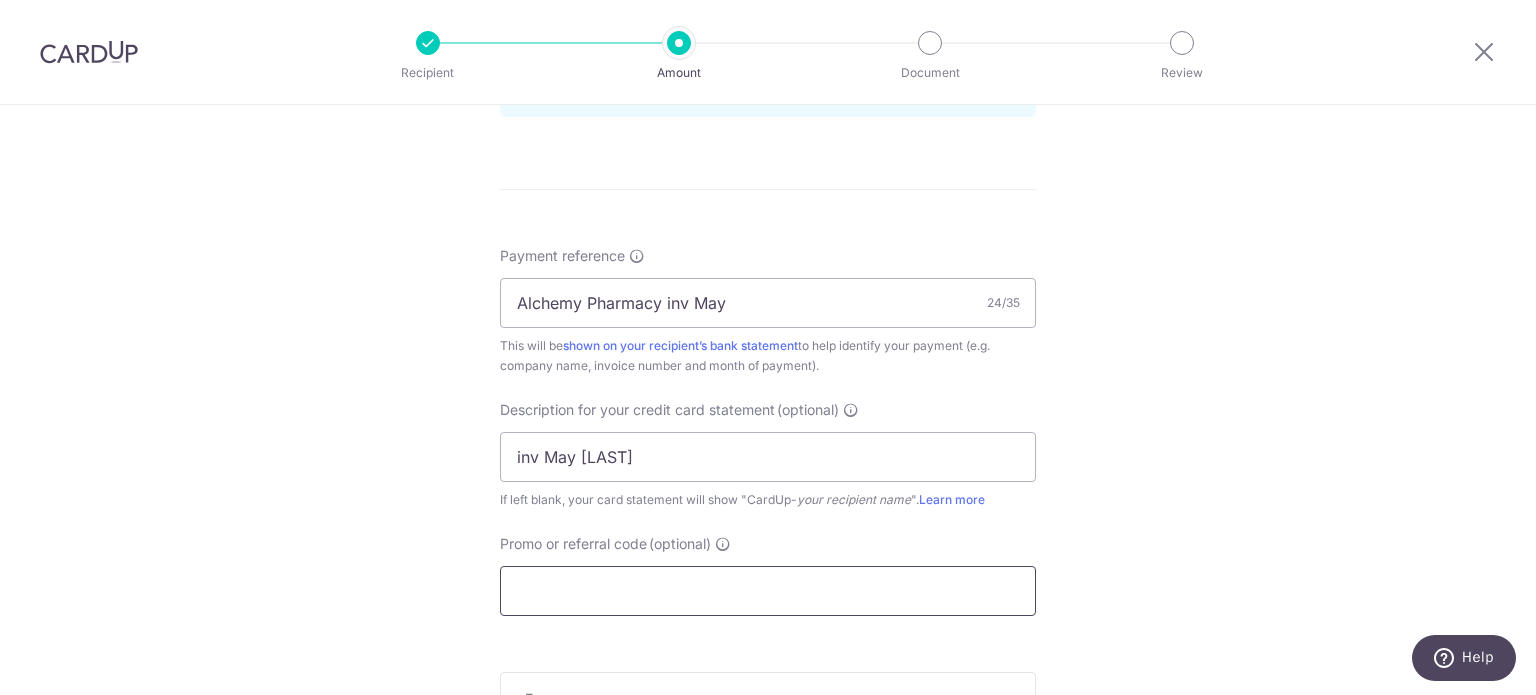 click on "Promo or referral code
(optional)" at bounding box center [768, 591] 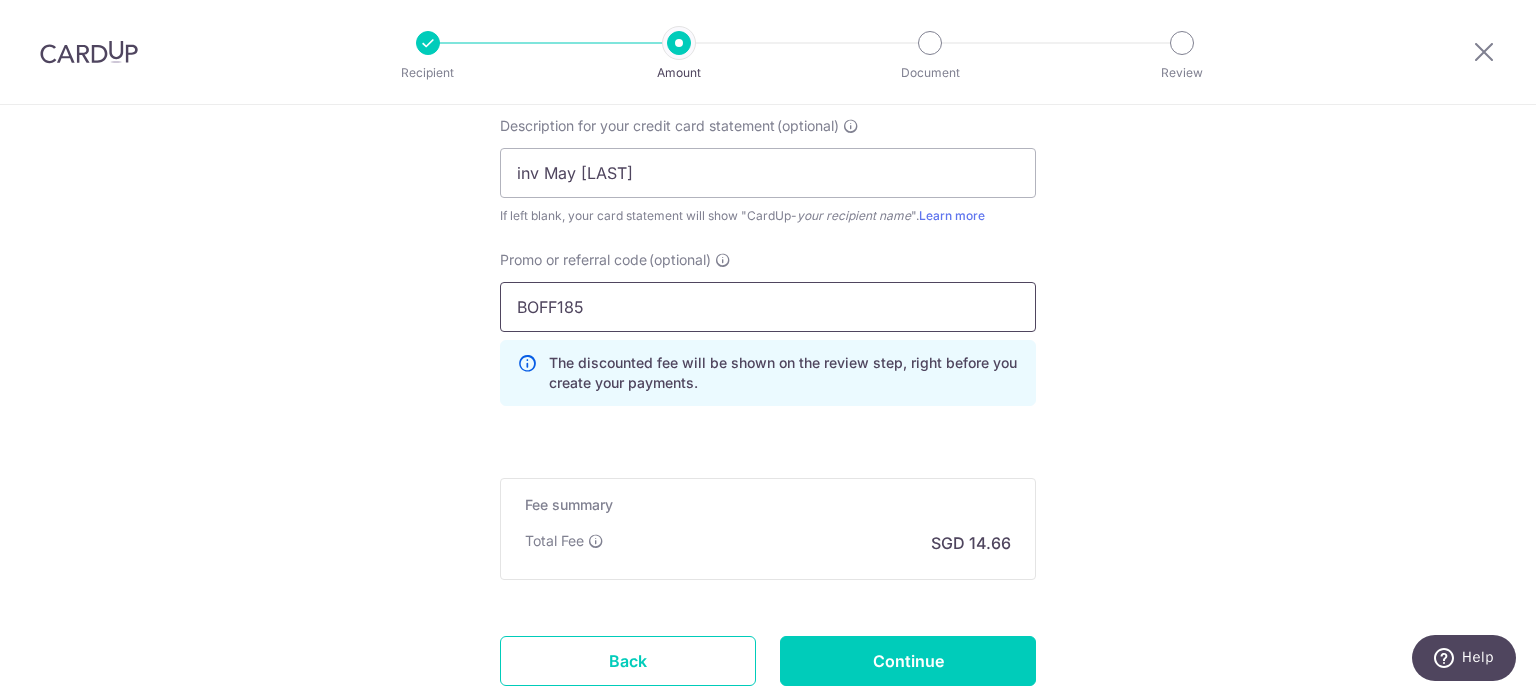 scroll, scrollTop: 1400, scrollLeft: 0, axis: vertical 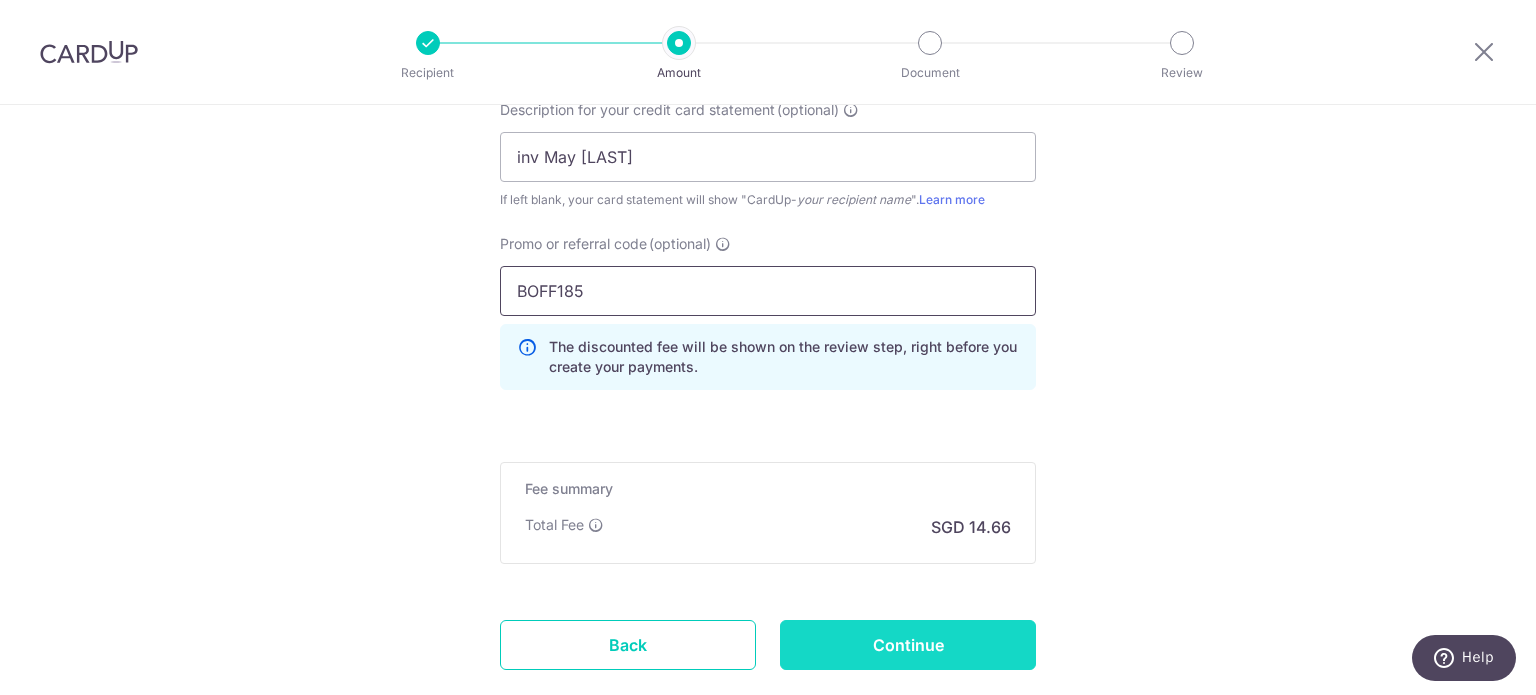 type on "BOFF185" 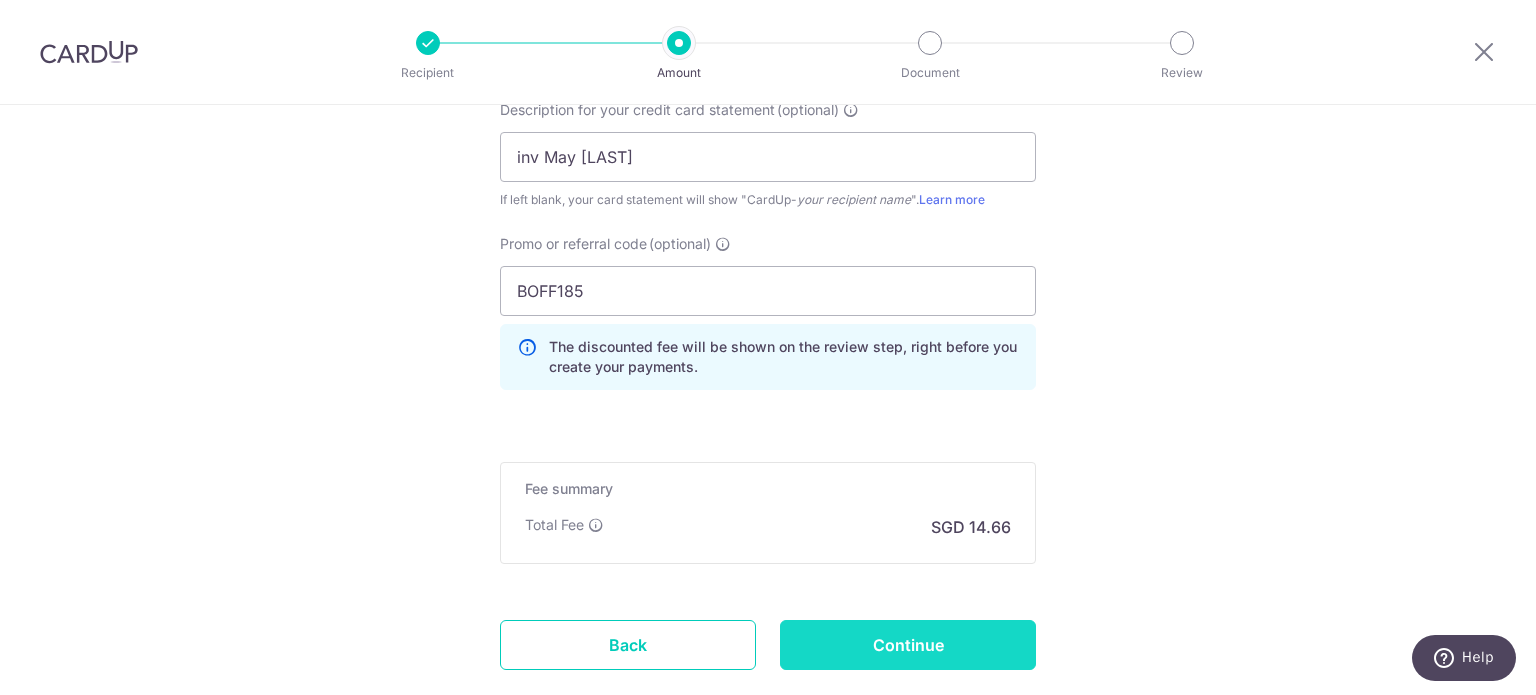 click on "Continue" at bounding box center [908, 645] 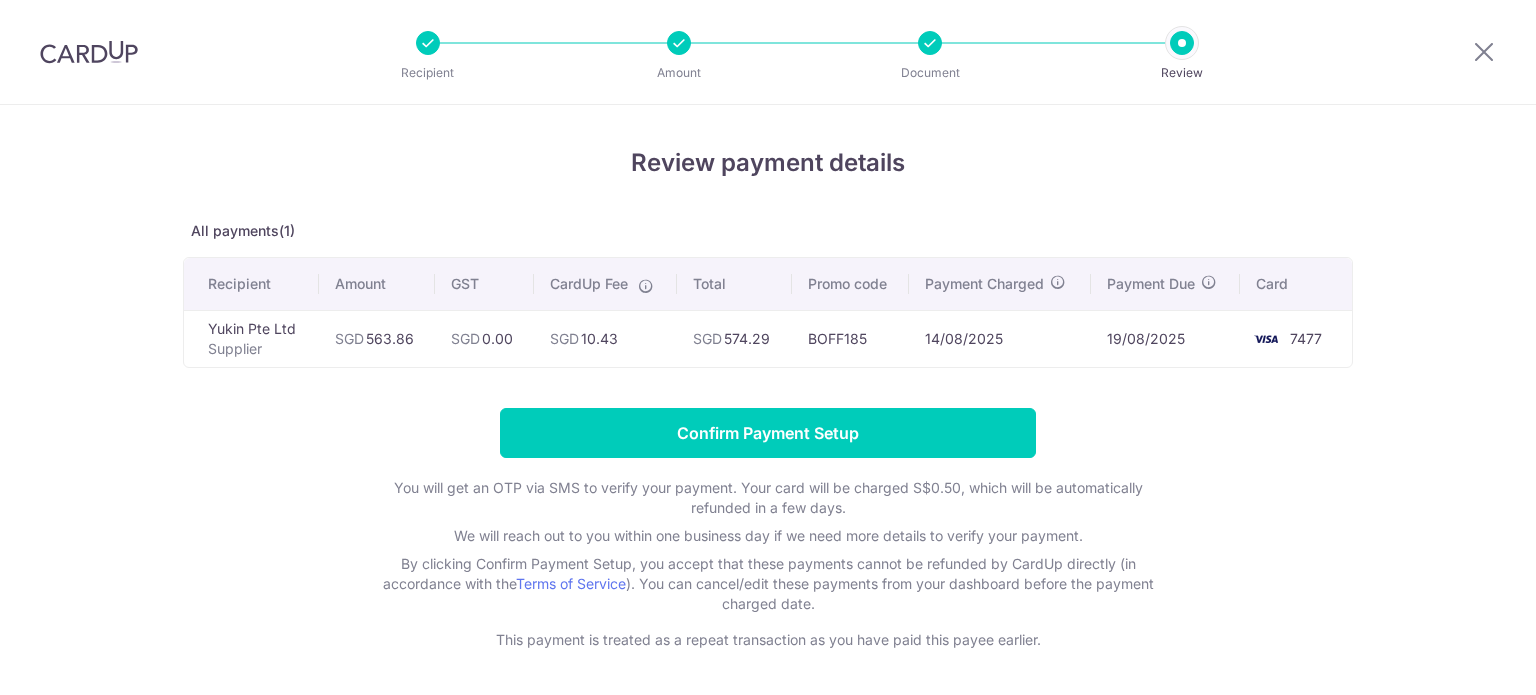 scroll, scrollTop: 0, scrollLeft: 0, axis: both 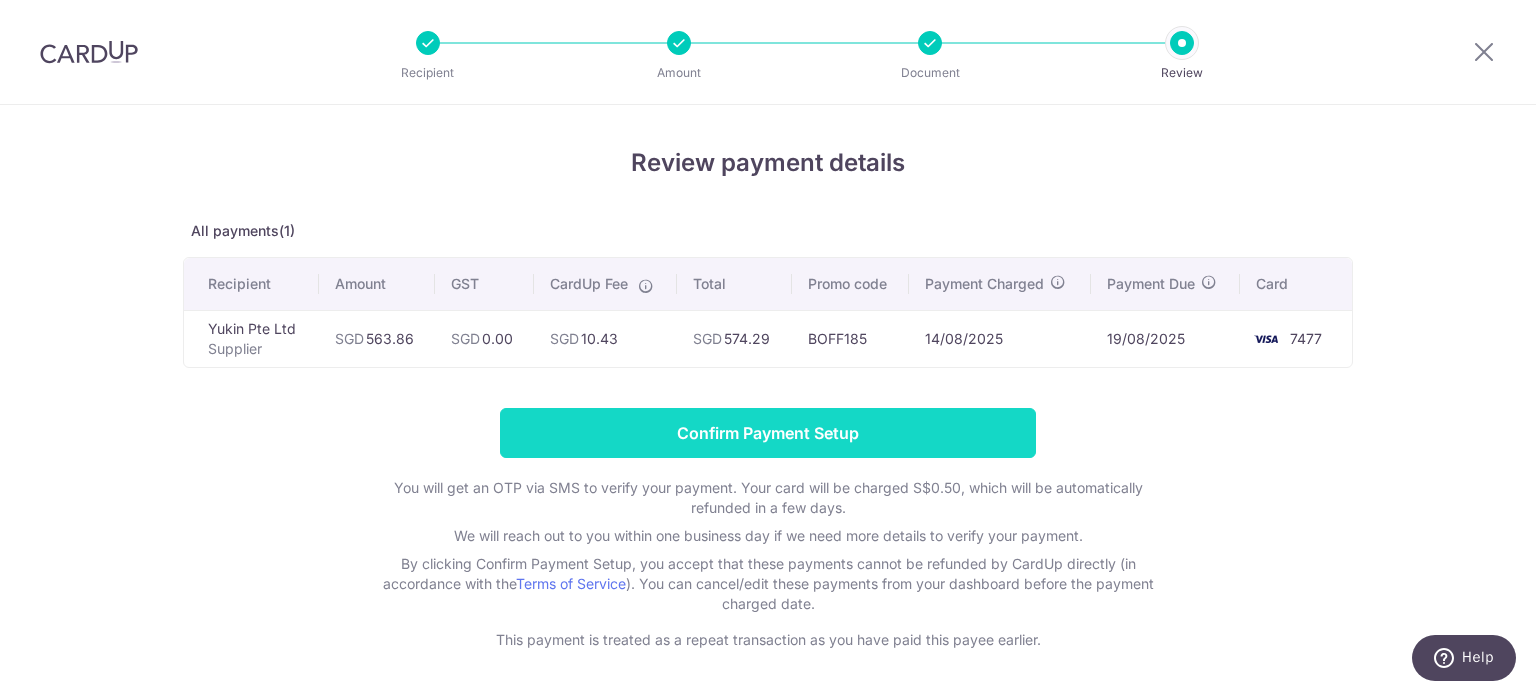 click on "Confirm Payment Setup" at bounding box center [768, 433] 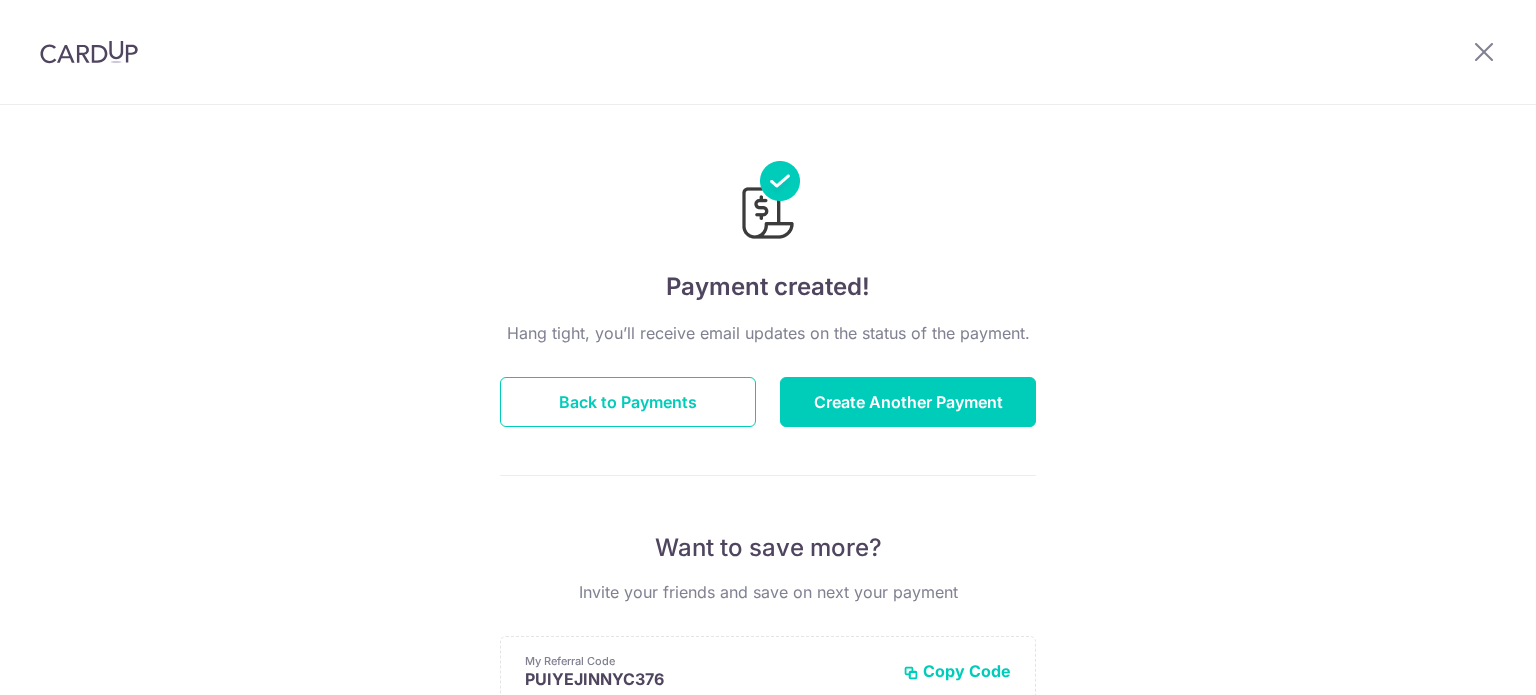 scroll, scrollTop: 0, scrollLeft: 0, axis: both 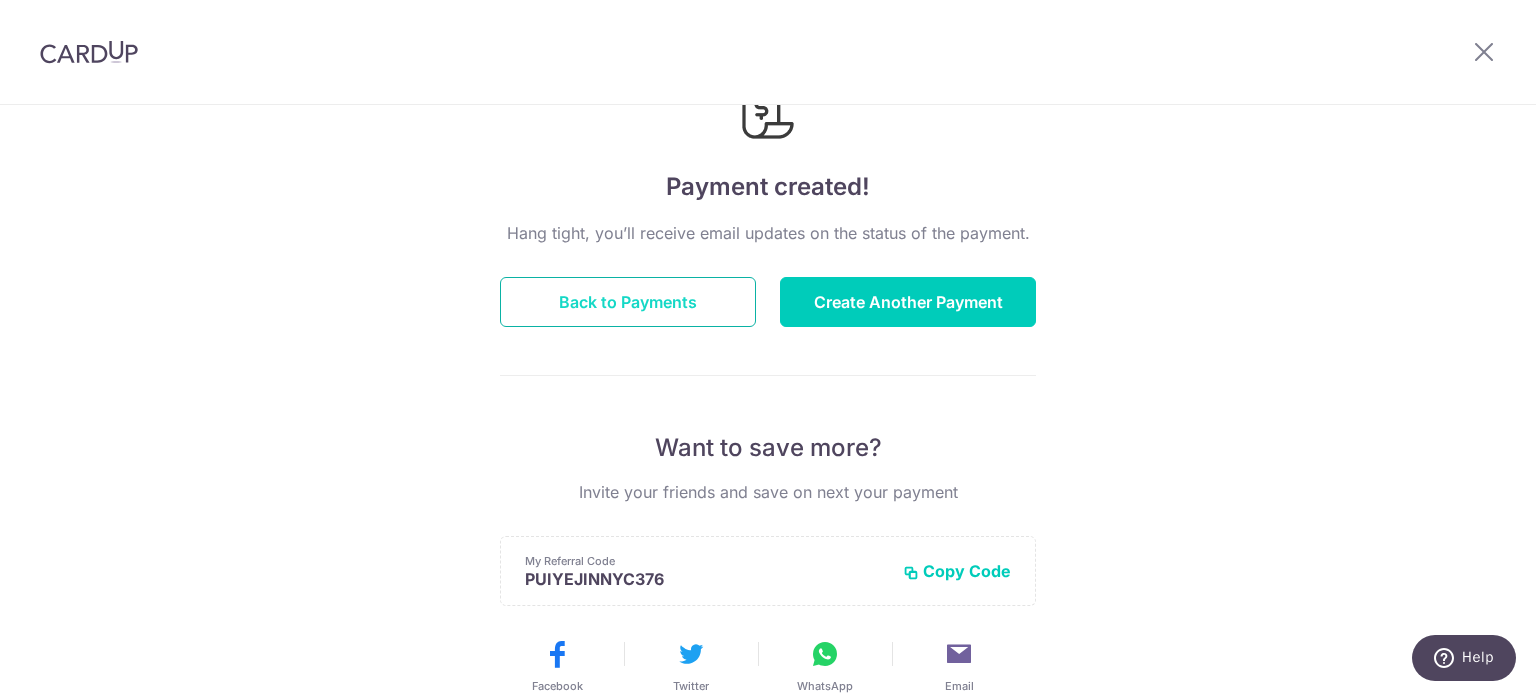 click on "Back to Payments" at bounding box center [628, 302] 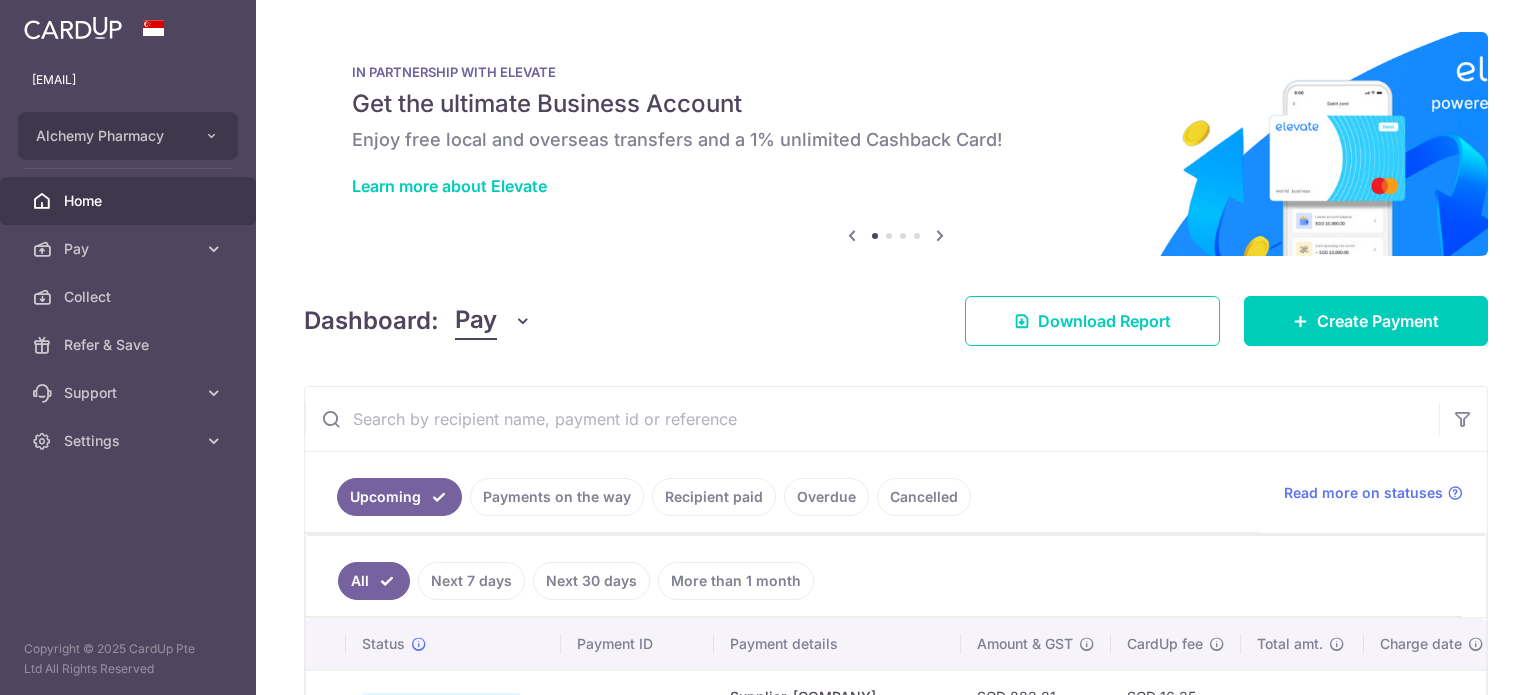 scroll, scrollTop: 0, scrollLeft: 0, axis: both 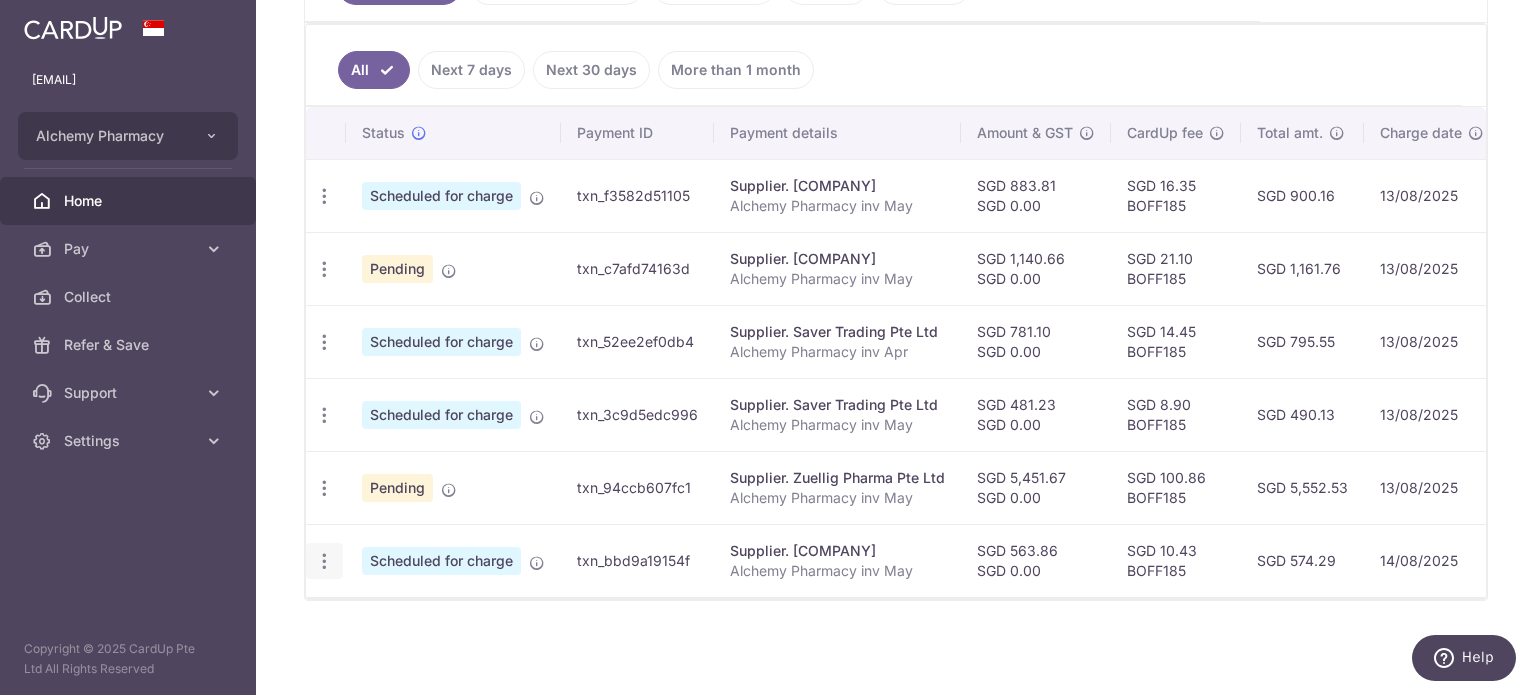 click at bounding box center (324, 196) 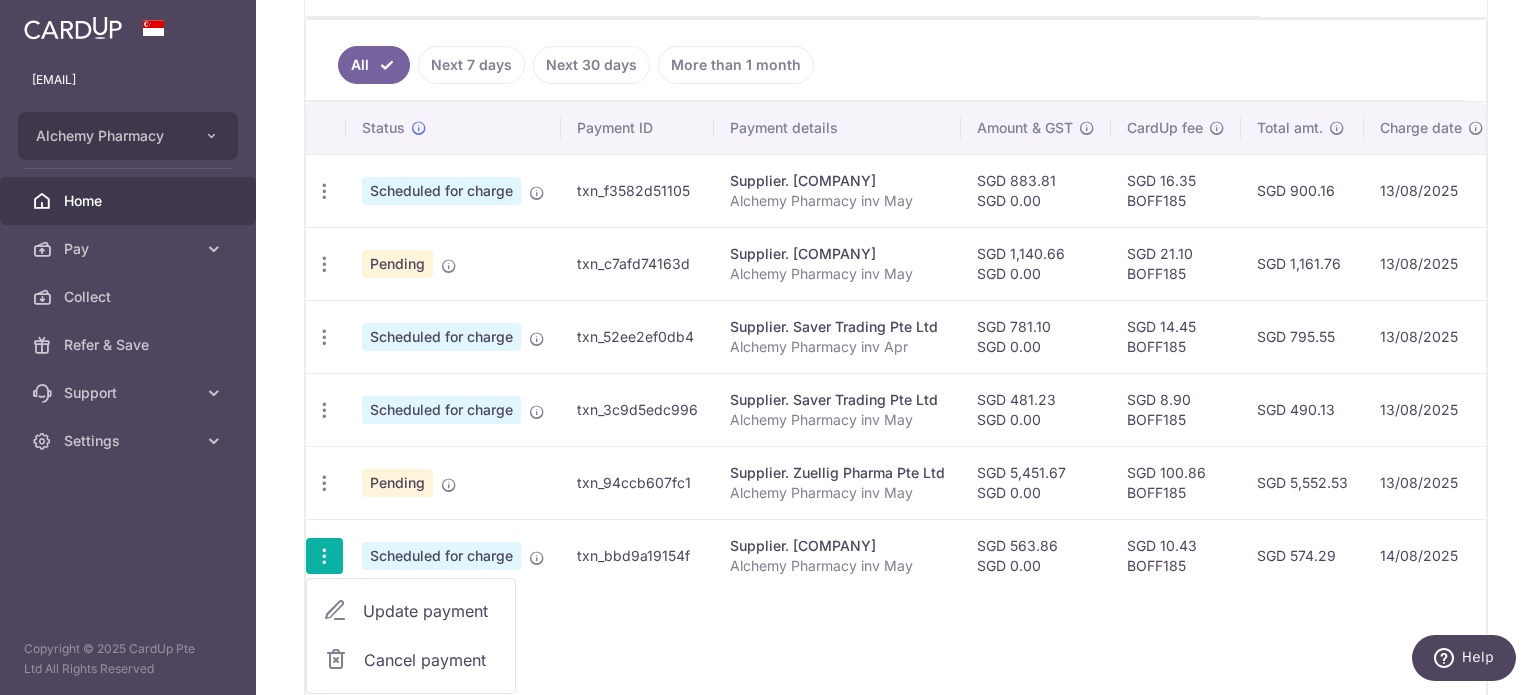 click on "Update payment" at bounding box center (431, 611) 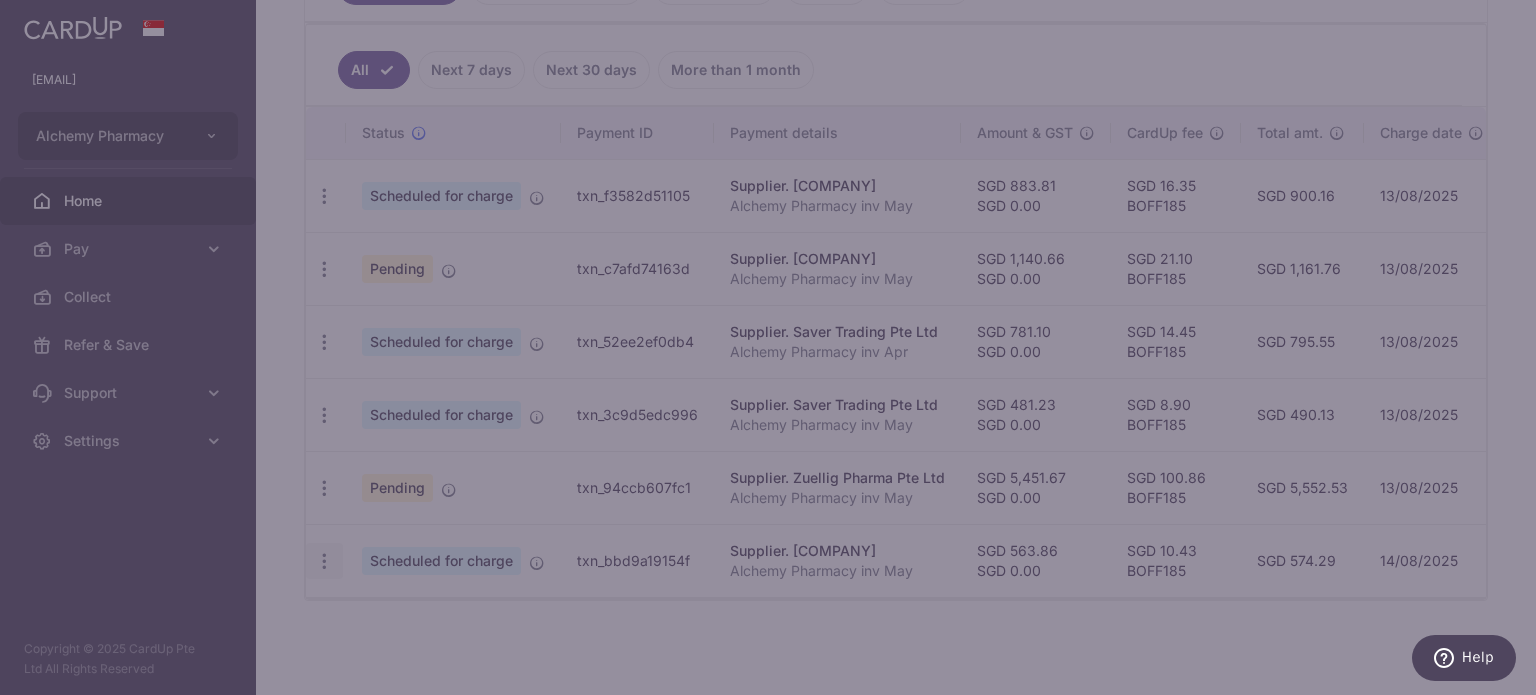 type on "BOFF185" 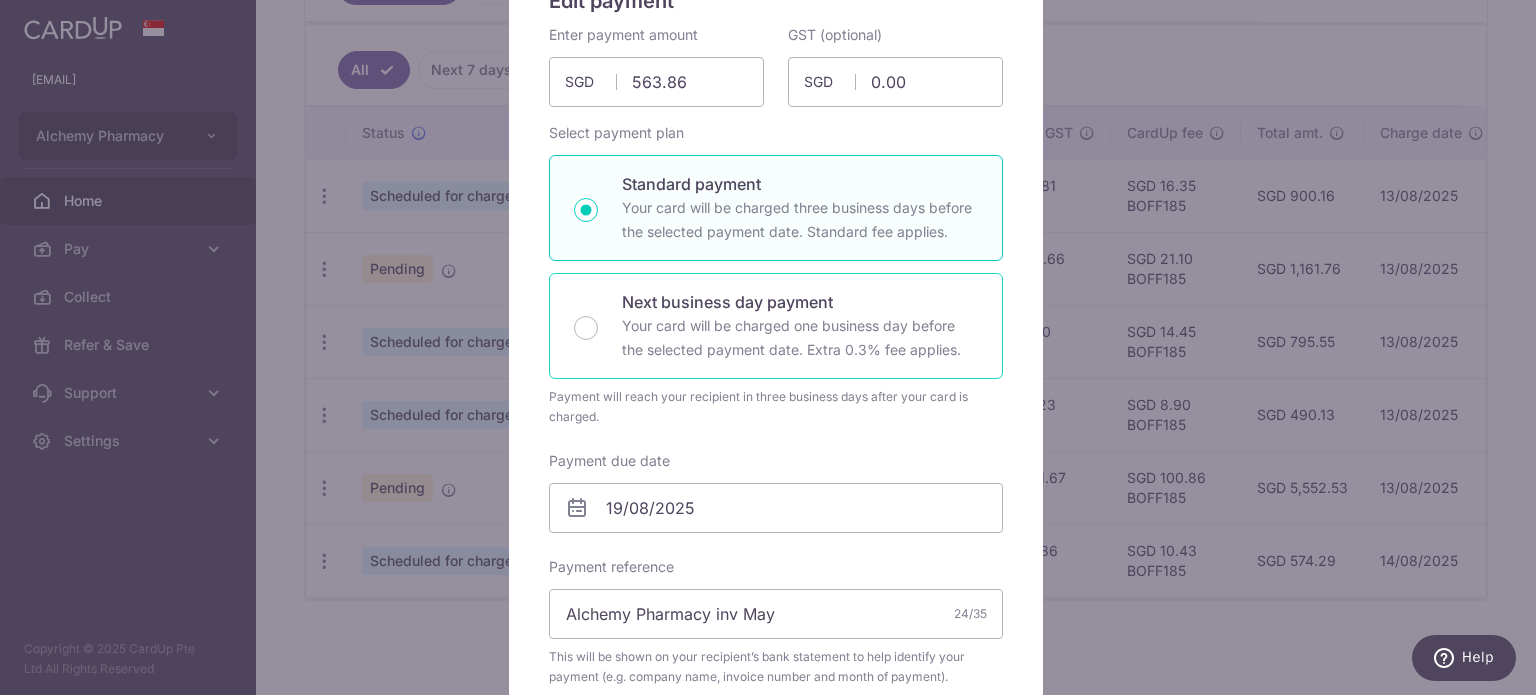 scroll, scrollTop: 300, scrollLeft: 0, axis: vertical 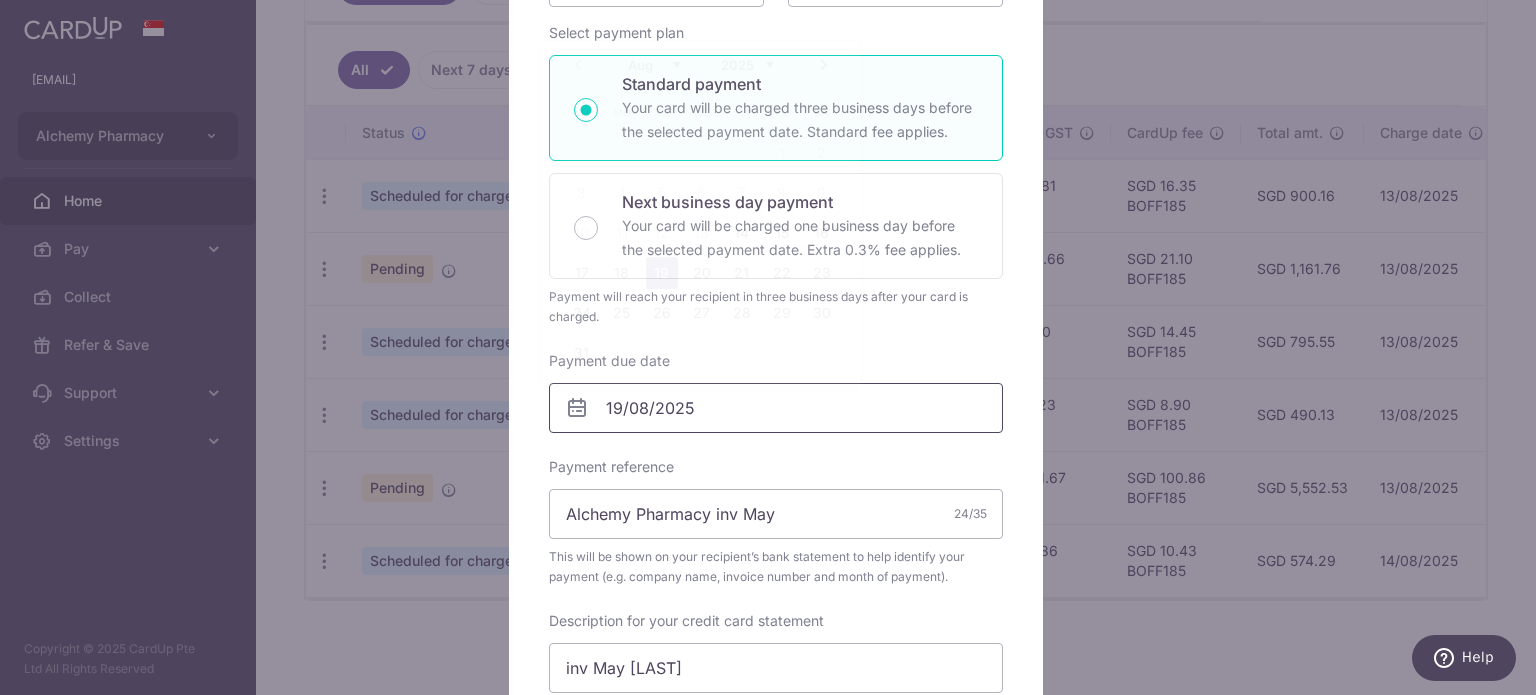 click on "19/08/2025" at bounding box center (776, 408) 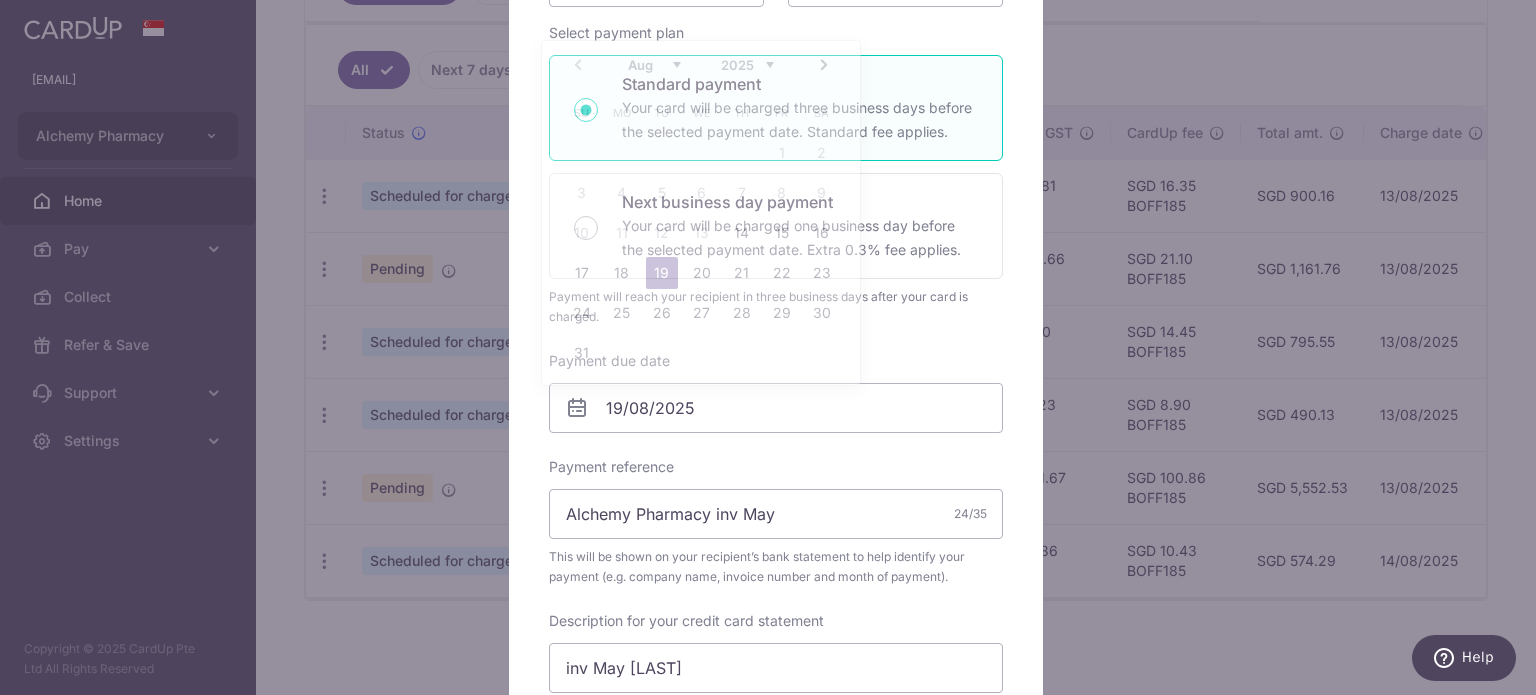 click on "Edit payment
By clicking apply,  you will make changes to all   payments to  Yukin Pte Ltd  scheduled from
.
By clicking below, you confirm you are editing this payment to  Yukin Pte Ltd  on
19/08/2025 .
SGD" at bounding box center (768, 347) 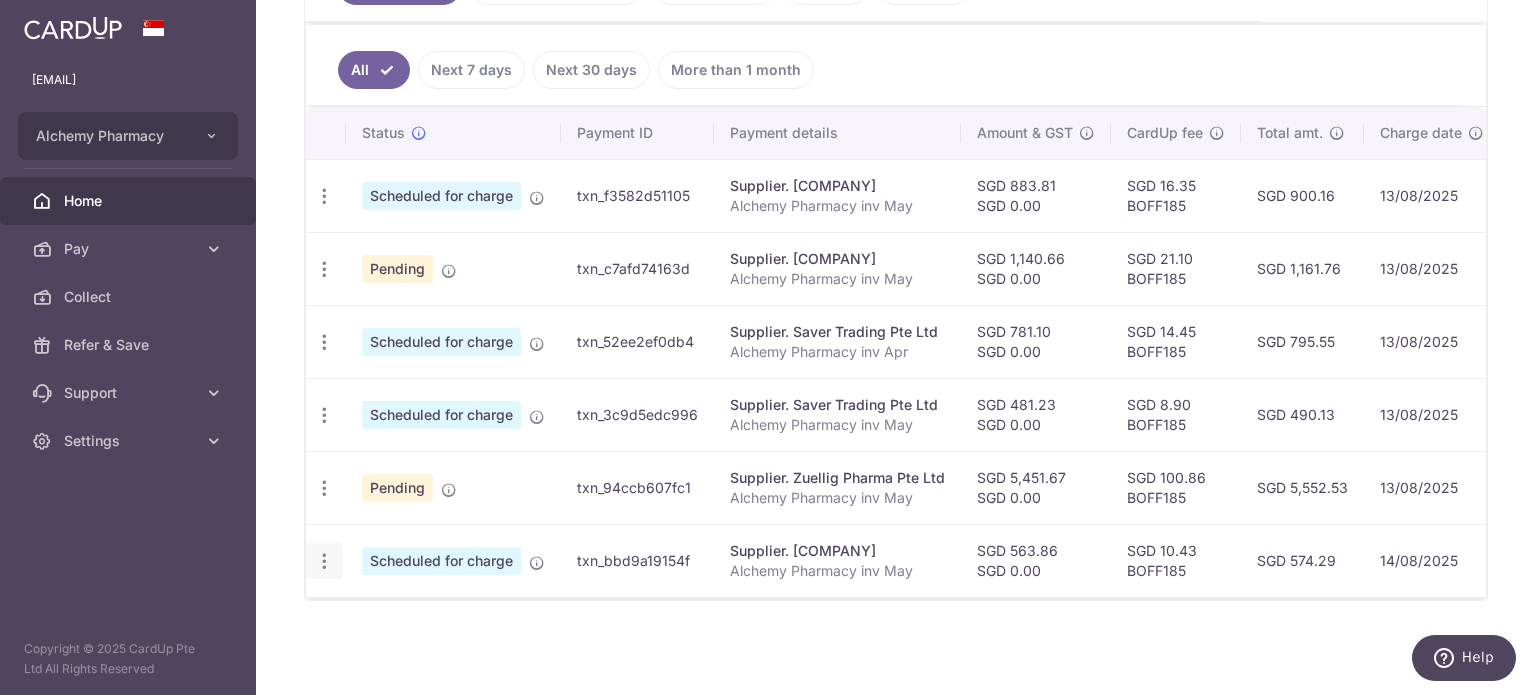 click at bounding box center (324, 196) 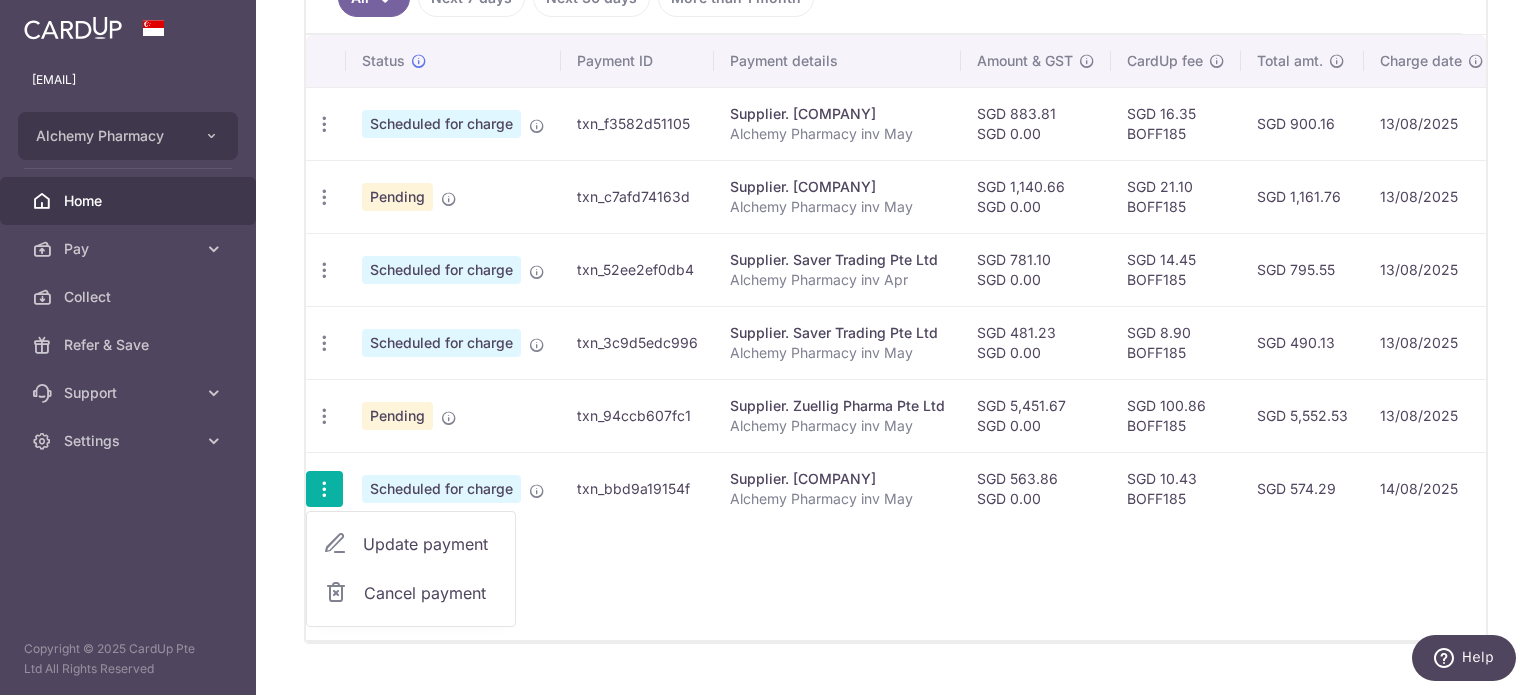 scroll, scrollTop: 616, scrollLeft: 0, axis: vertical 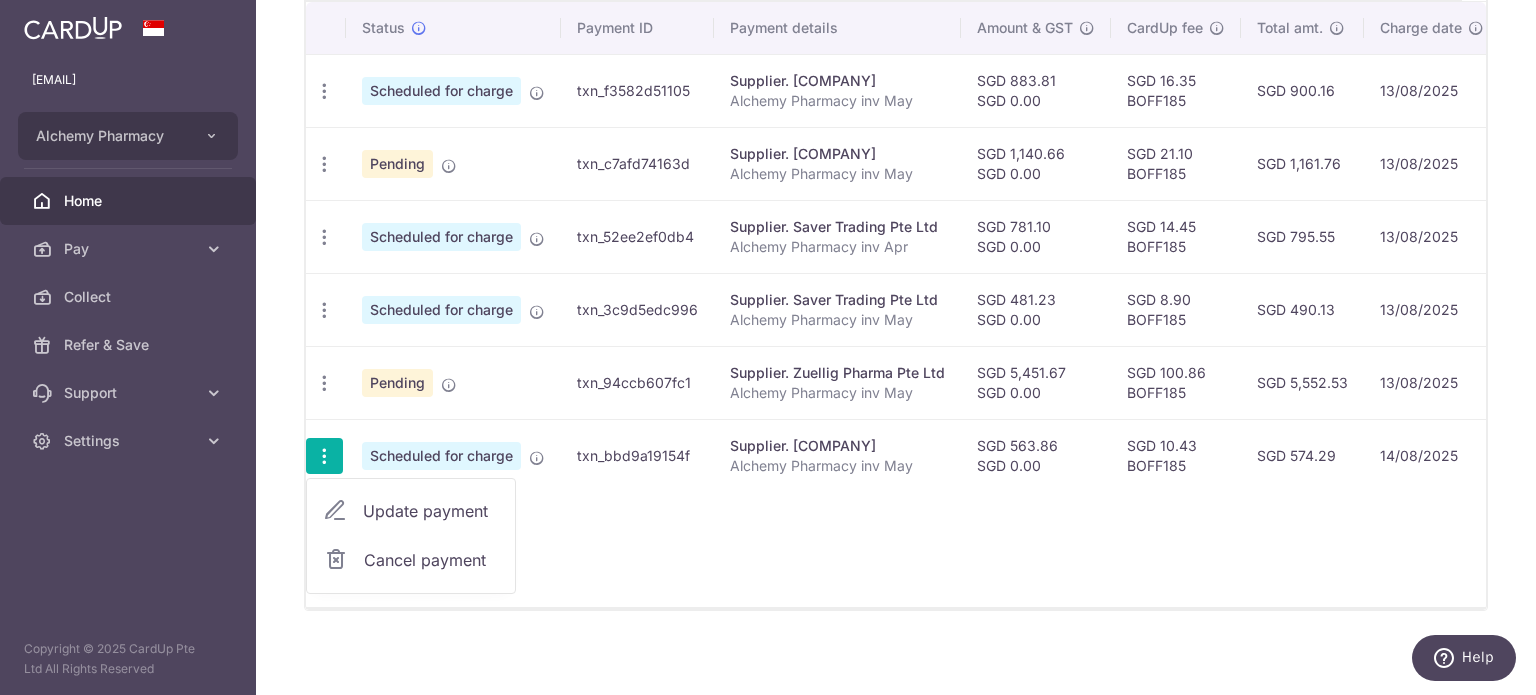 click on "Update payment" at bounding box center (431, 511) 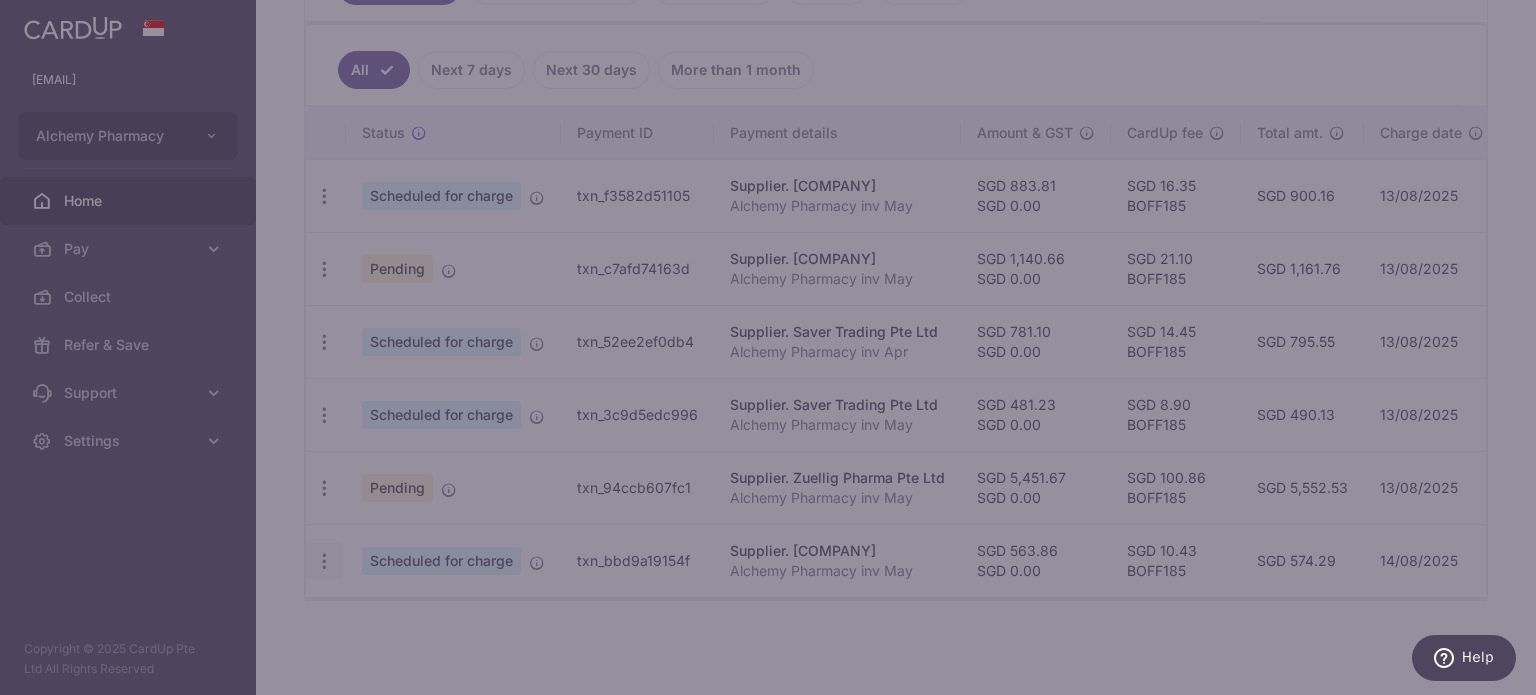 scroll, scrollTop: 516, scrollLeft: 0, axis: vertical 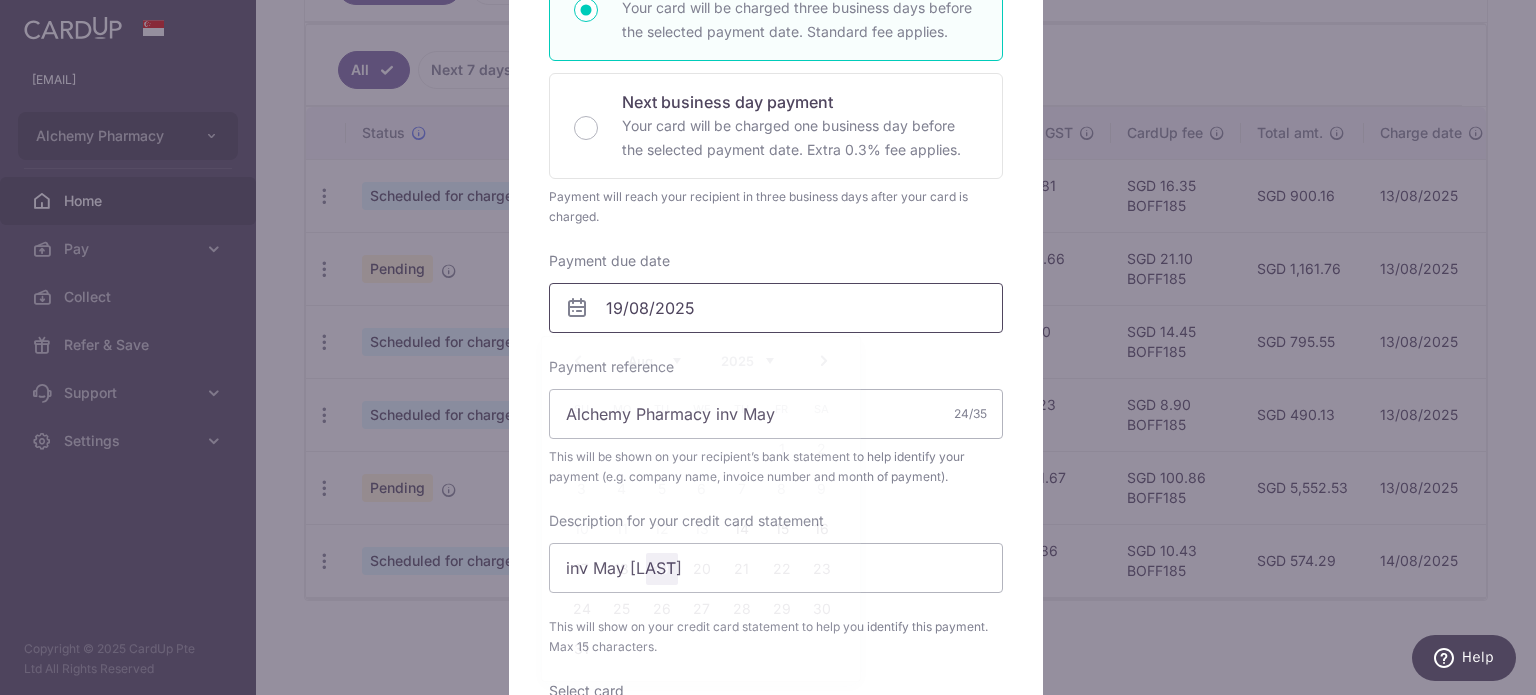 click on "19/08/2025" at bounding box center [776, 308] 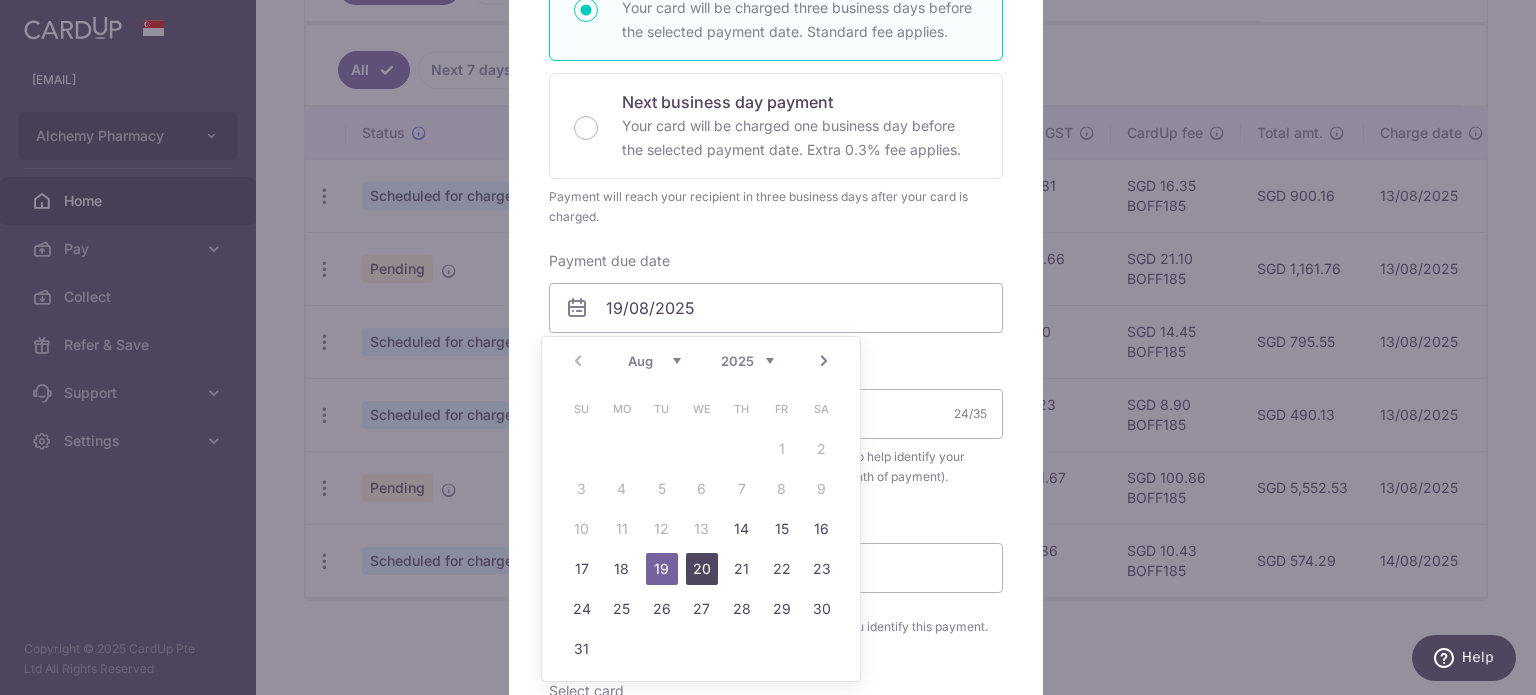 click on "20" at bounding box center (702, 569) 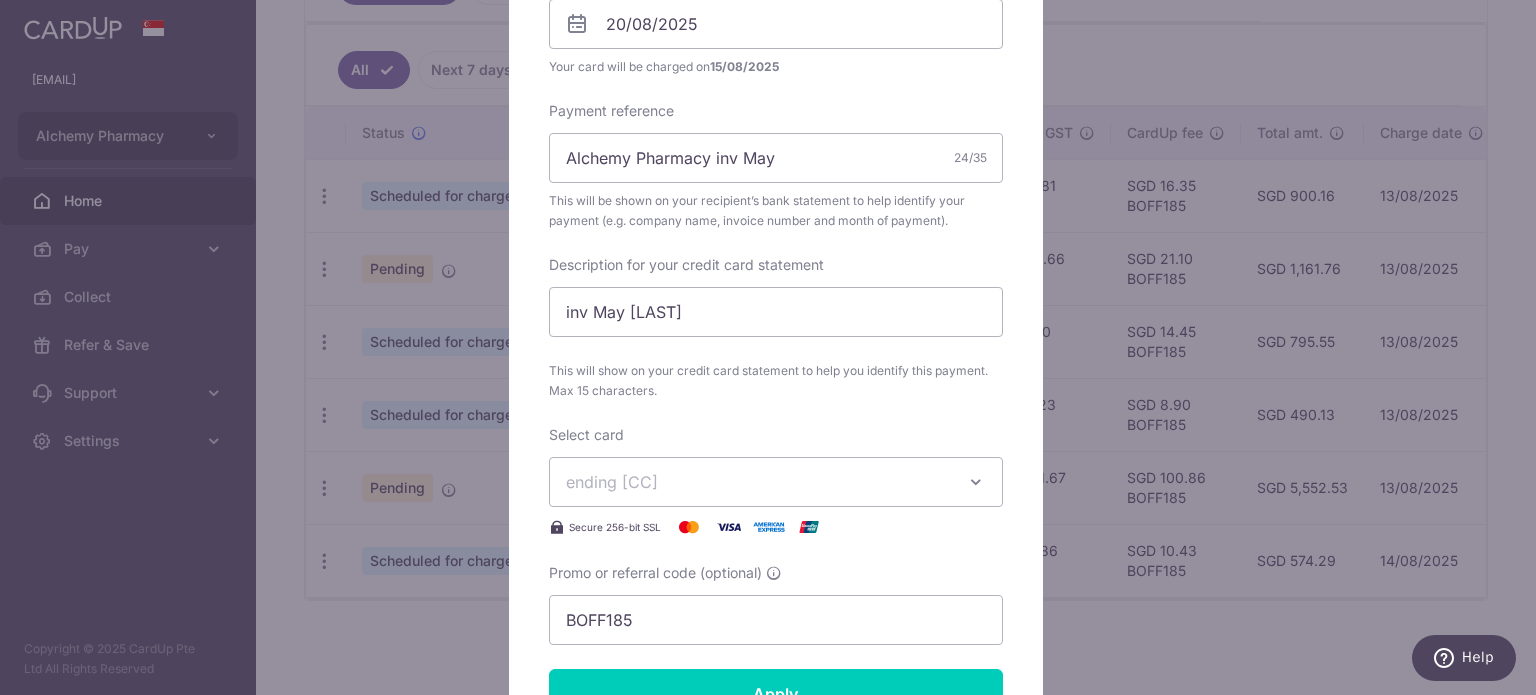 scroll, scrollTop: 800, scrollLeft: 0, axis: vertical 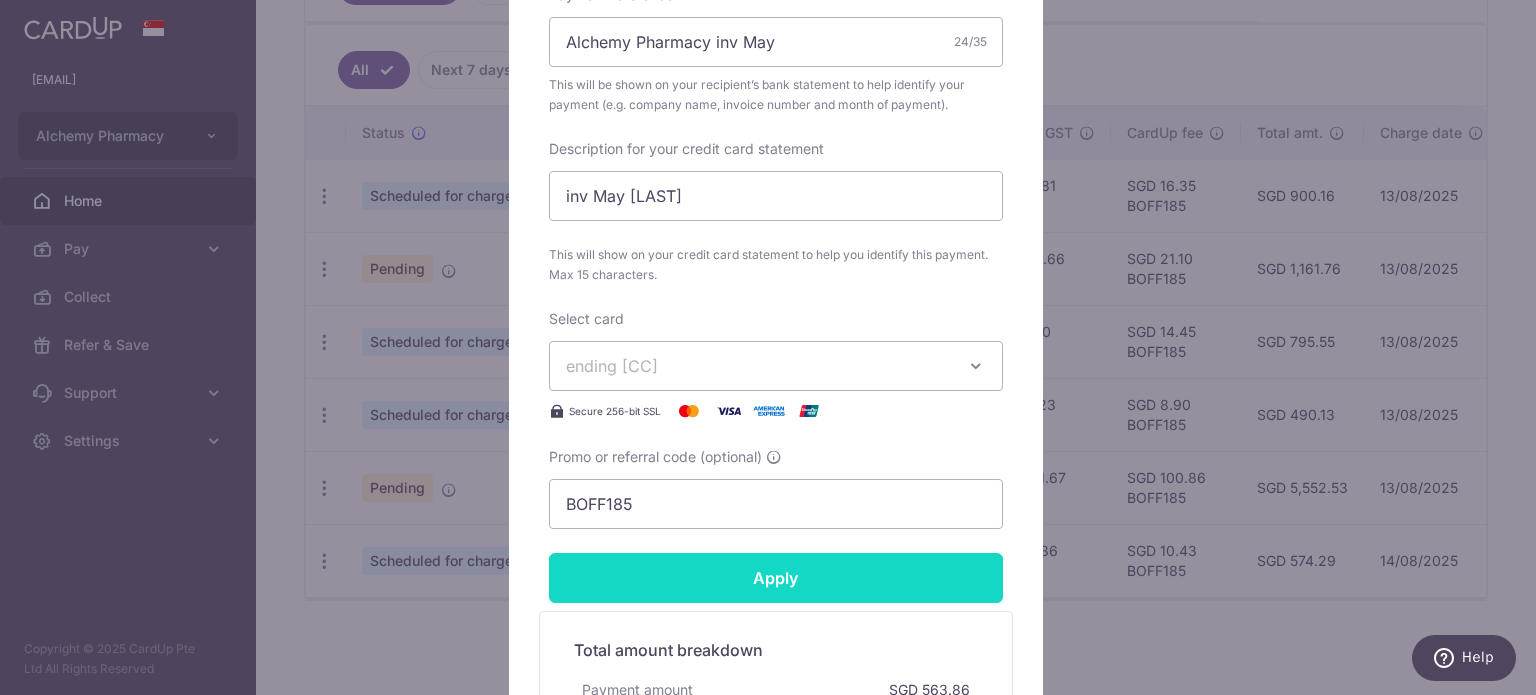 click on "Apply" at bounding box center (776, 578) 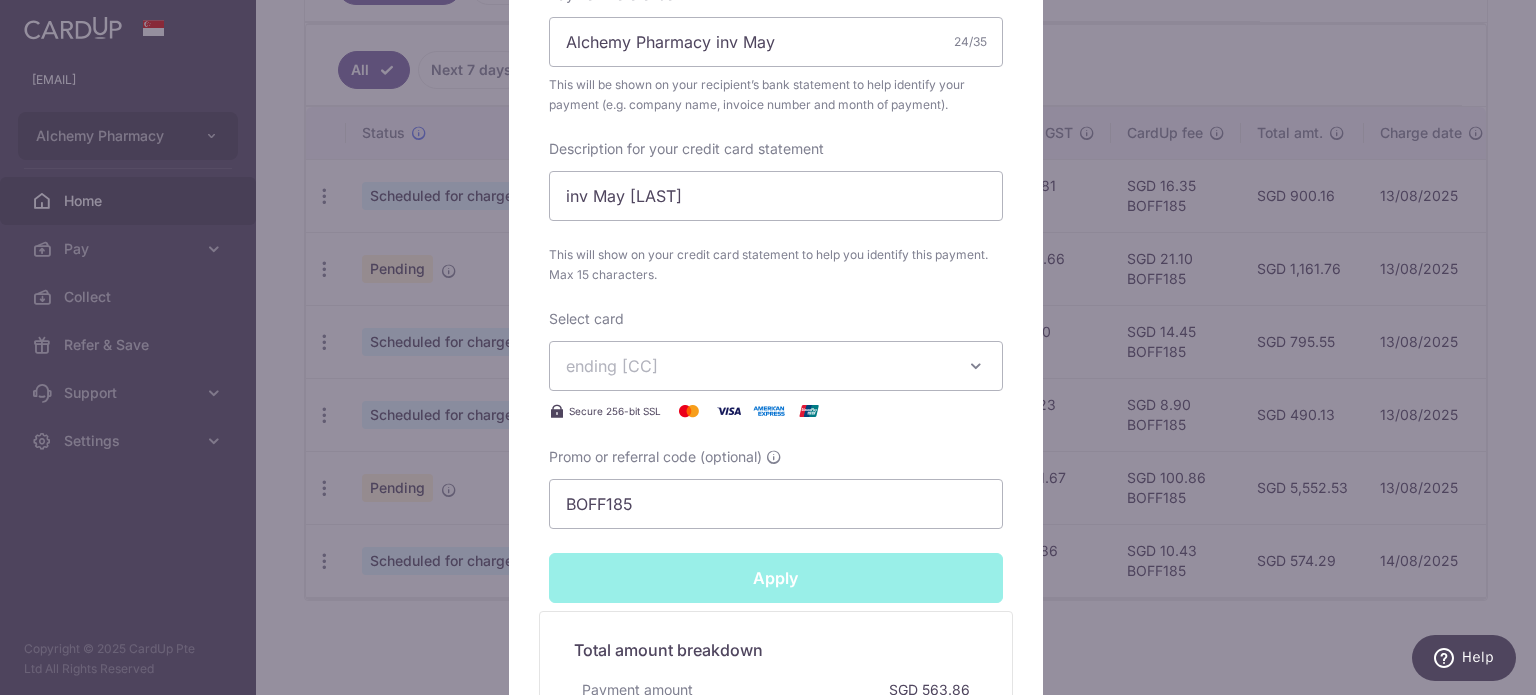 type on "Successfully Applied" 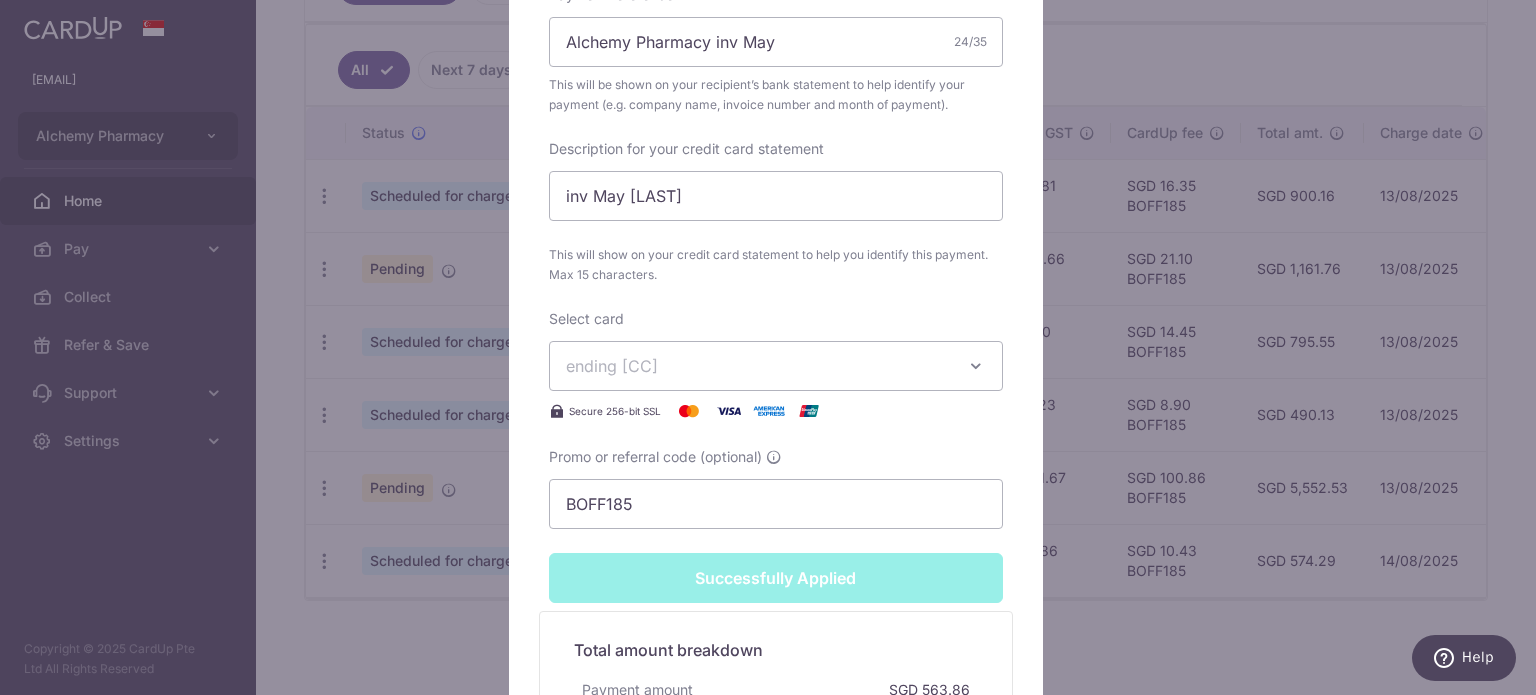 scroll, scrollTop: 591, scrollLeft: 0, axis: vertical 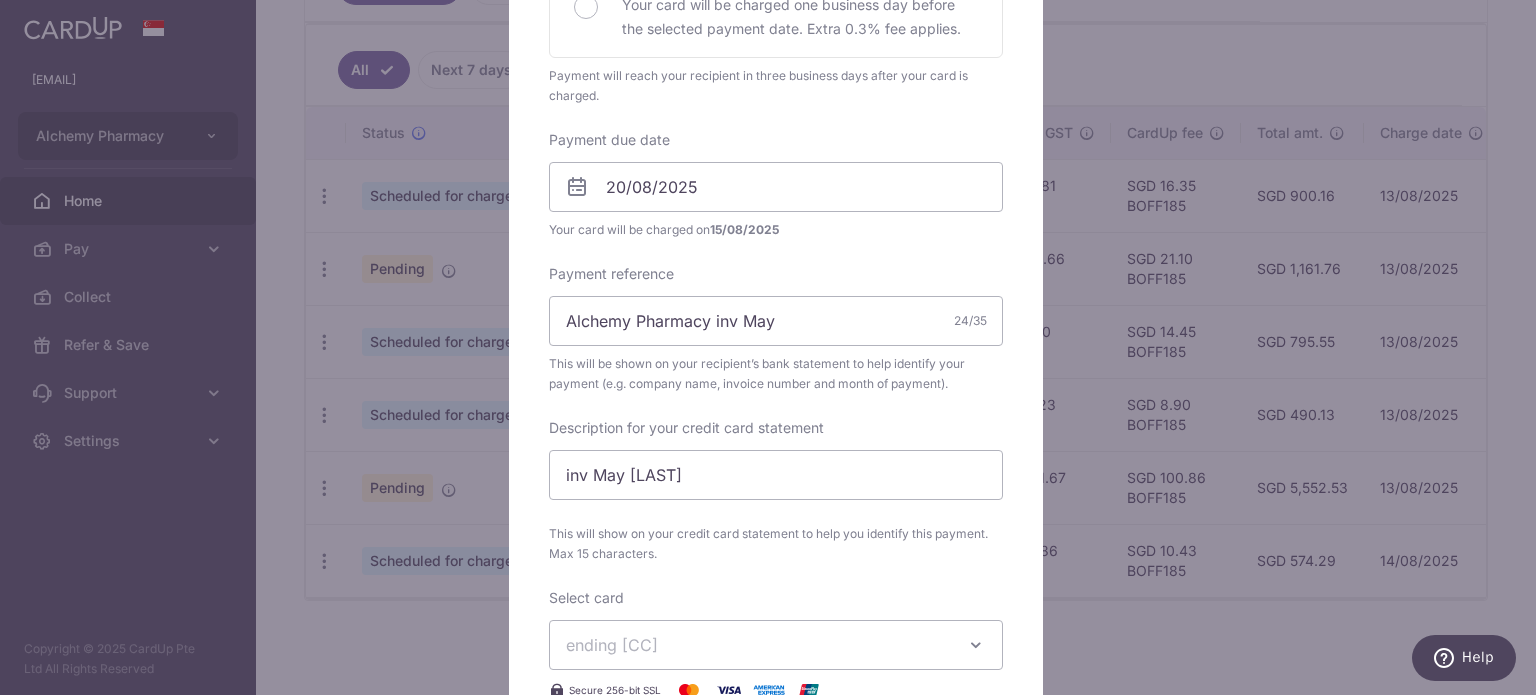 click on "Edit payment
By clicking apply,  you will make changes to all   payments to  Yukin Pte Ltd  scheduled from
.
By clicking below, you confirm you are editing this payment to  Yukin Pte Ltd  on
19/08/2025 .
Your payment is updated successfully" at bounding box center [768, 347] 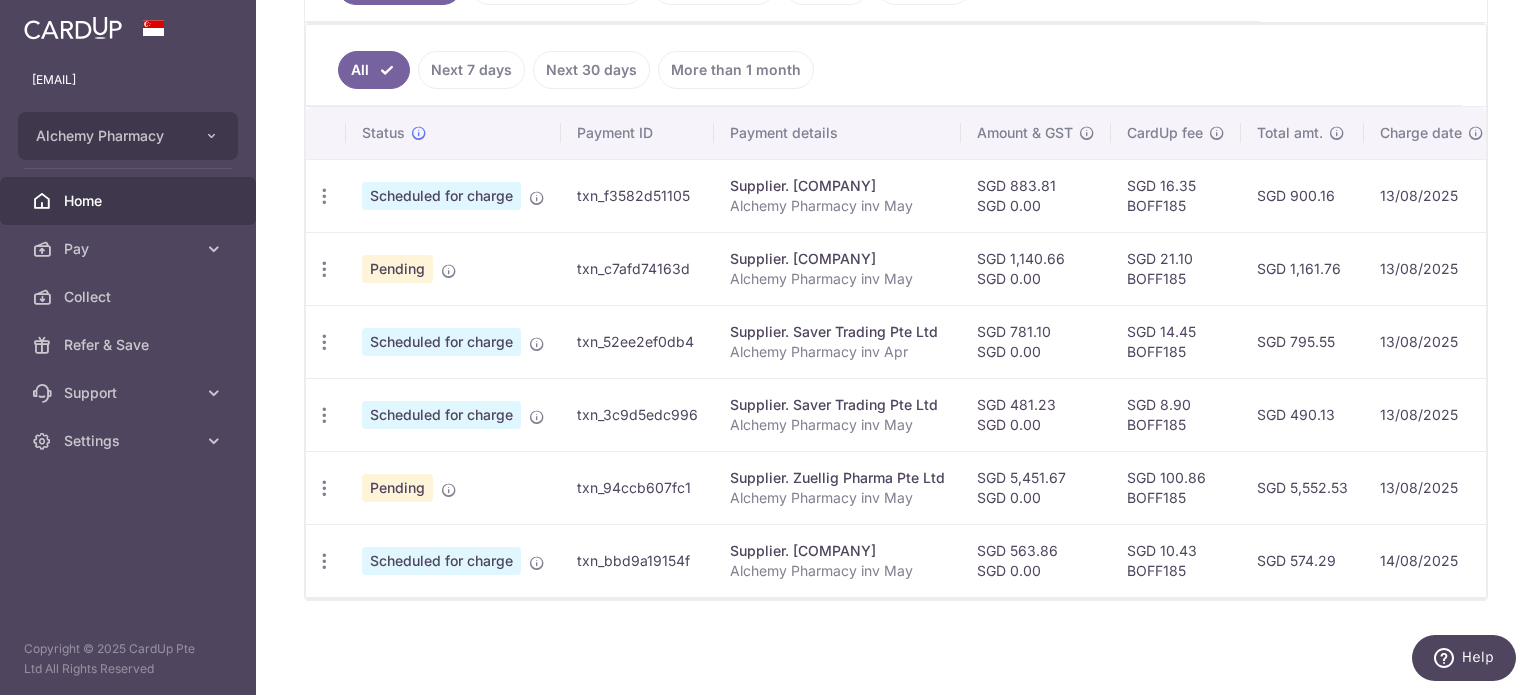 scroll, scrollTop: 316, scrollLeft: 0, axis: vertical 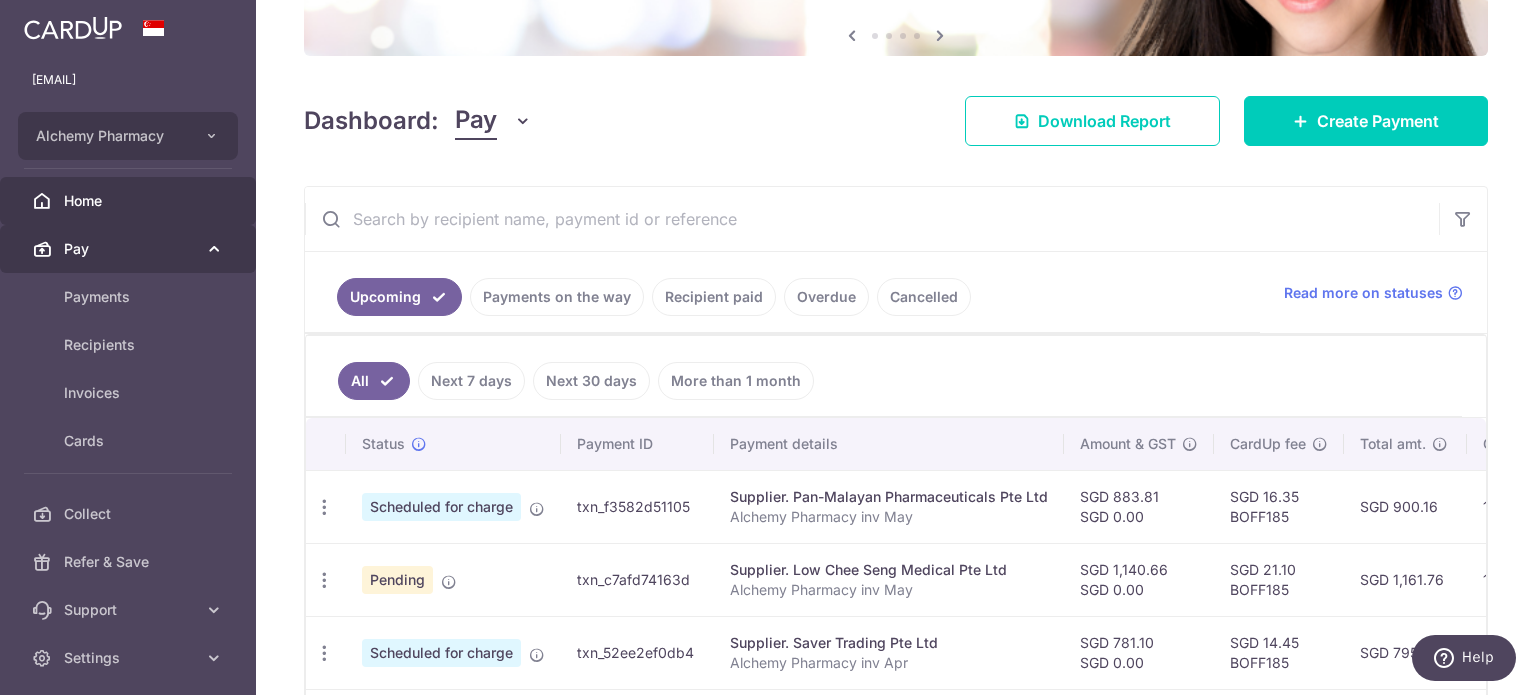 click on "Pay" at bounding box center (130, 249) 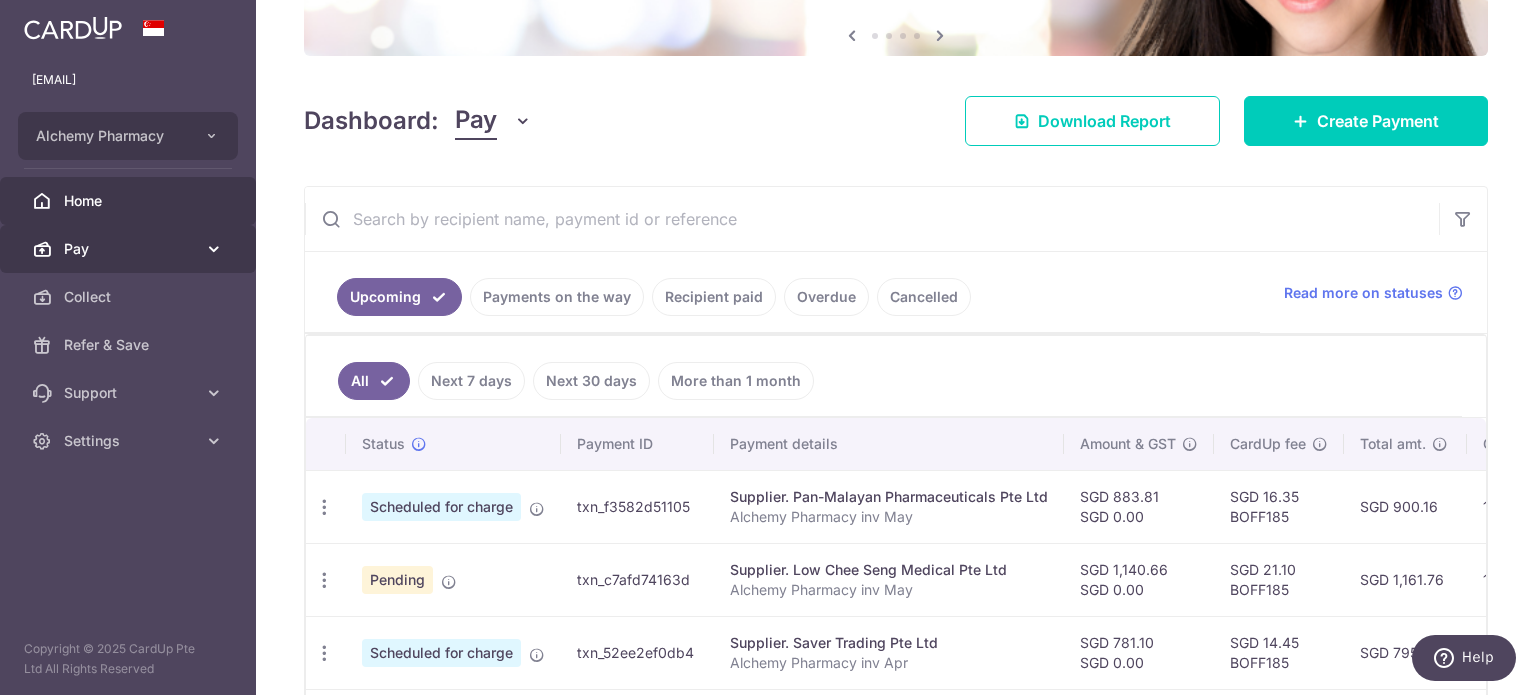 click on "Pay" at bounding box center (130, 249) 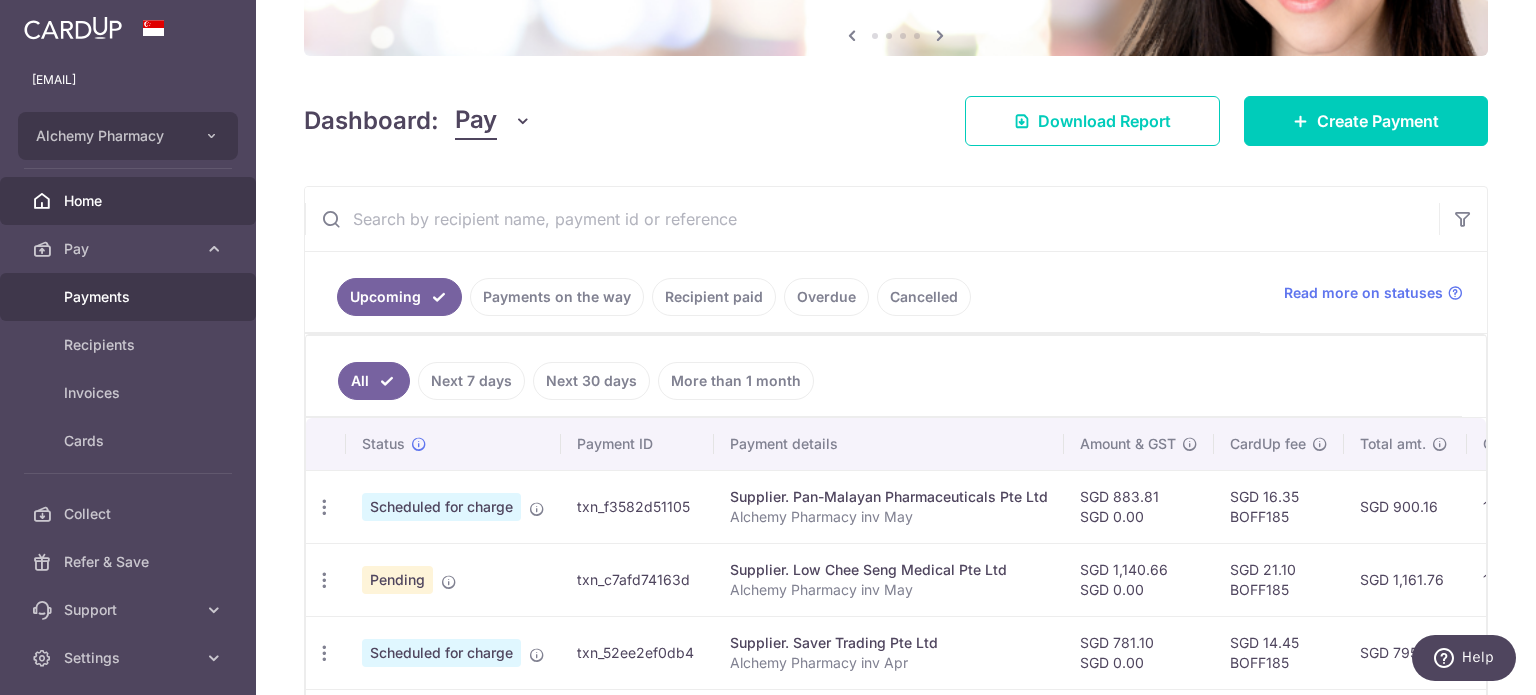 click on "Payments" at bounding box center [130, 297] 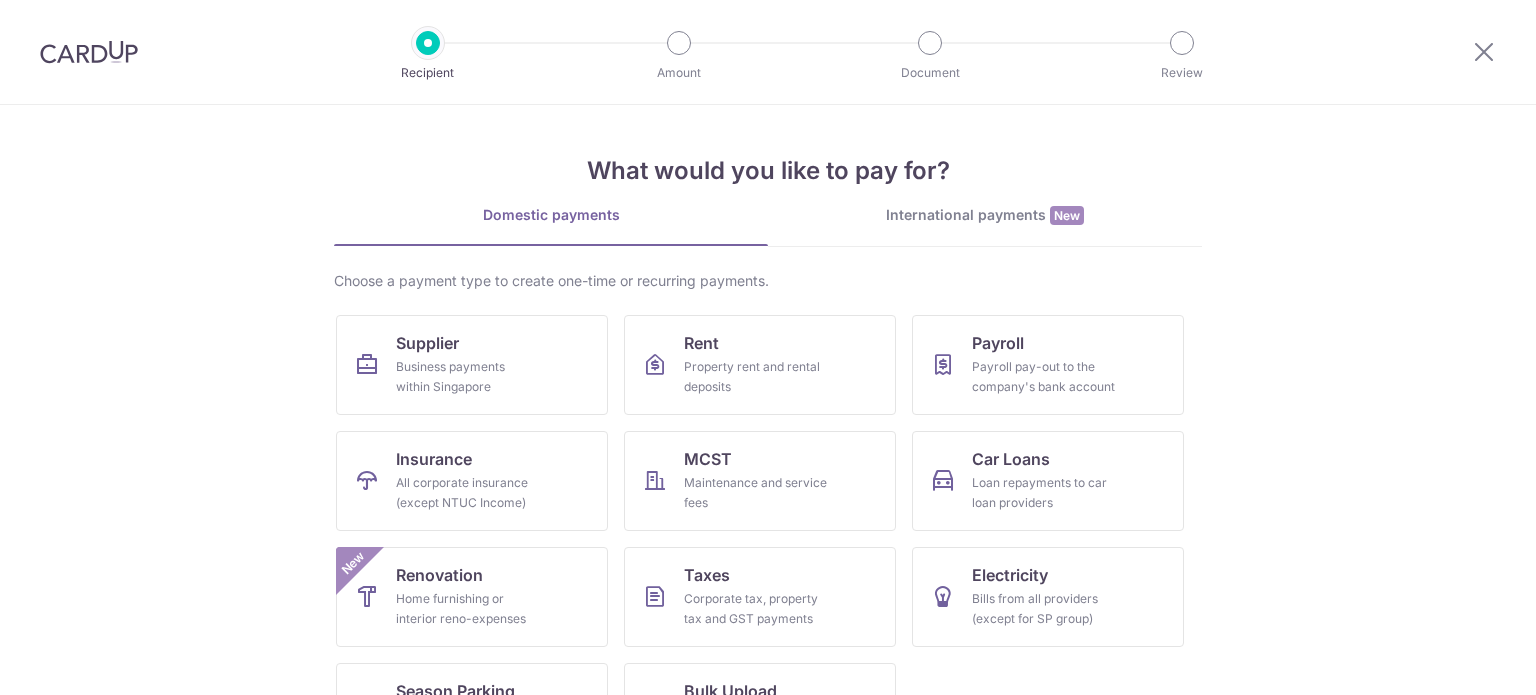 click on "Business payments within Singapore" at bounding box center [468, 377] 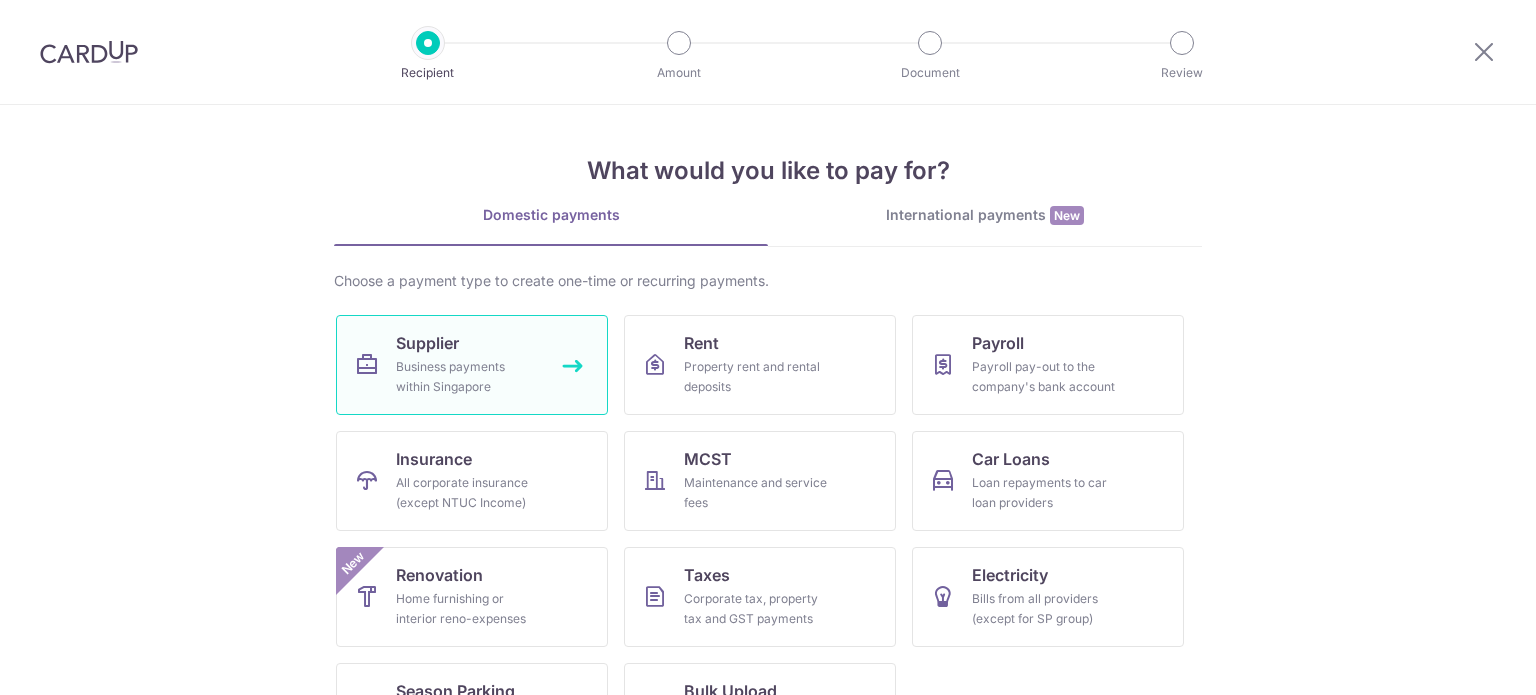 scroll, scrollTop: 0, scrollLeft: 0, axis: both 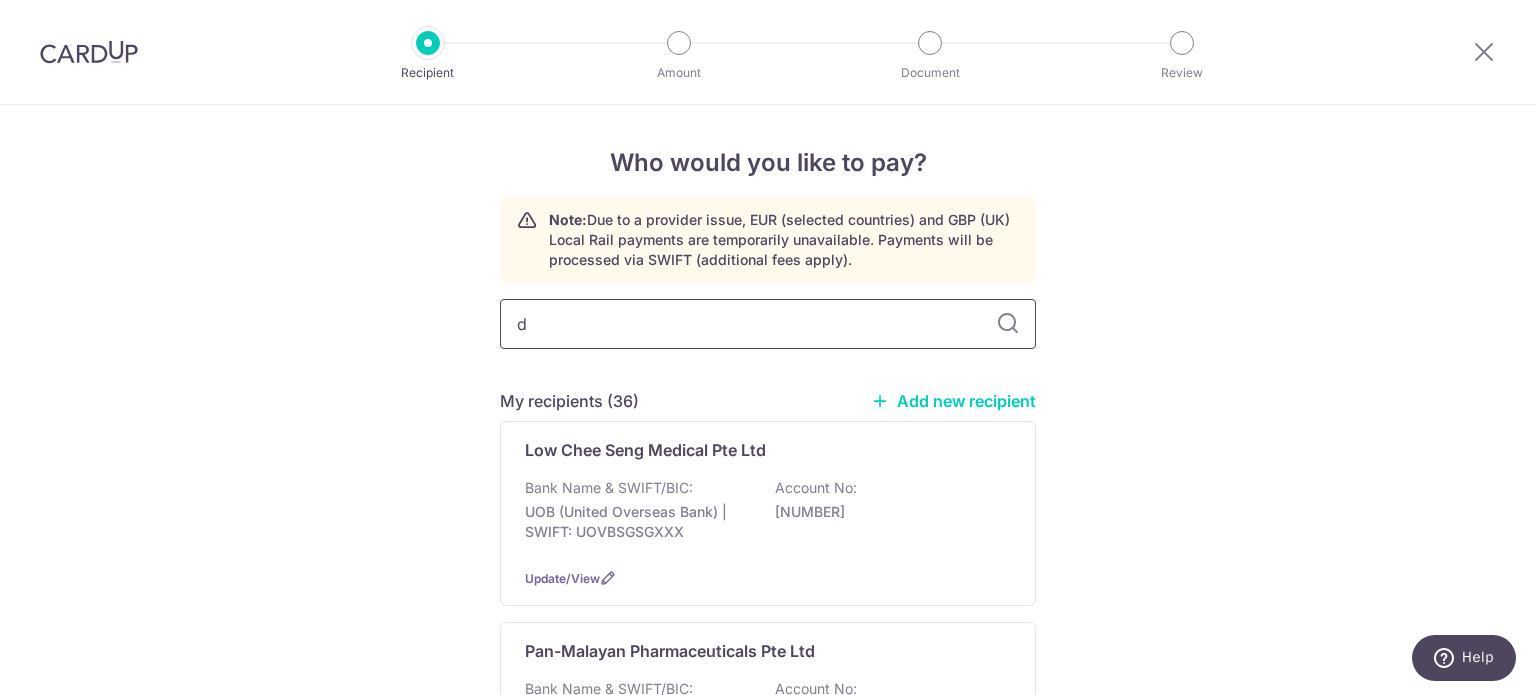 type on "dc" 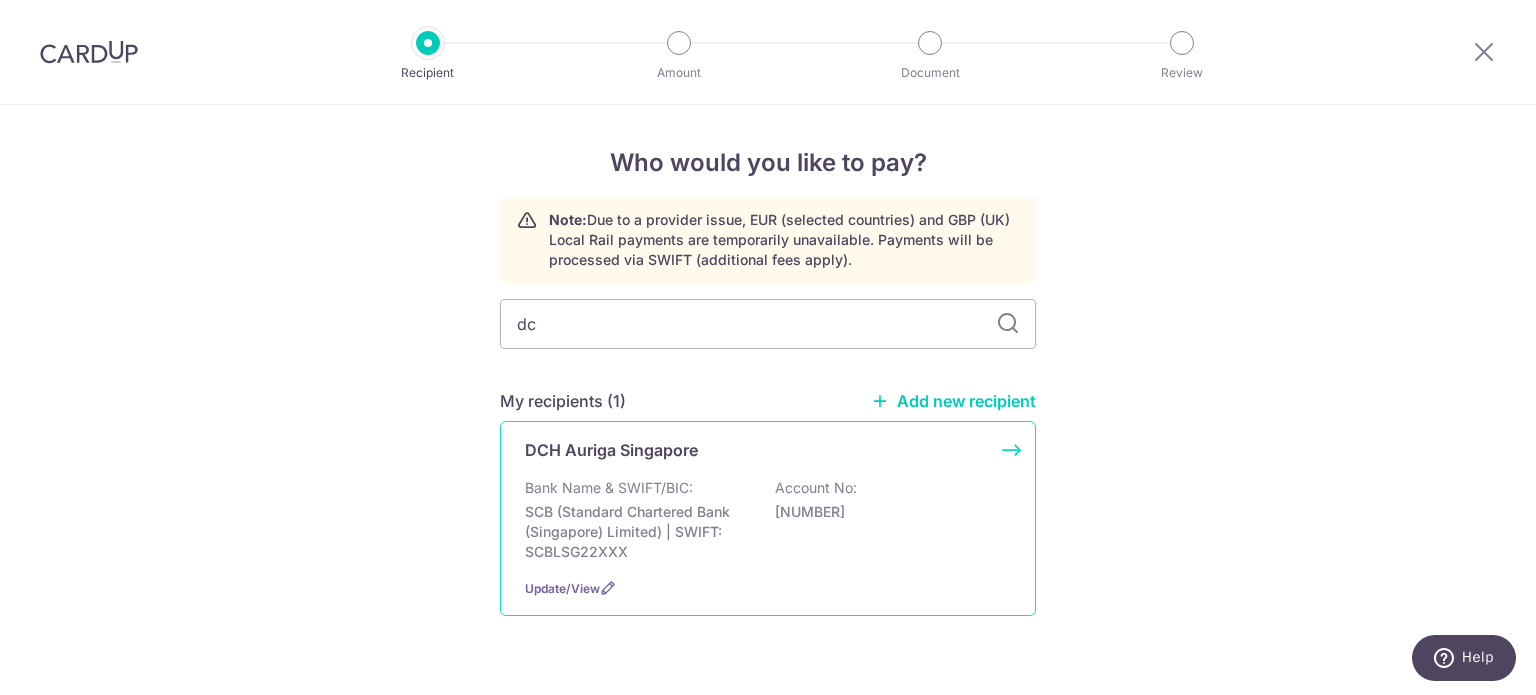 click on "DCH Auriga Singapore" at bounding box center [611, 450] 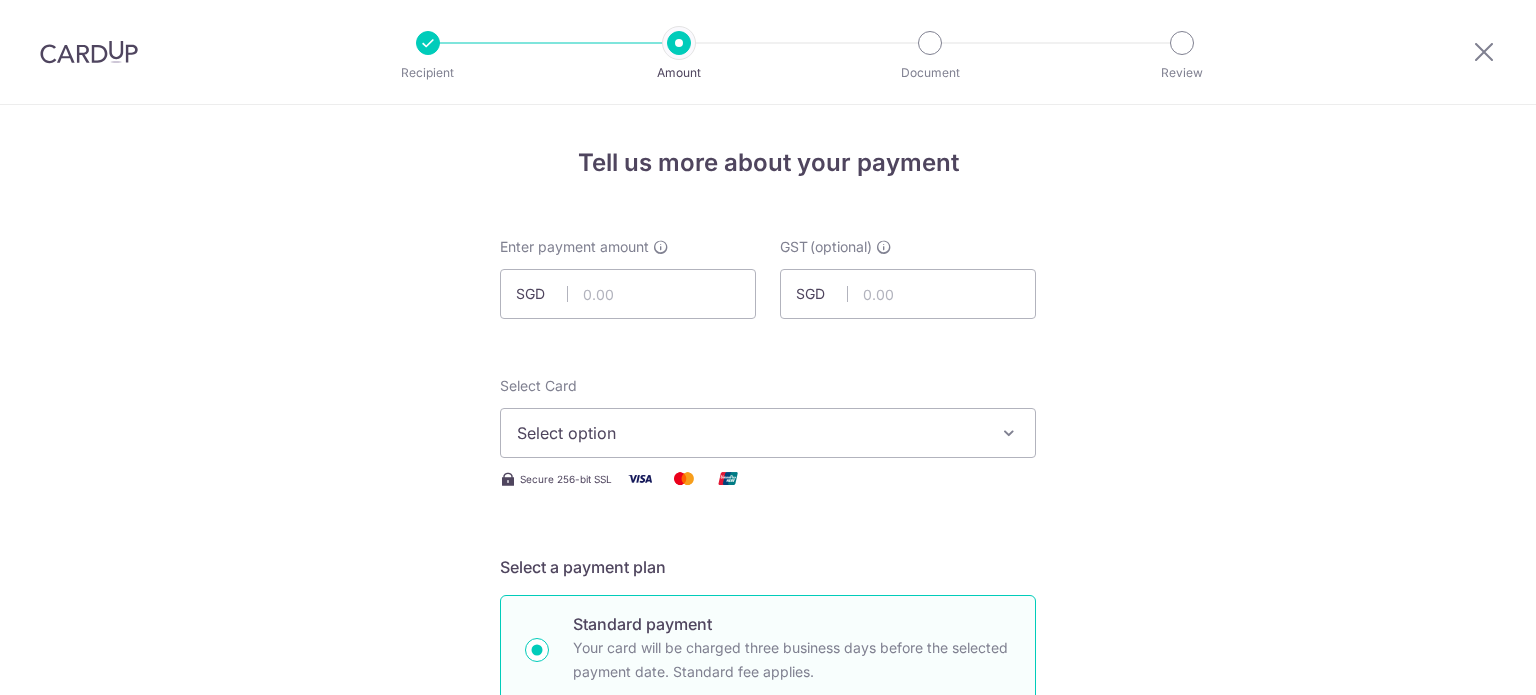 scroll, scrollTop: 0, scrollLeft: 0, axis: both 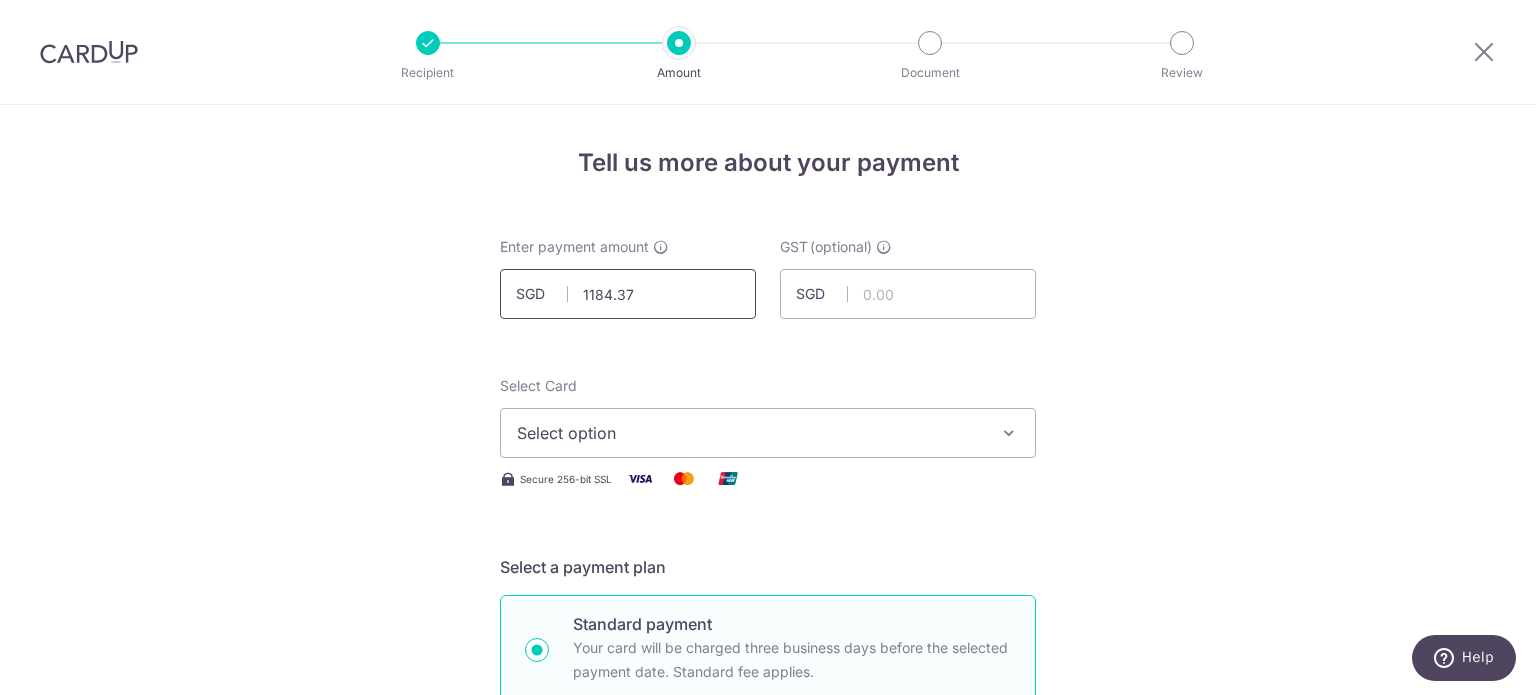click on "1184.37" at bounding box center (628, 294) 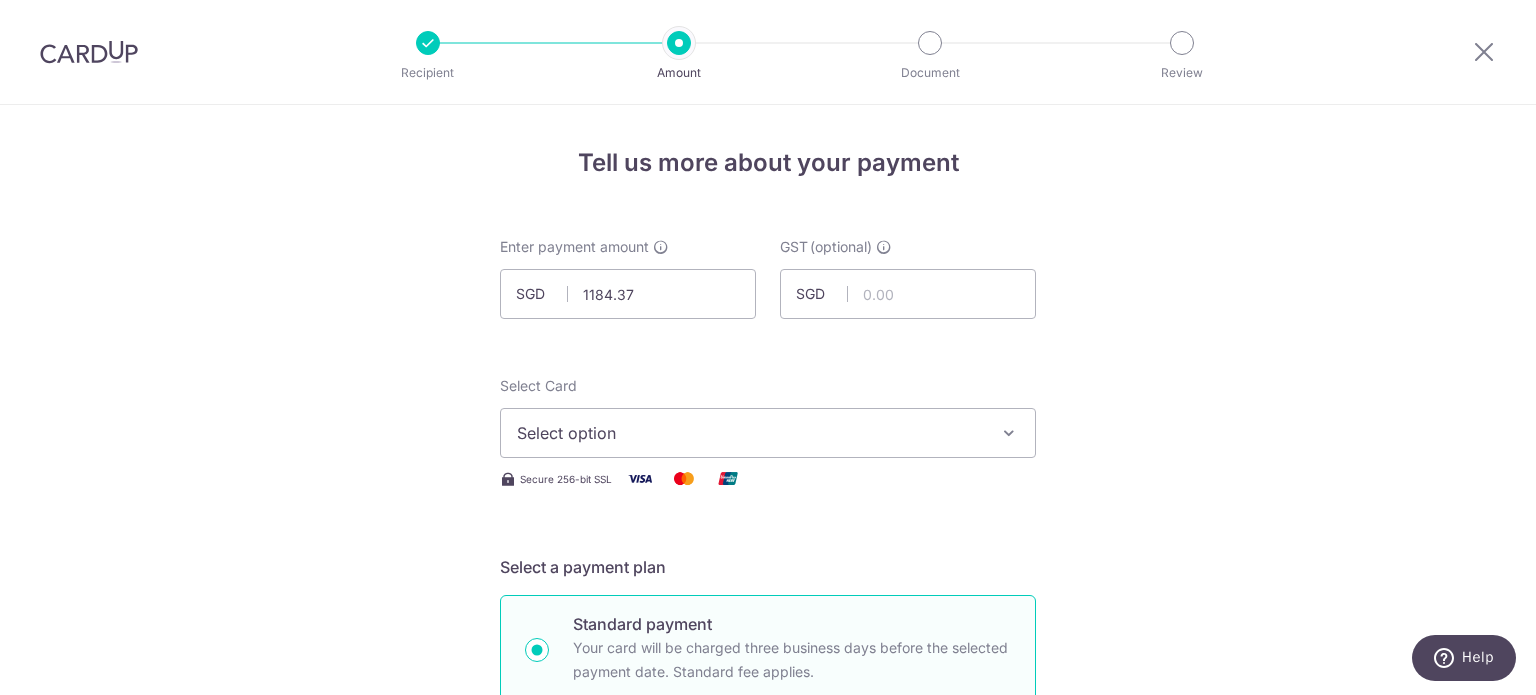 type on "1,184.37" 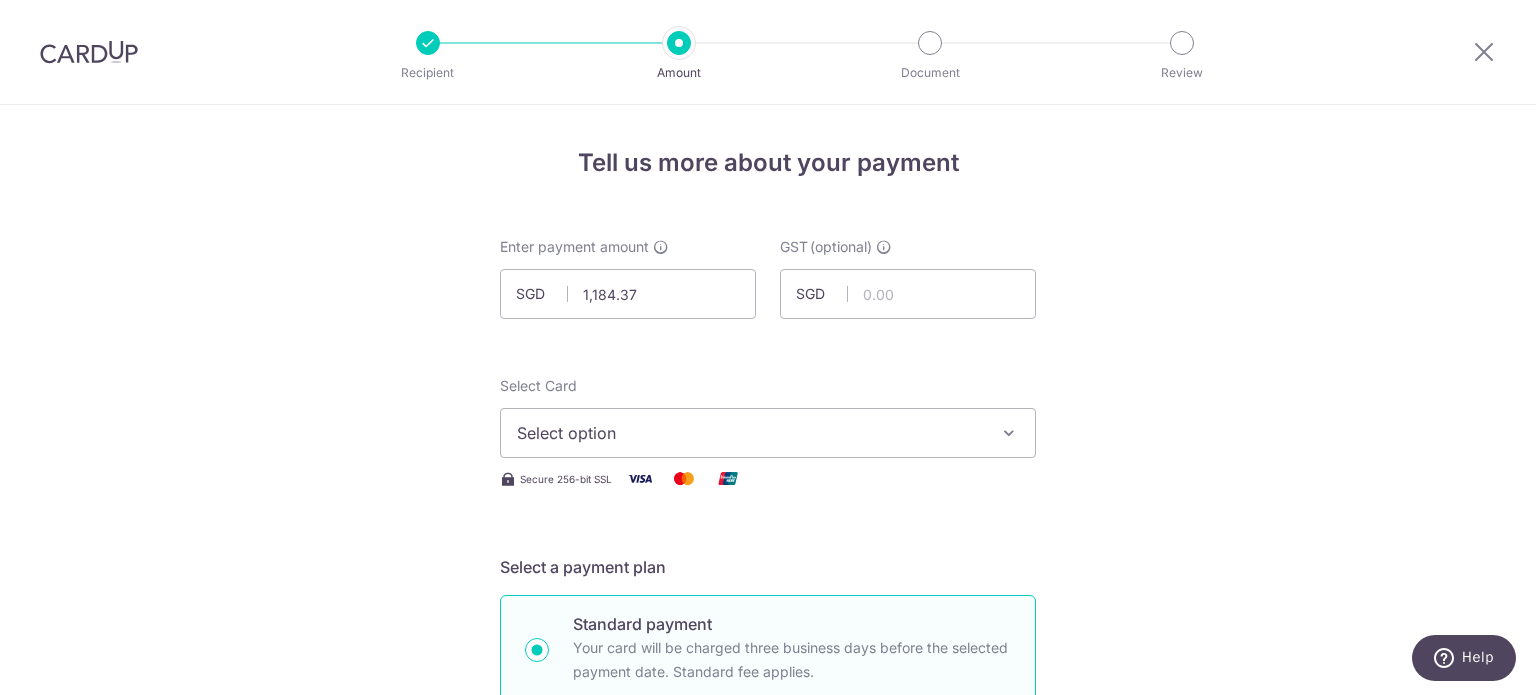 click on "Select option" at bounding box center [750, 433] 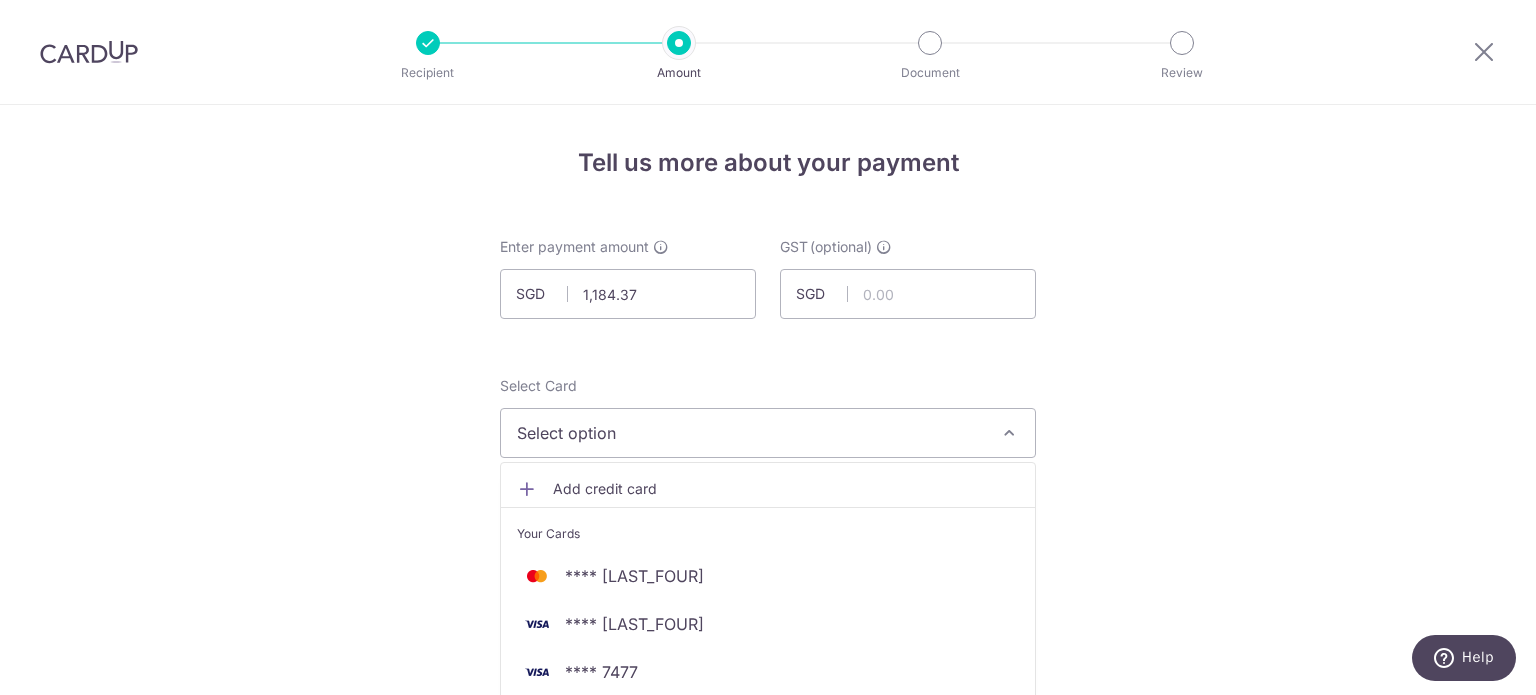scroll, scrollTop: 200, scrollLeft: 0, axis: vertical 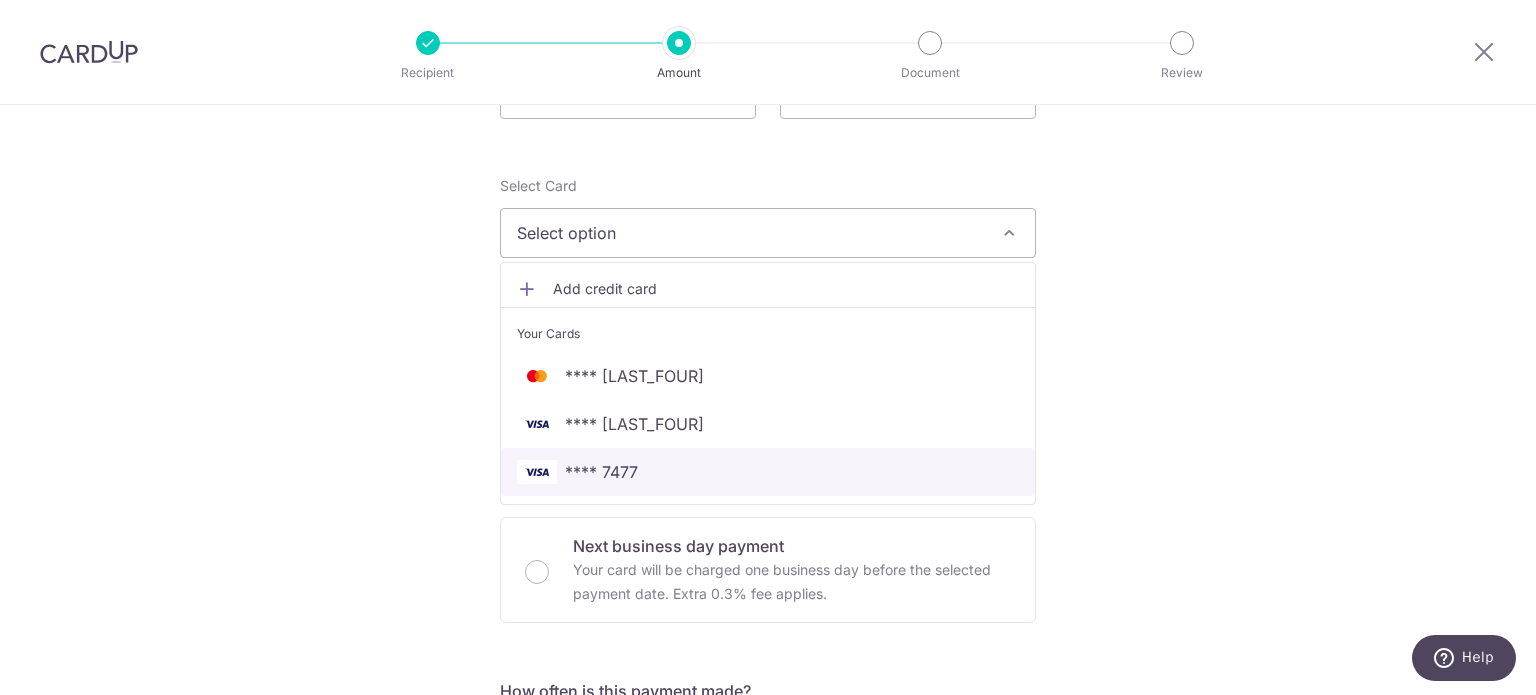 click on "**** 7477" at bounding box center [601, 472] 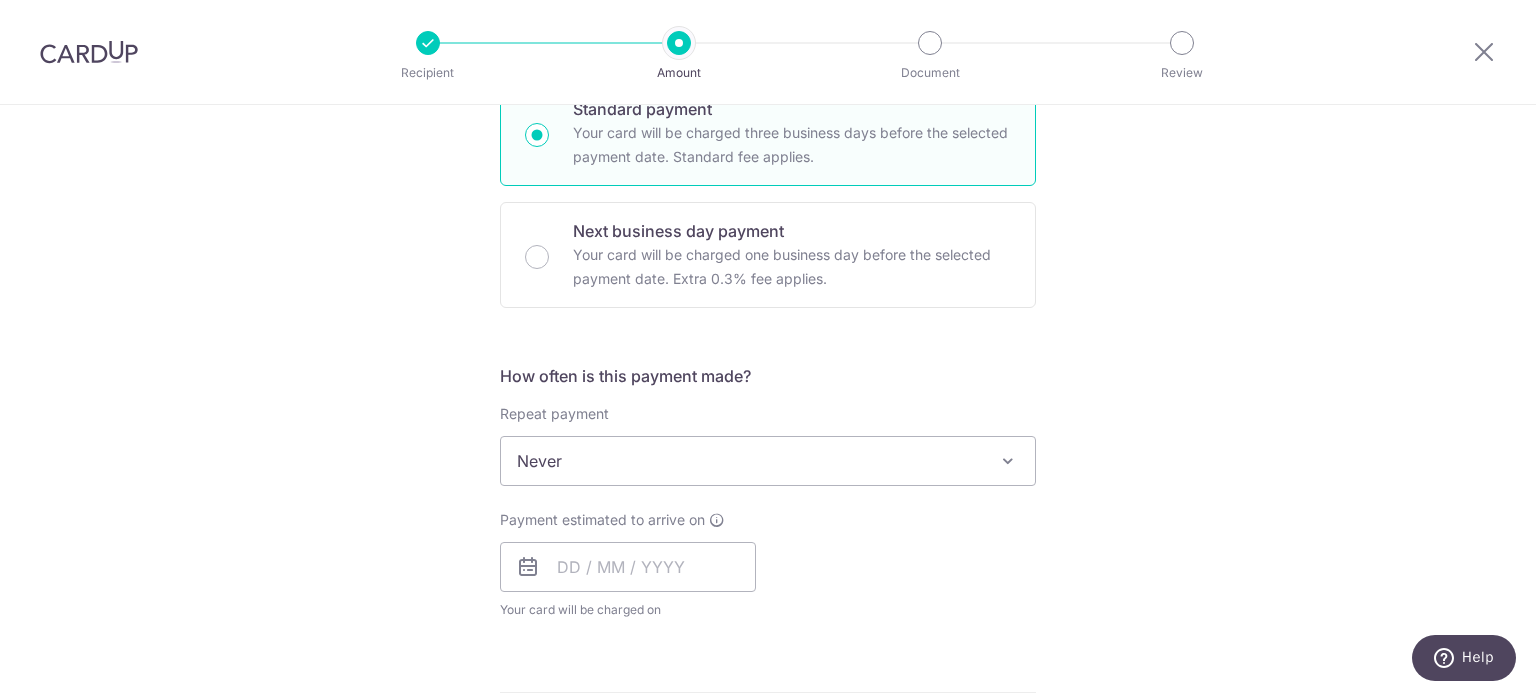 scroll, scrollTop: 600, scrollLeft: 0, axis: vertical 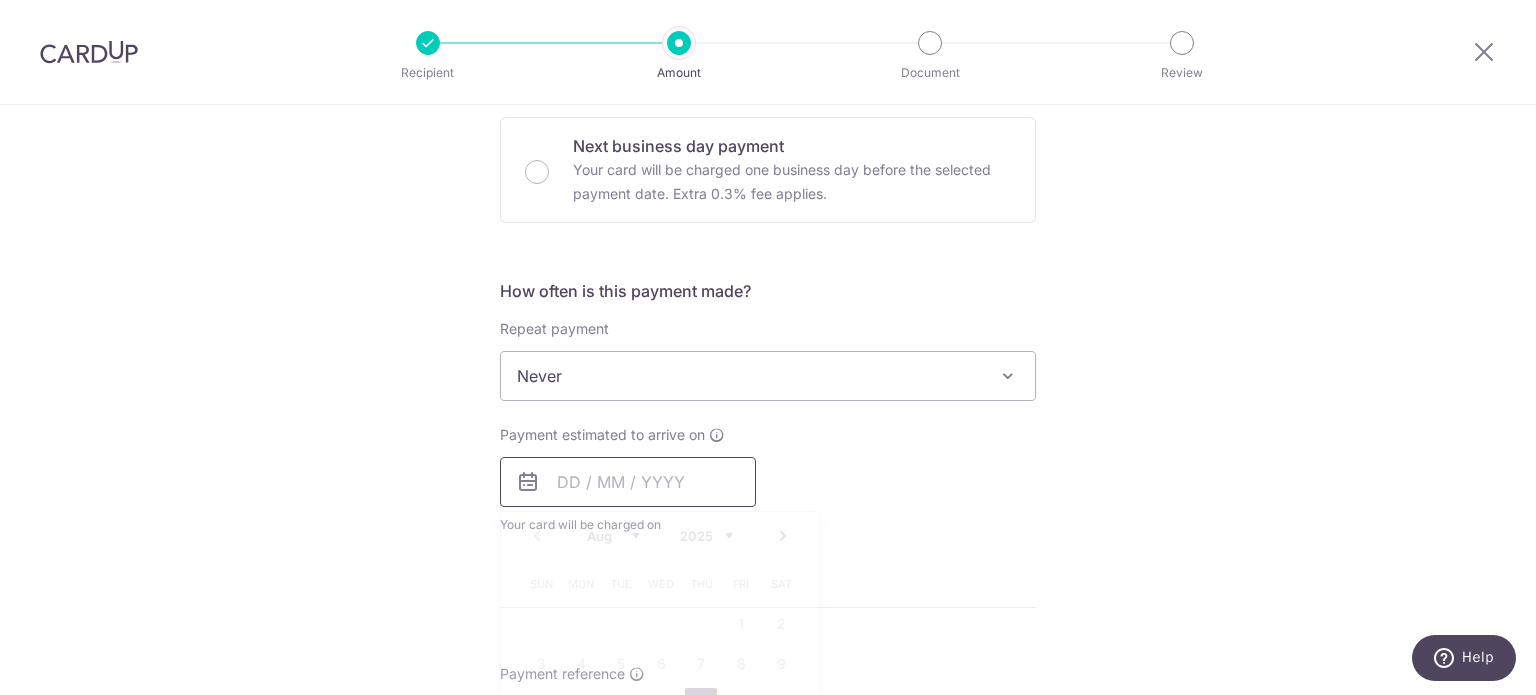 click at bounding box center (628, 482) 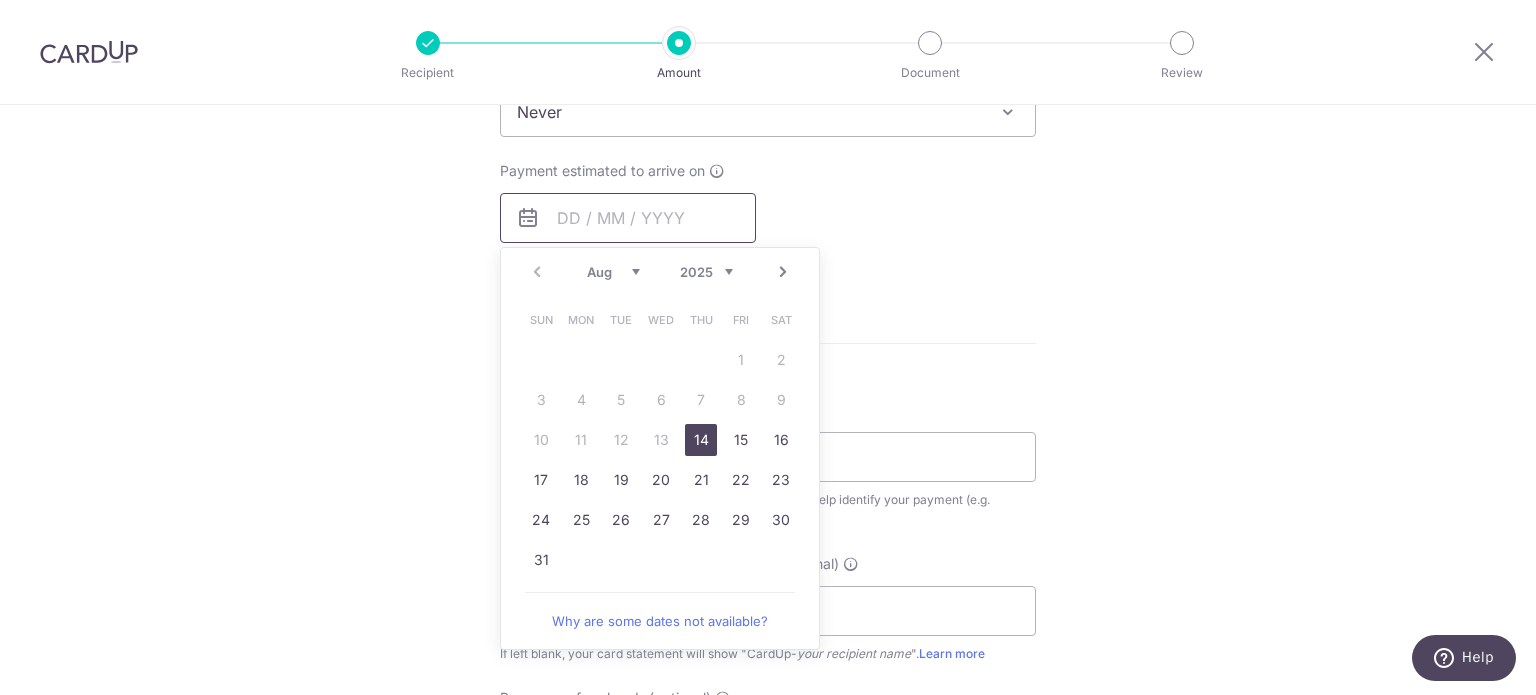 scroll, scrollTop: 900, scrollLeft: 0, axis: vertical 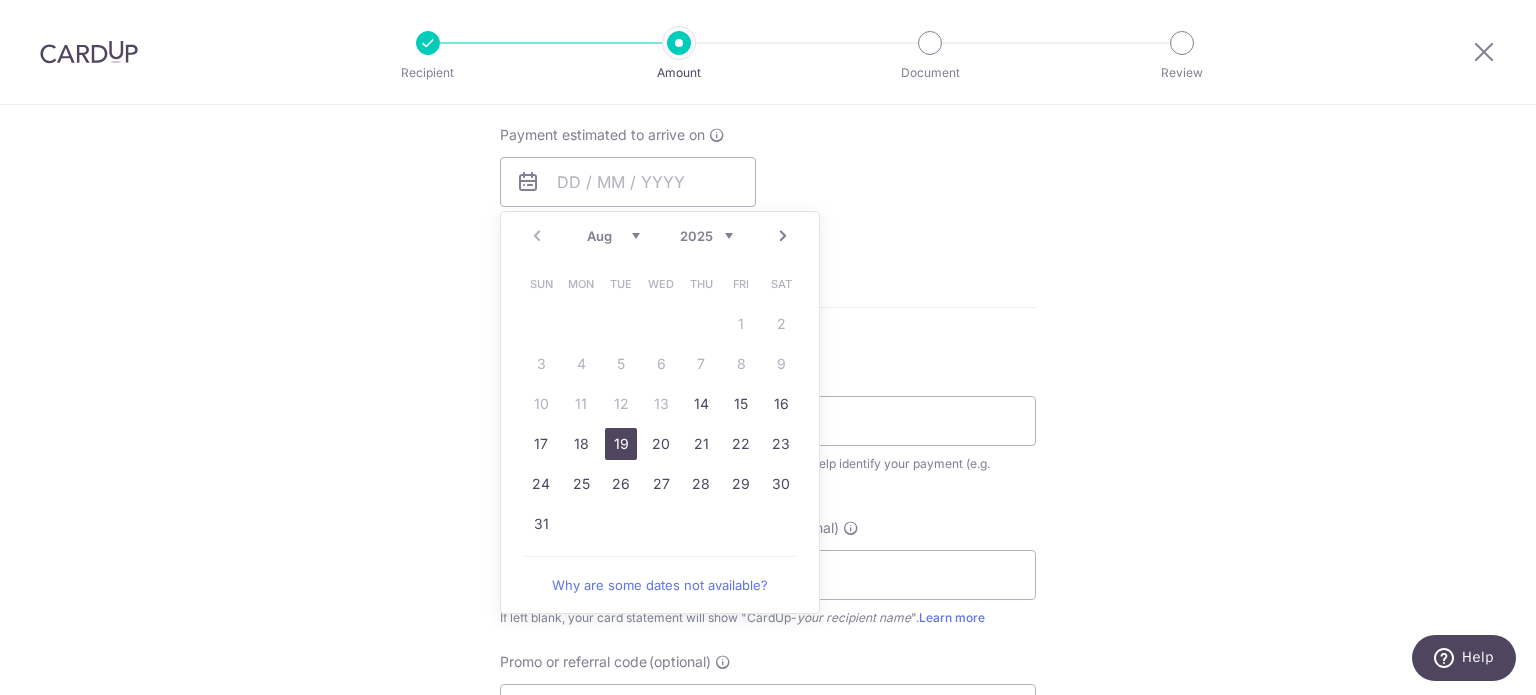 click on "19" at bounding box center (621, 444) 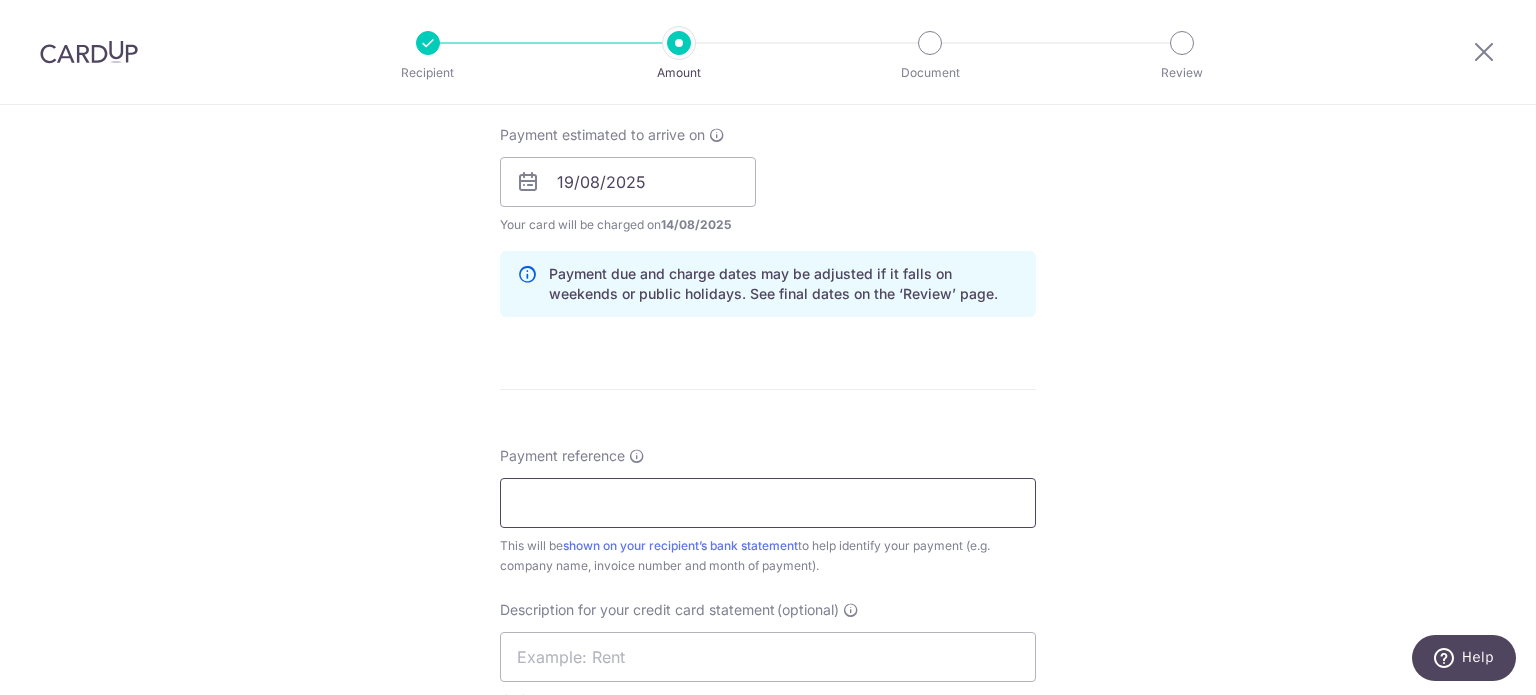click on "Payment reference" at bounding box center [768, 503] 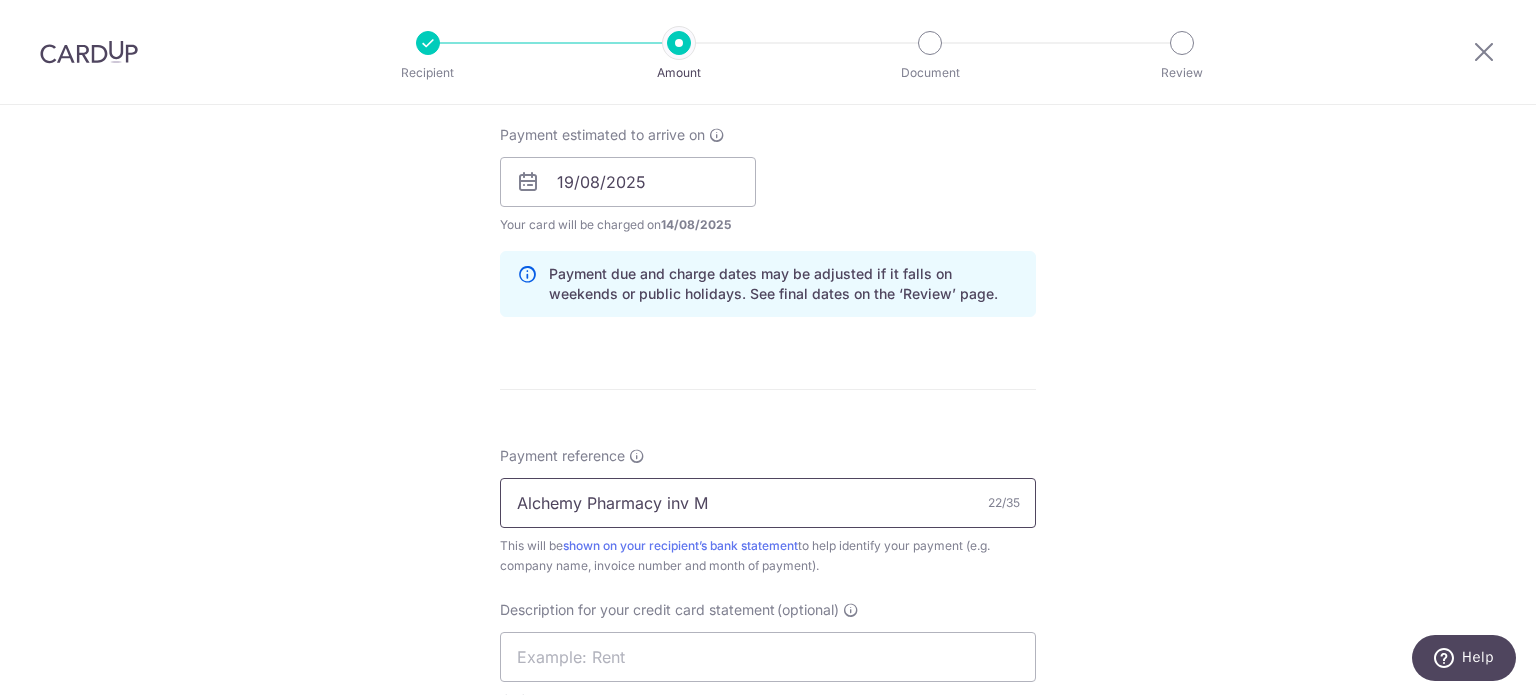 type on "Alchemy Pharmacy inv May" 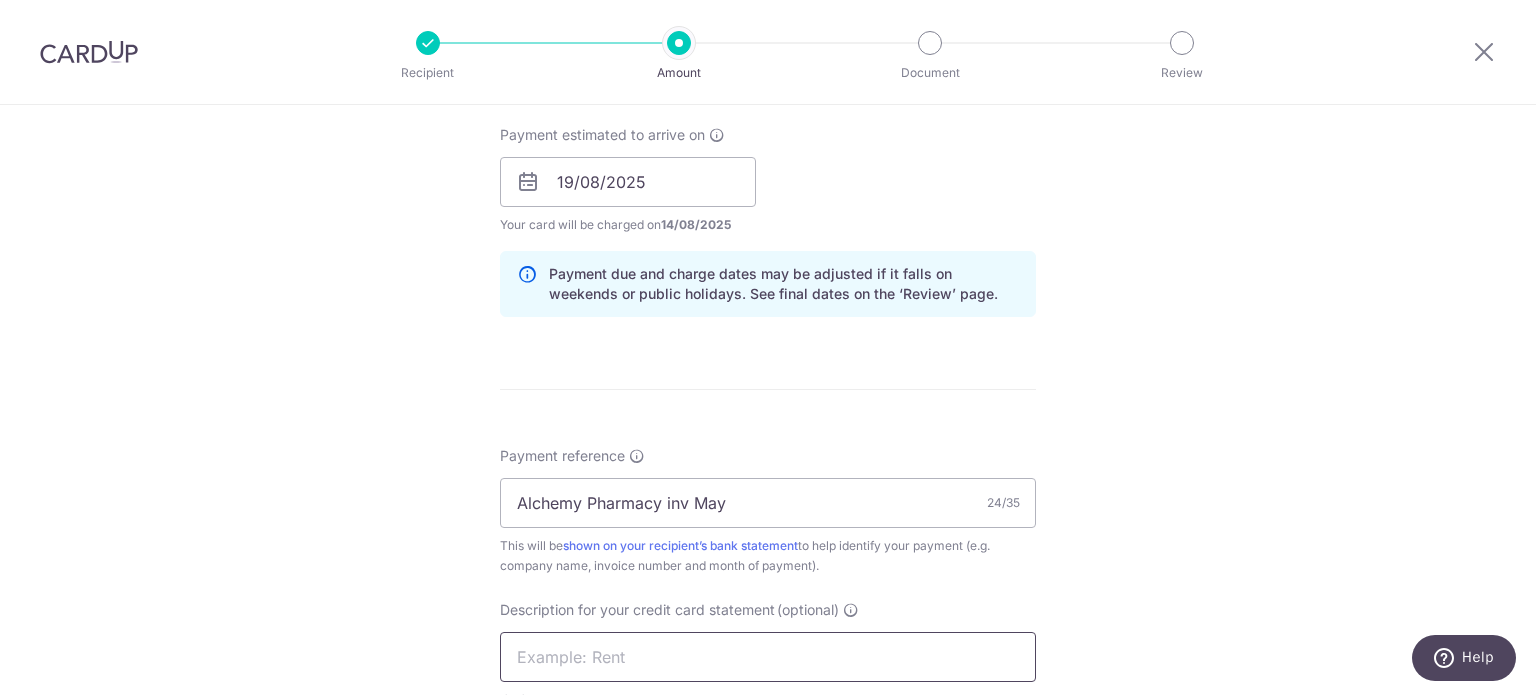 click at bounding box center [768, 657] 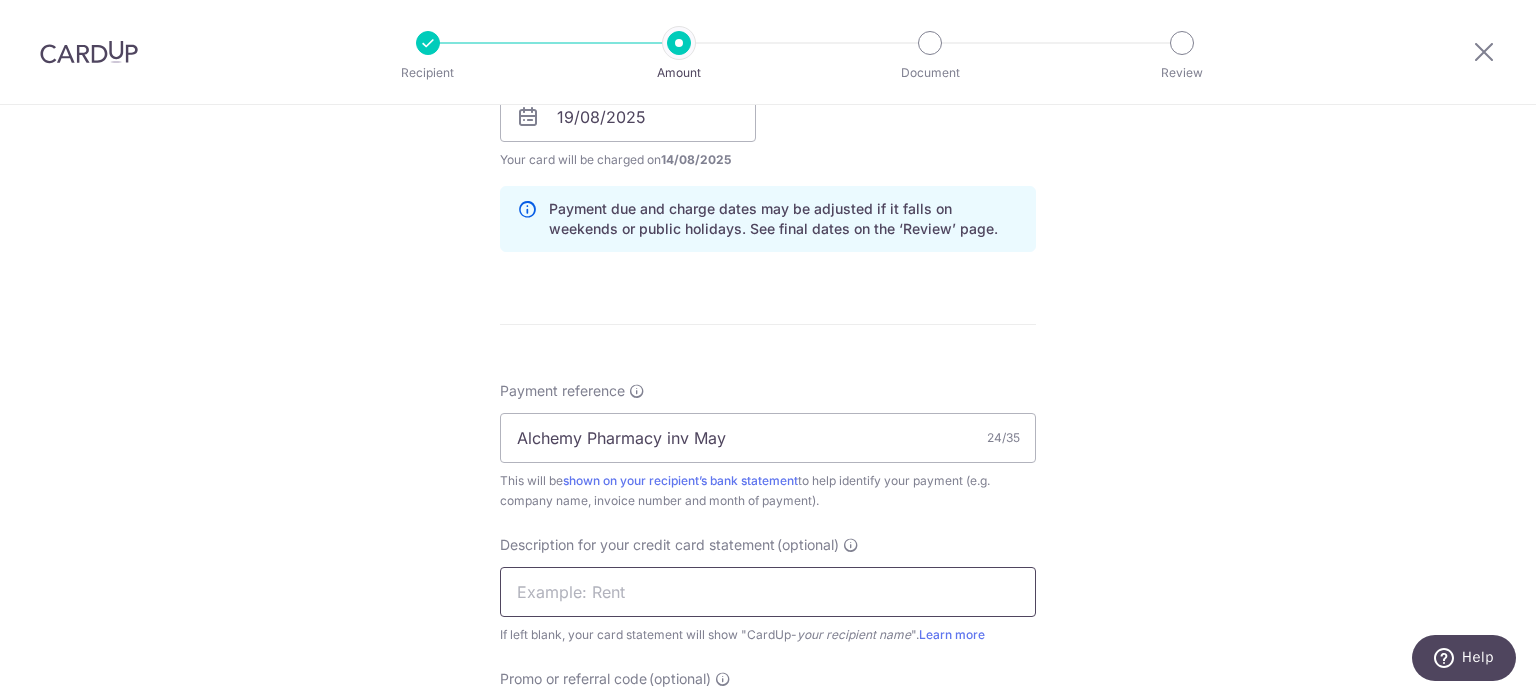 scroll, scrollTop: 1000, scrollLeft: 0, axis: vertical 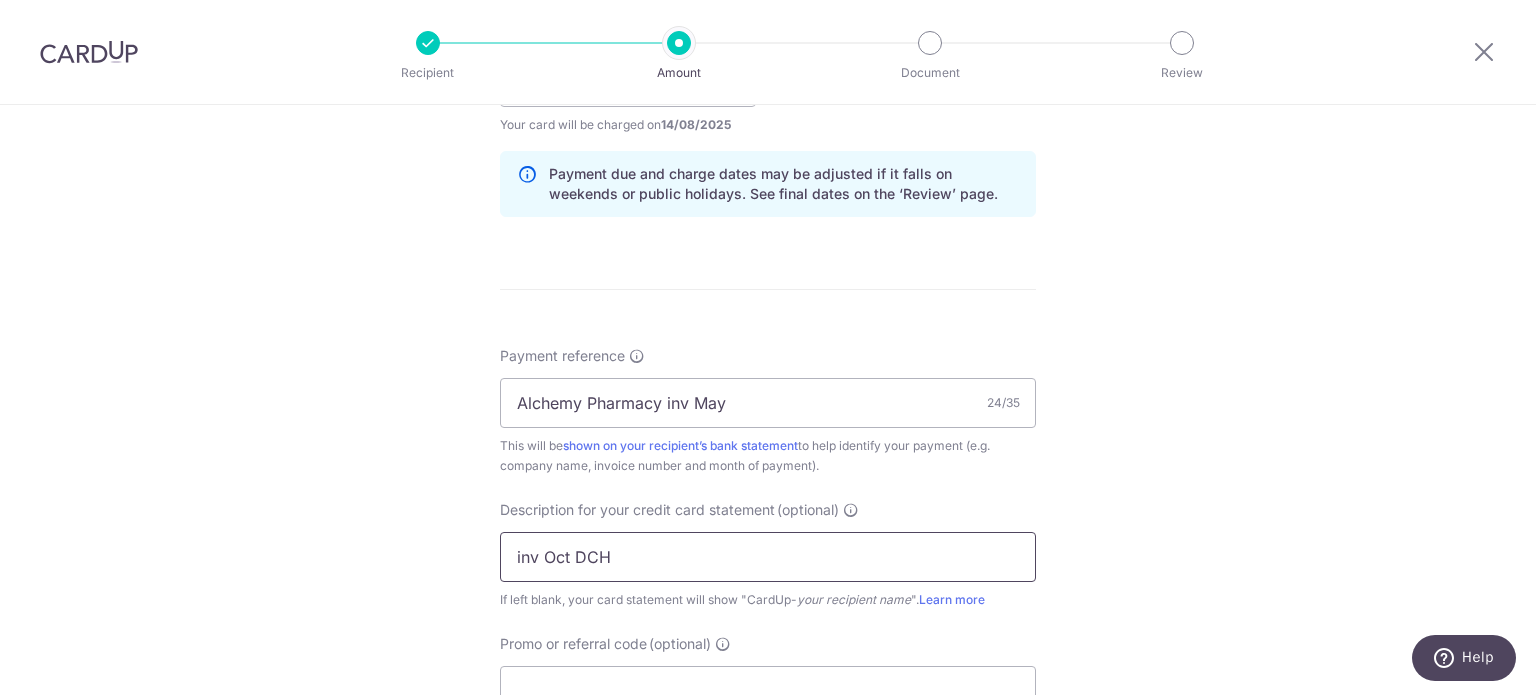 drag, startPoint x: 564, startPoint y: 553, endPoint x: 537, endPoint y: 551, distance: 27.073973 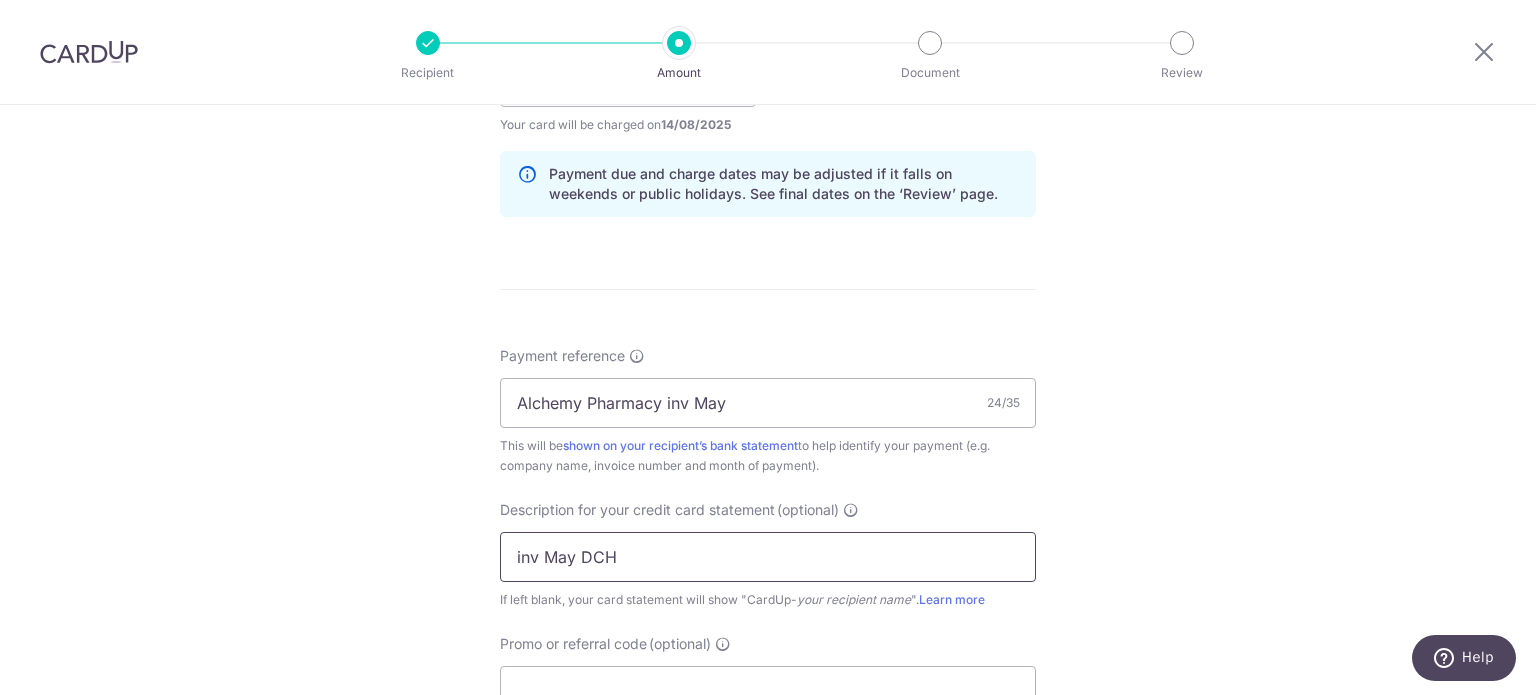 scroll, scrollTop: 1200, scrollLeft: 0, axis: vertical 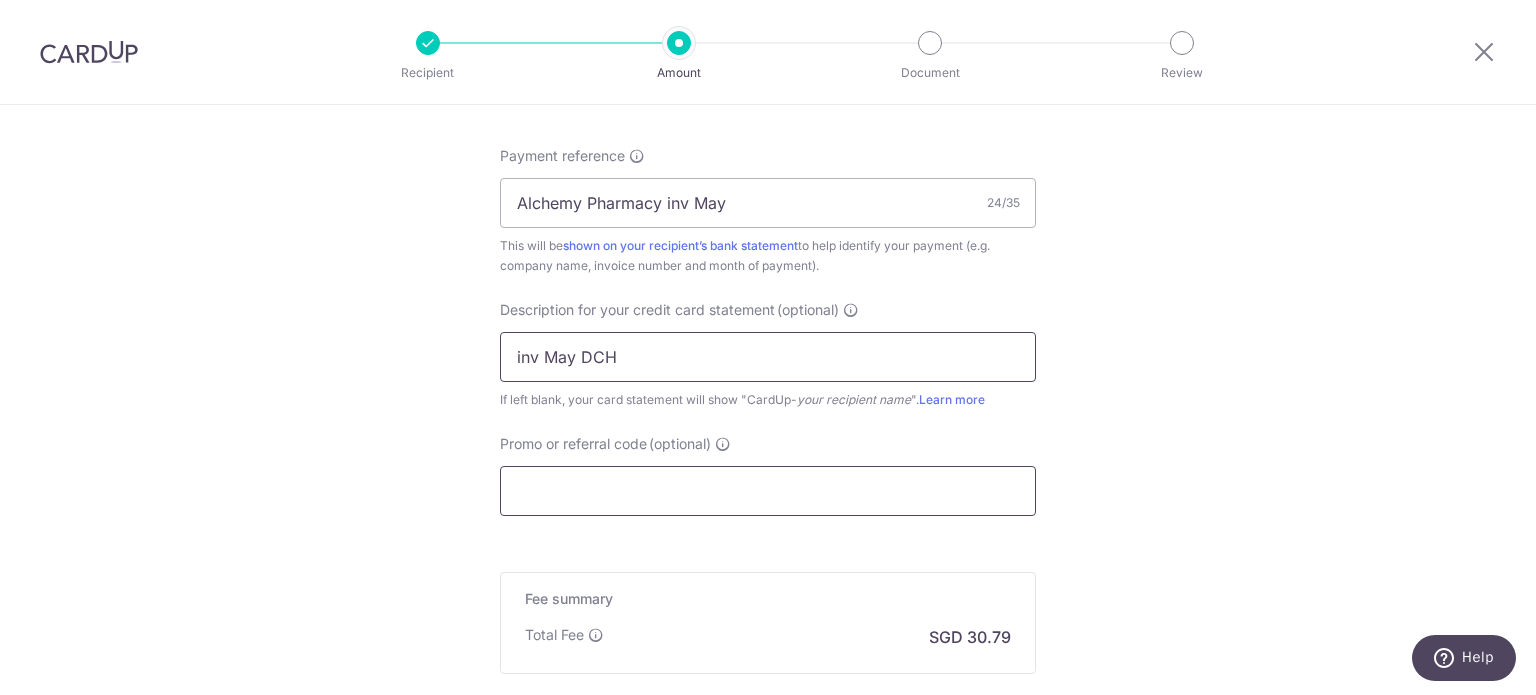 type on "inv May DCH" 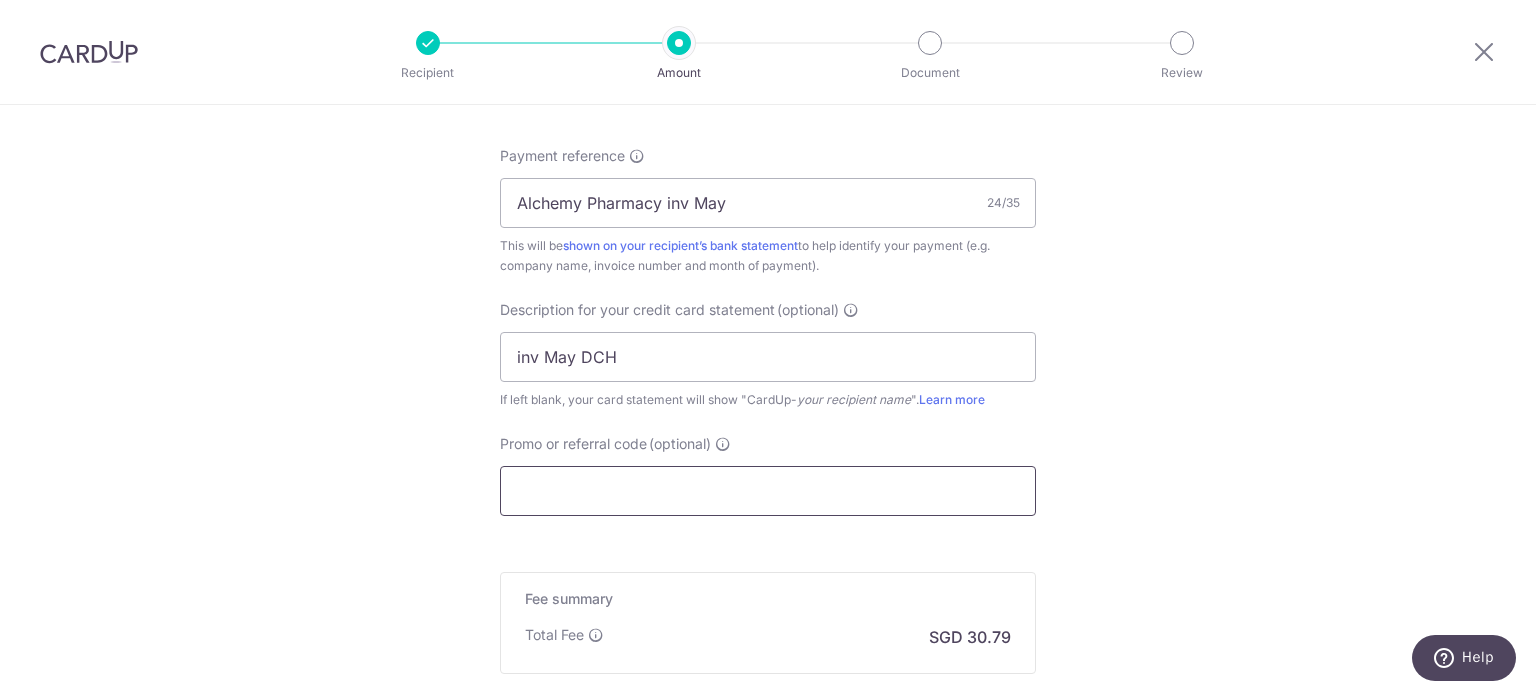click on "Promo or referral code
(optional)" at bounding box center (768, 491) 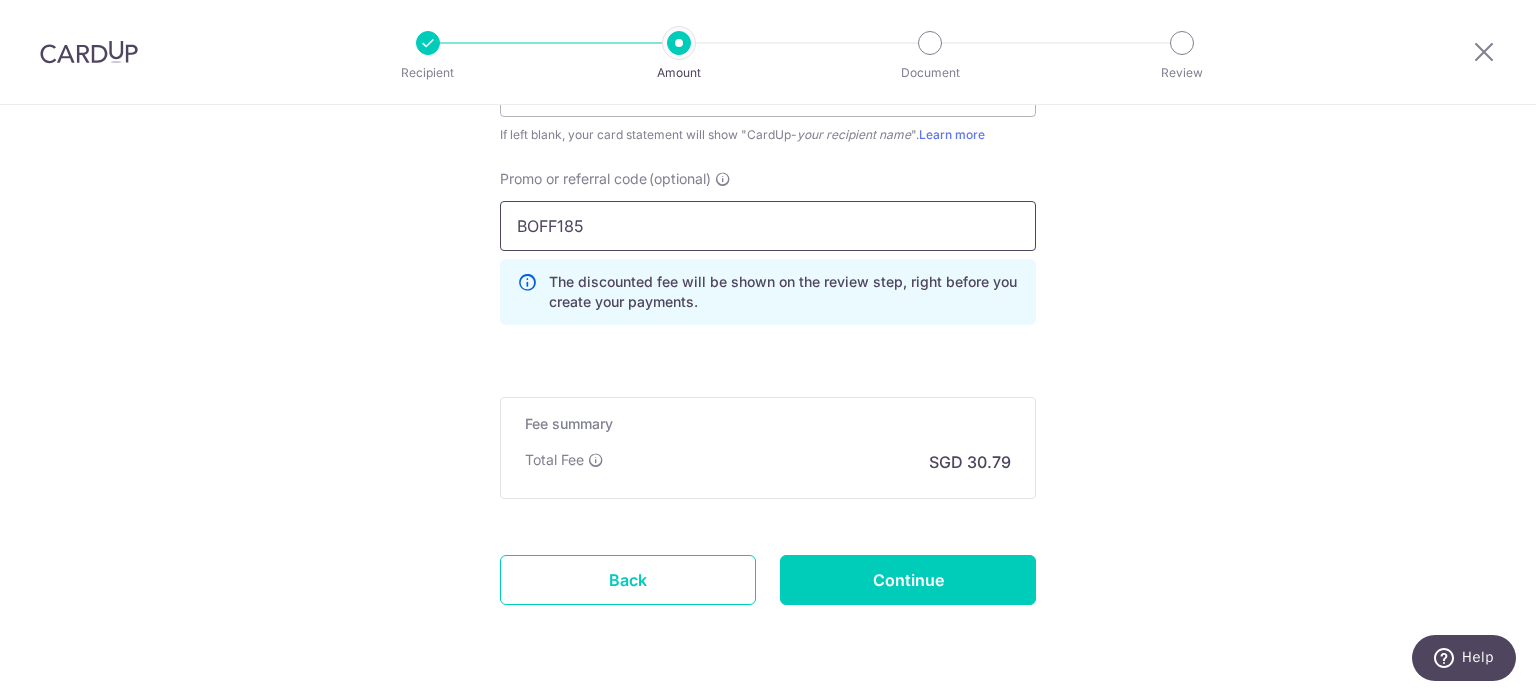 scroll, scrollTop: 1500, scrollLeft: 0, axis: vertical 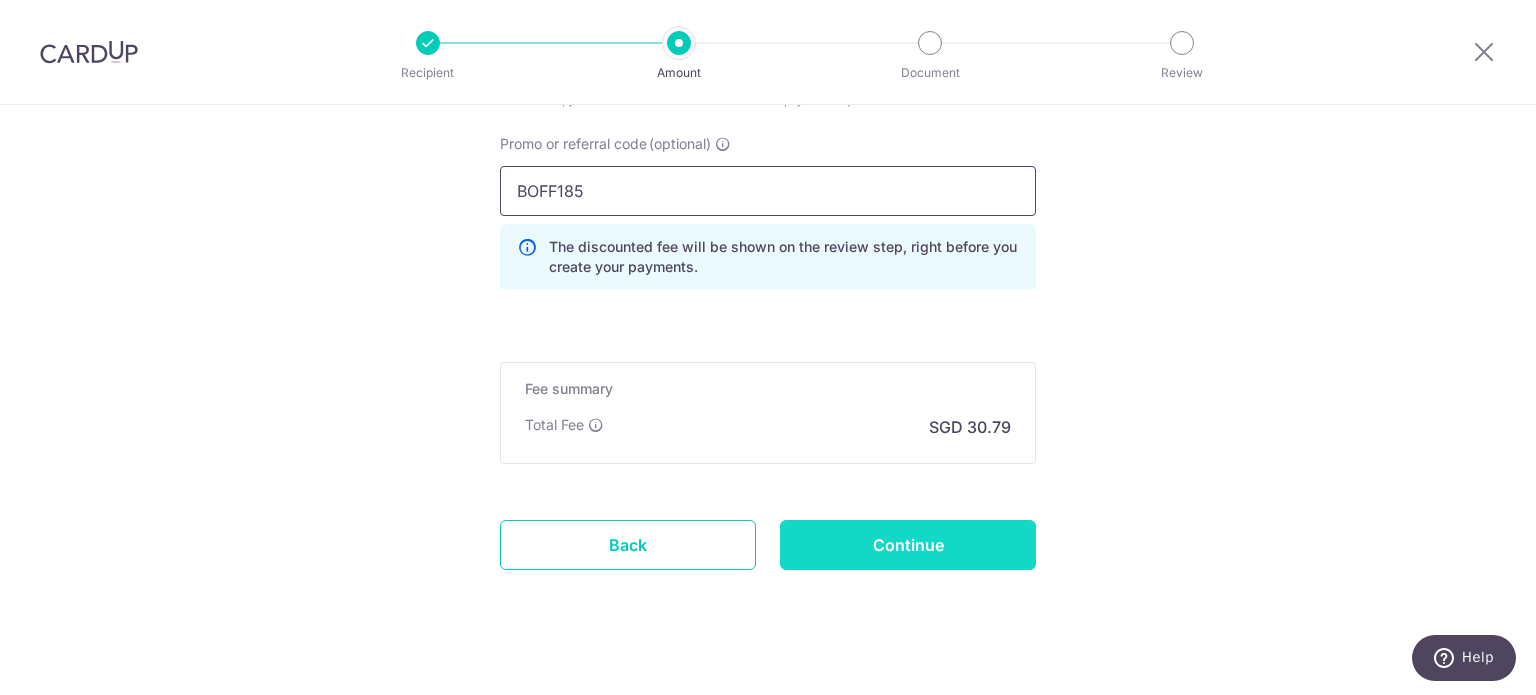 type on "BOFF185" 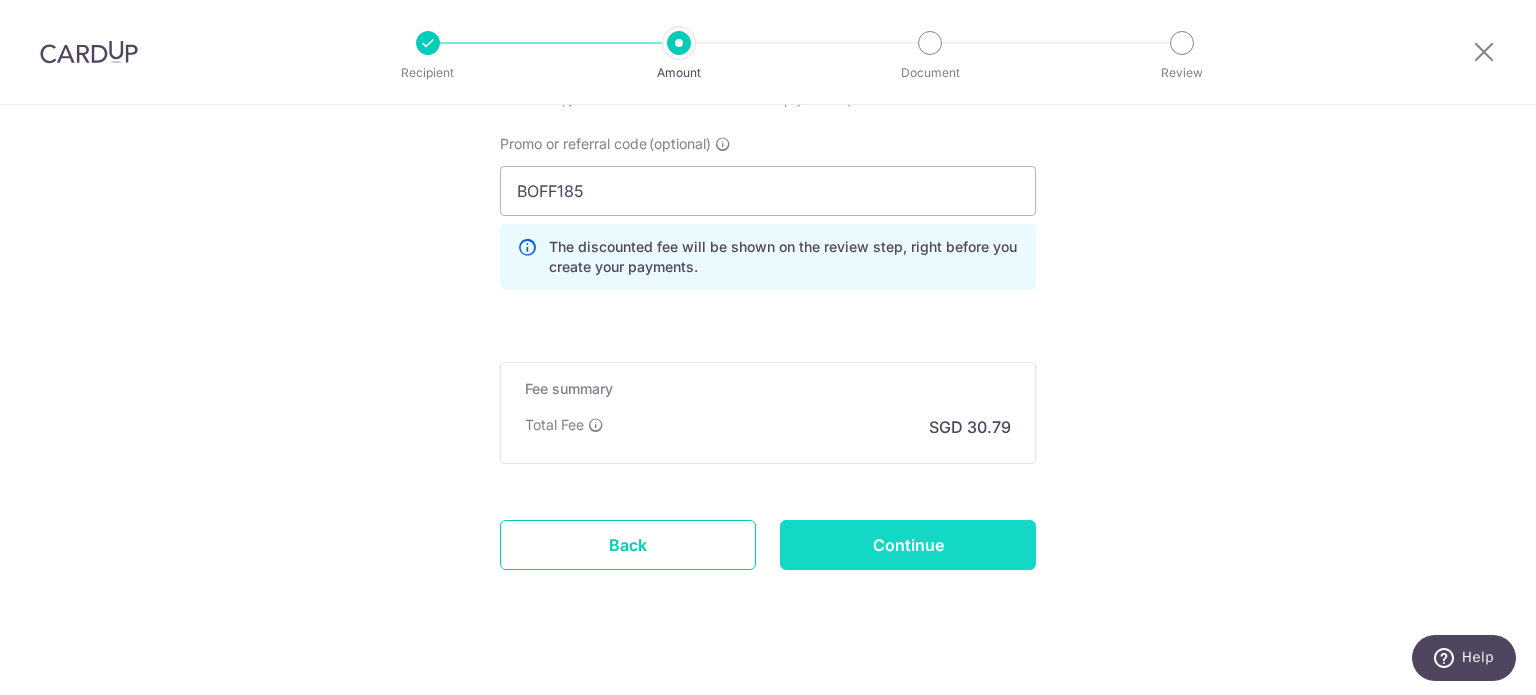click on "Continue" at bounding box center [908, 545] 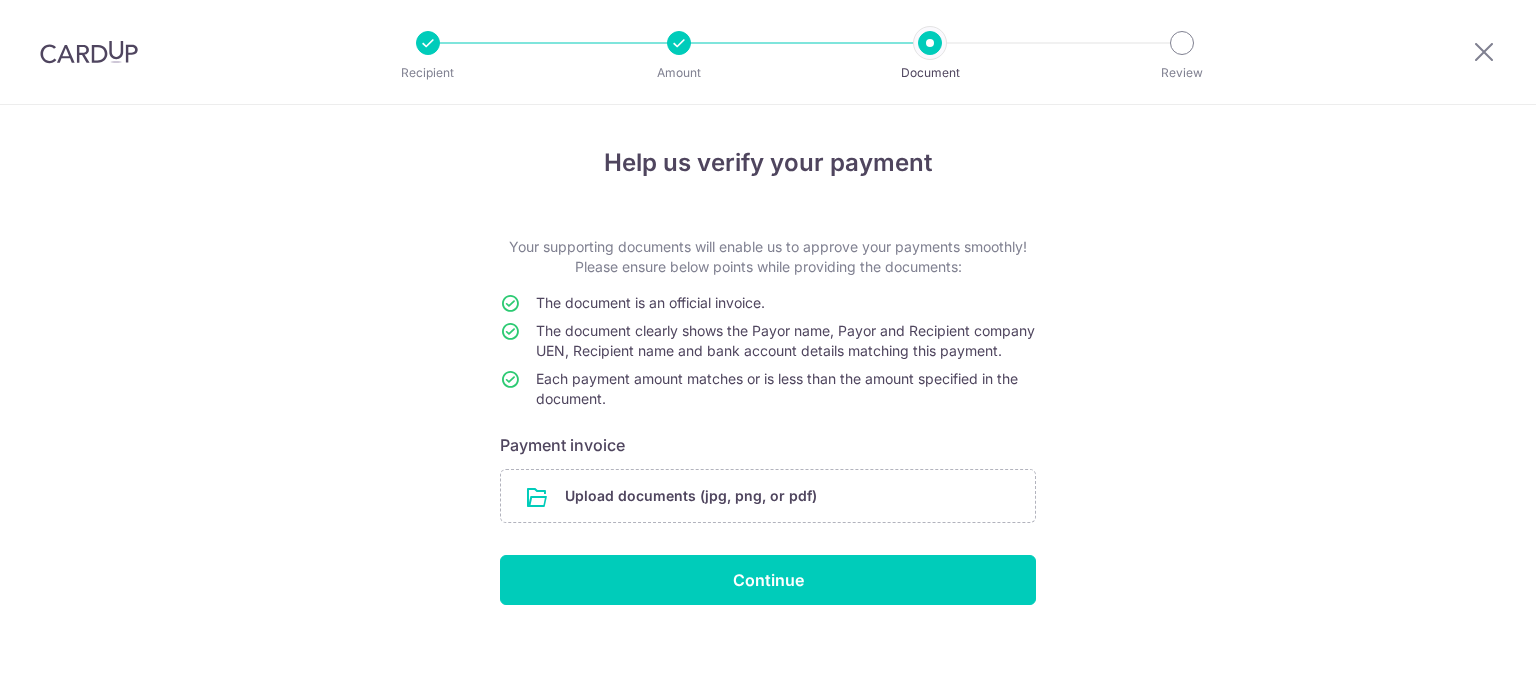 scroll, scrollTop: 0, scrollLeft: 0, axis: both 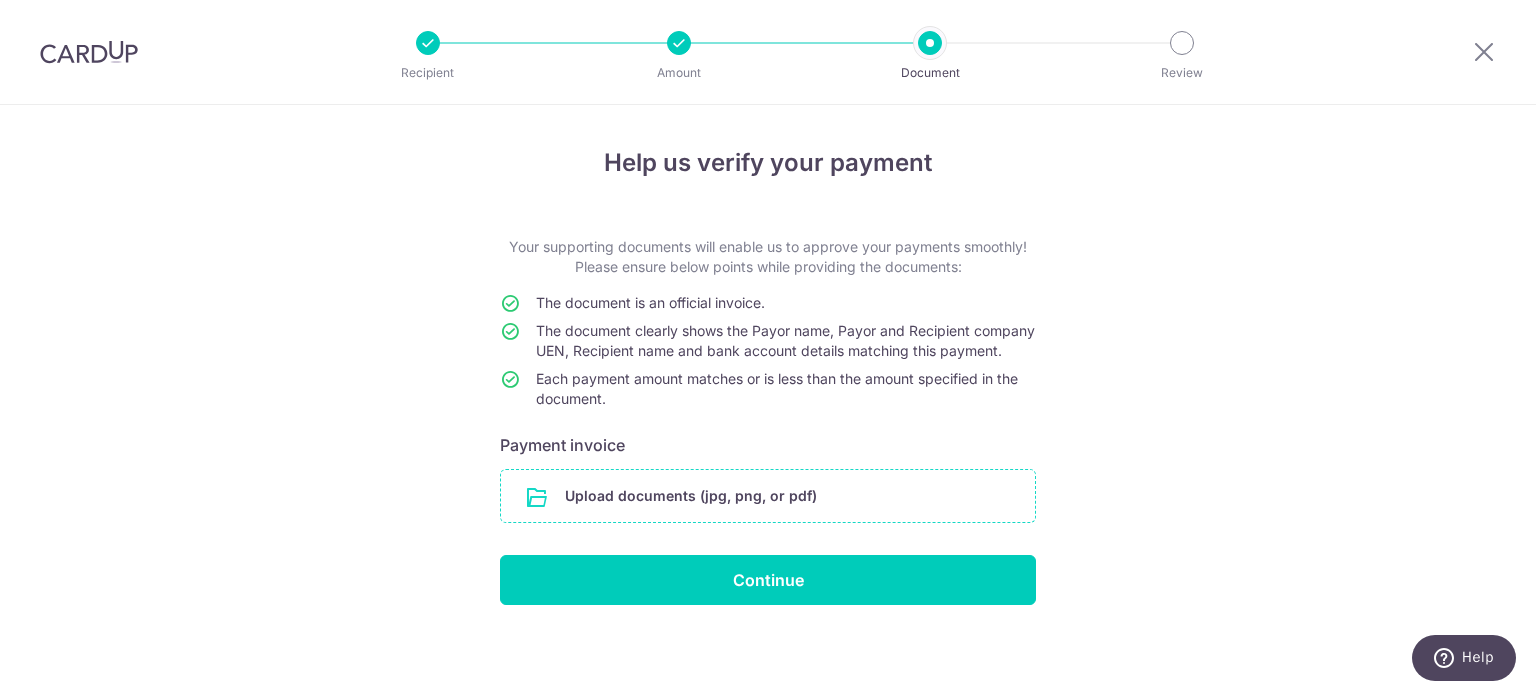 click at bounding box center [768, 496] 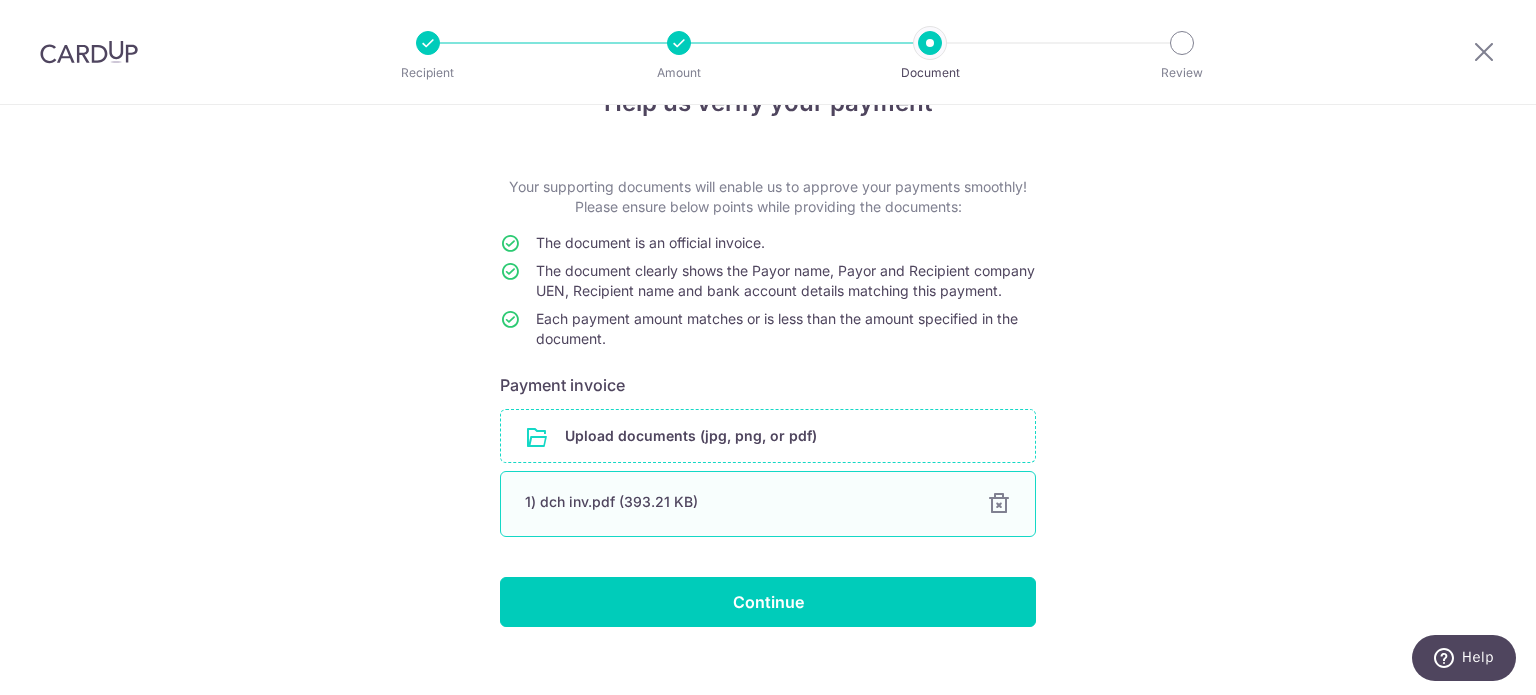 scroll, scrollTop: 104, scrollLeft: 0, axis: vertical 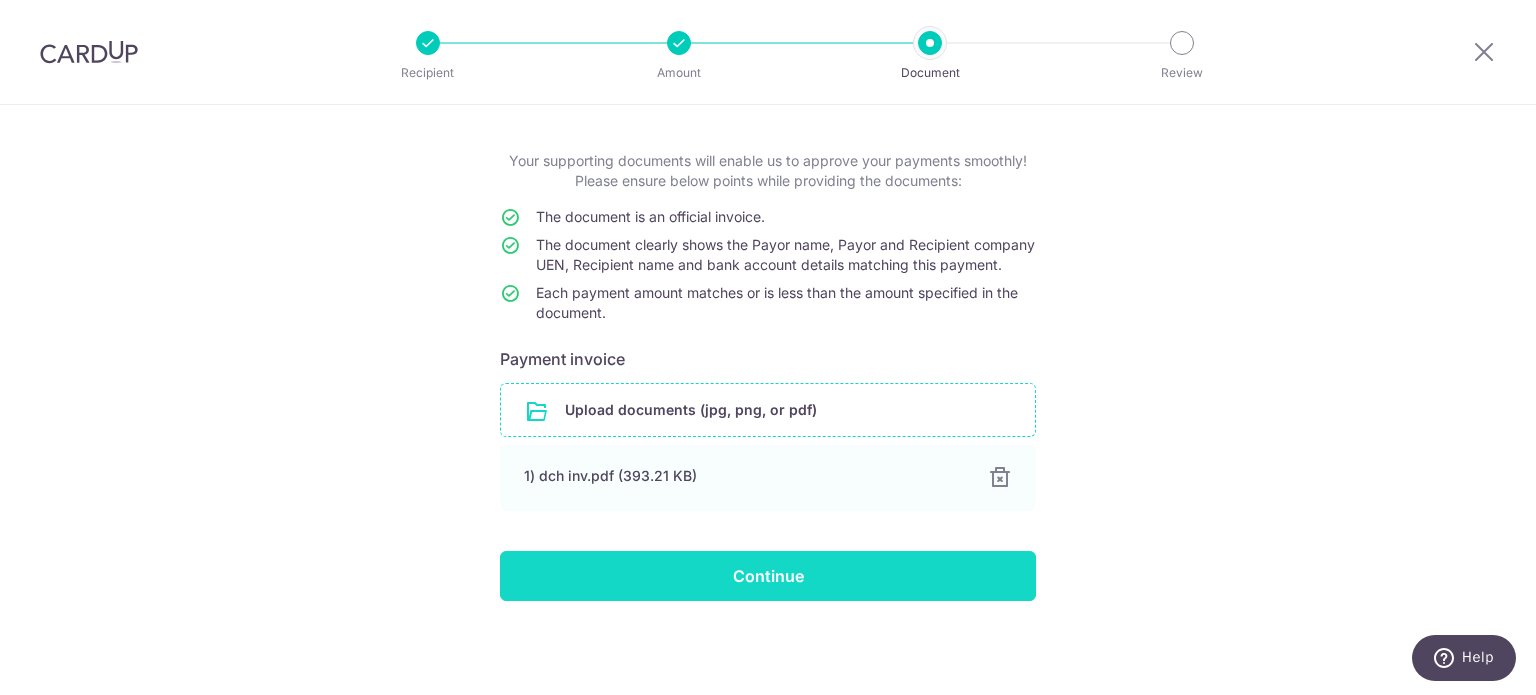 click on "Continue" at bounding box center (768, 576) 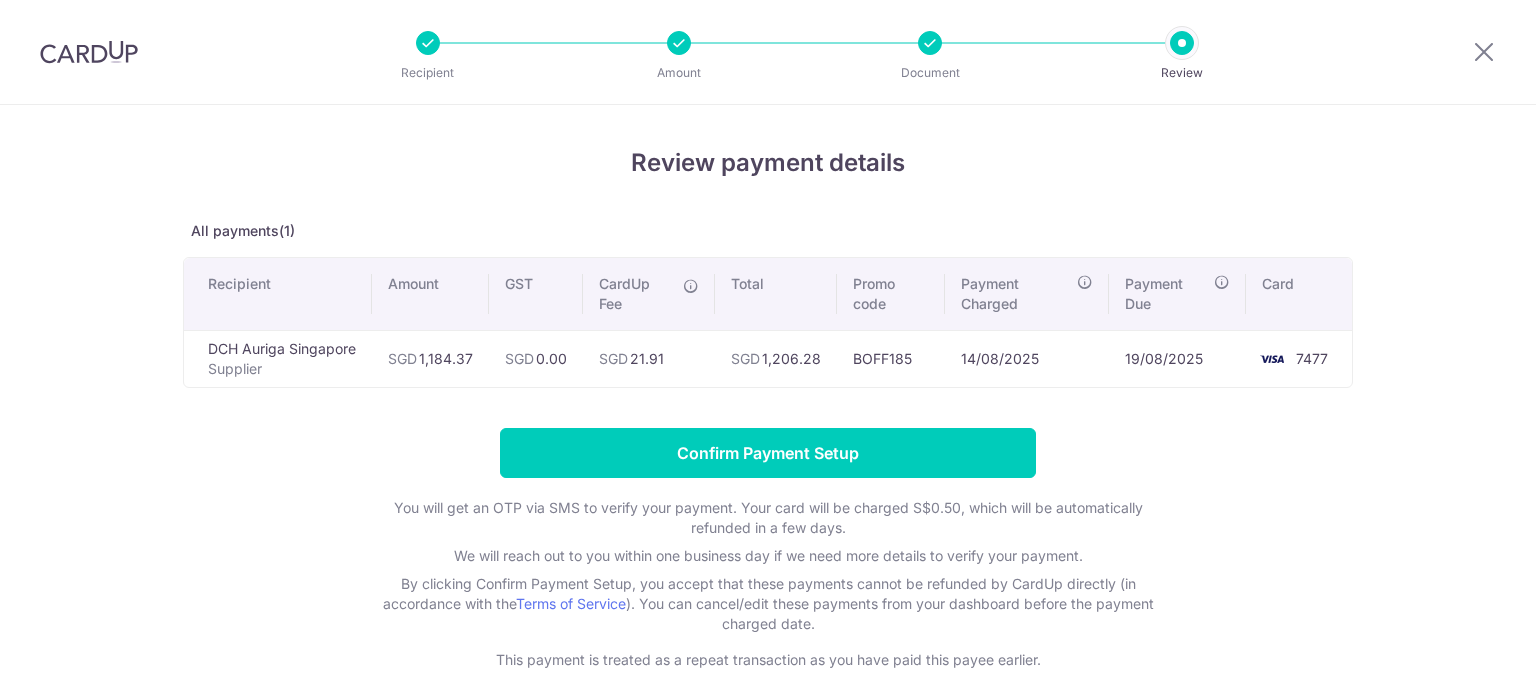 scroll, scrollTop: 0, scrollLeft: 0, axis: both 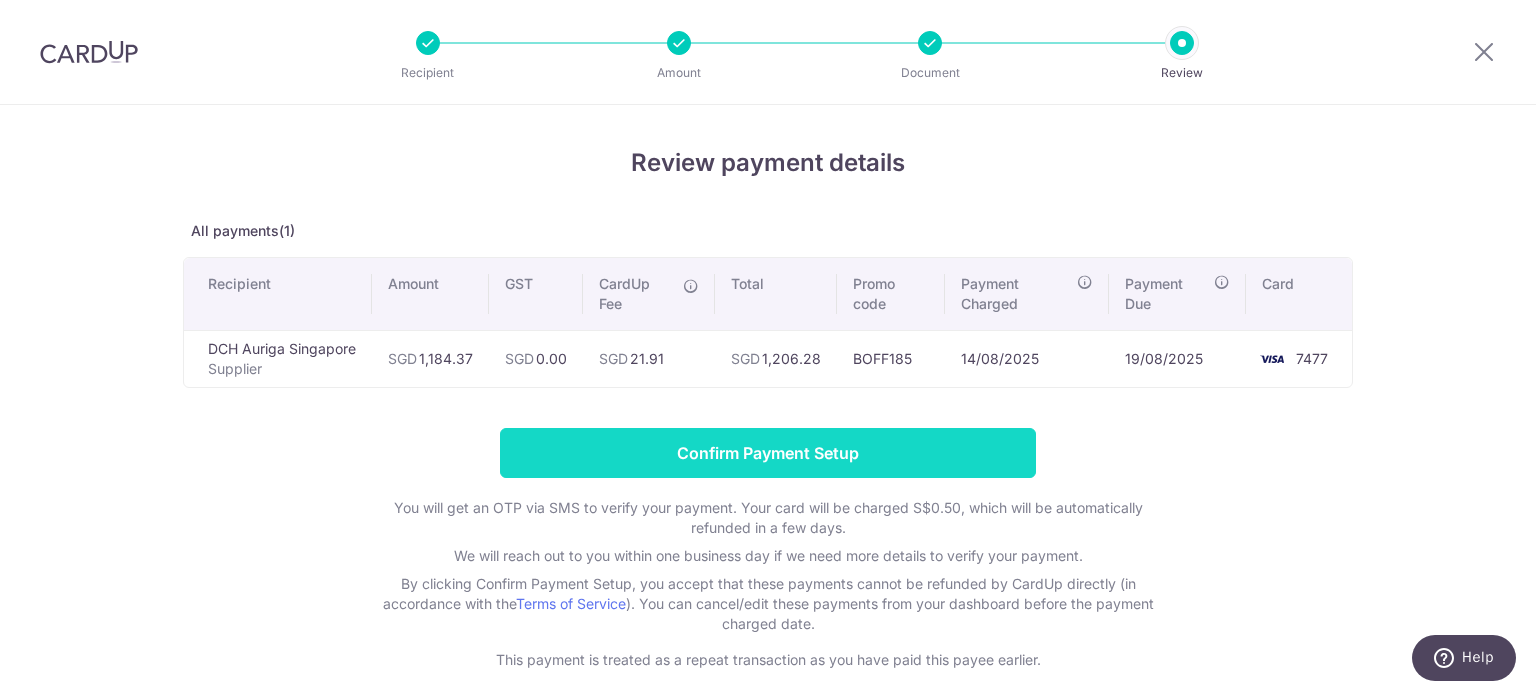 click on "Confirm Payment Setup" at bounding box center [768, 453] 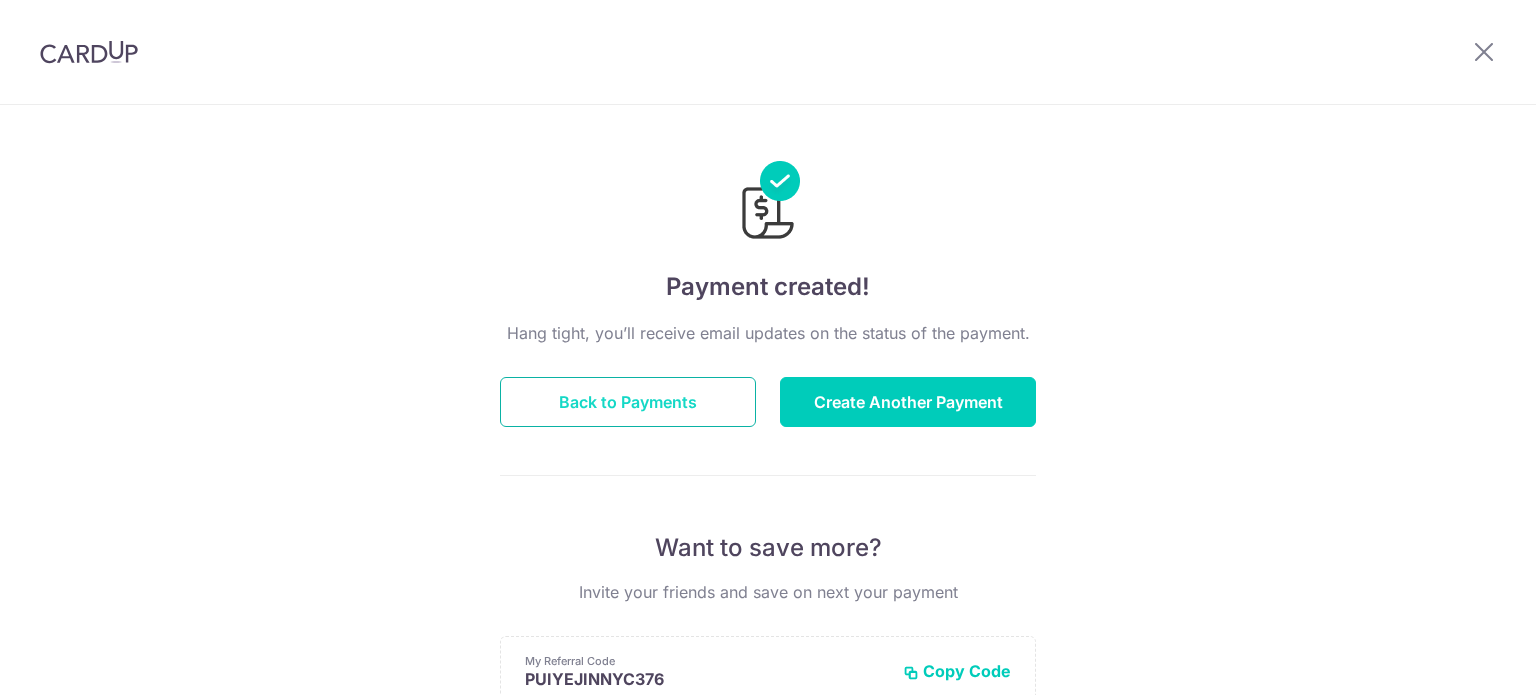 scroll, scrollTop: 0, scrollLeft: 0, axis: both 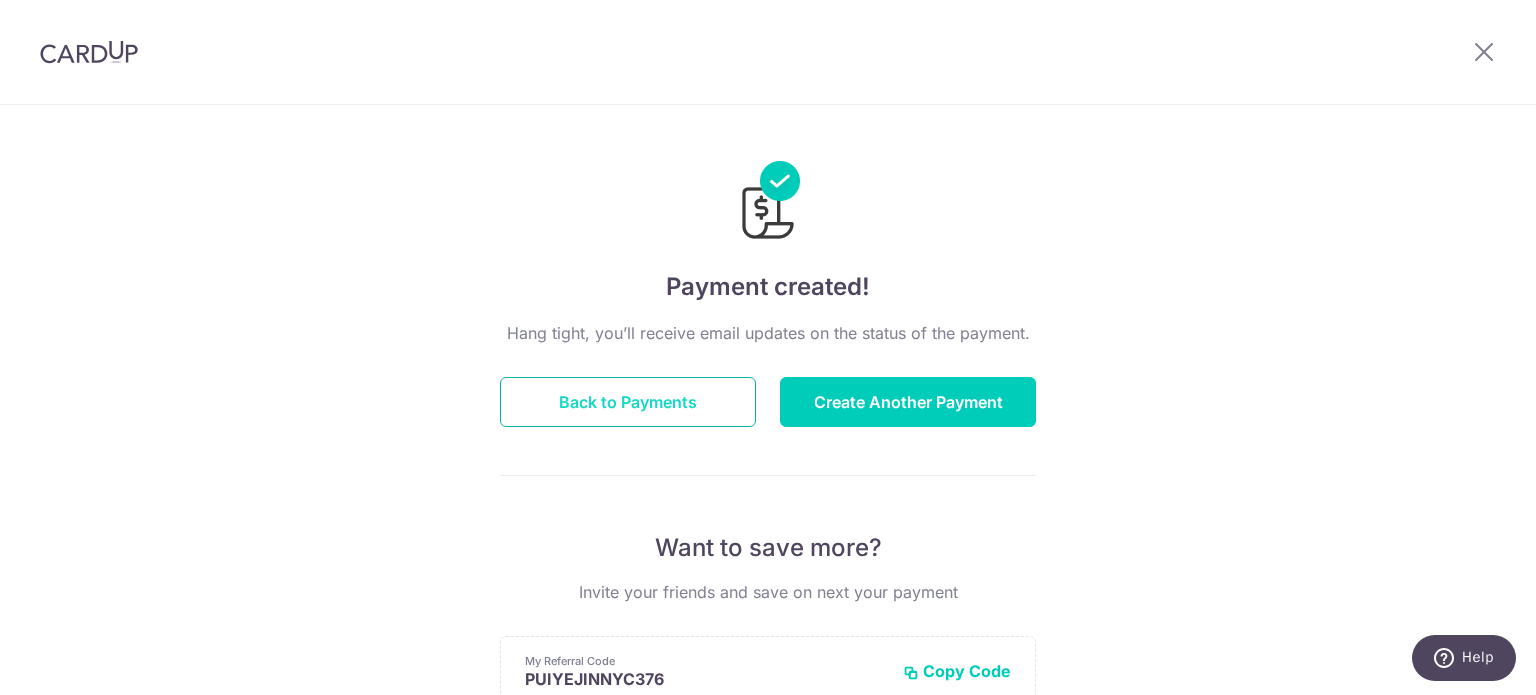 click on "Back to Payments" at bounding box center (628, 402) 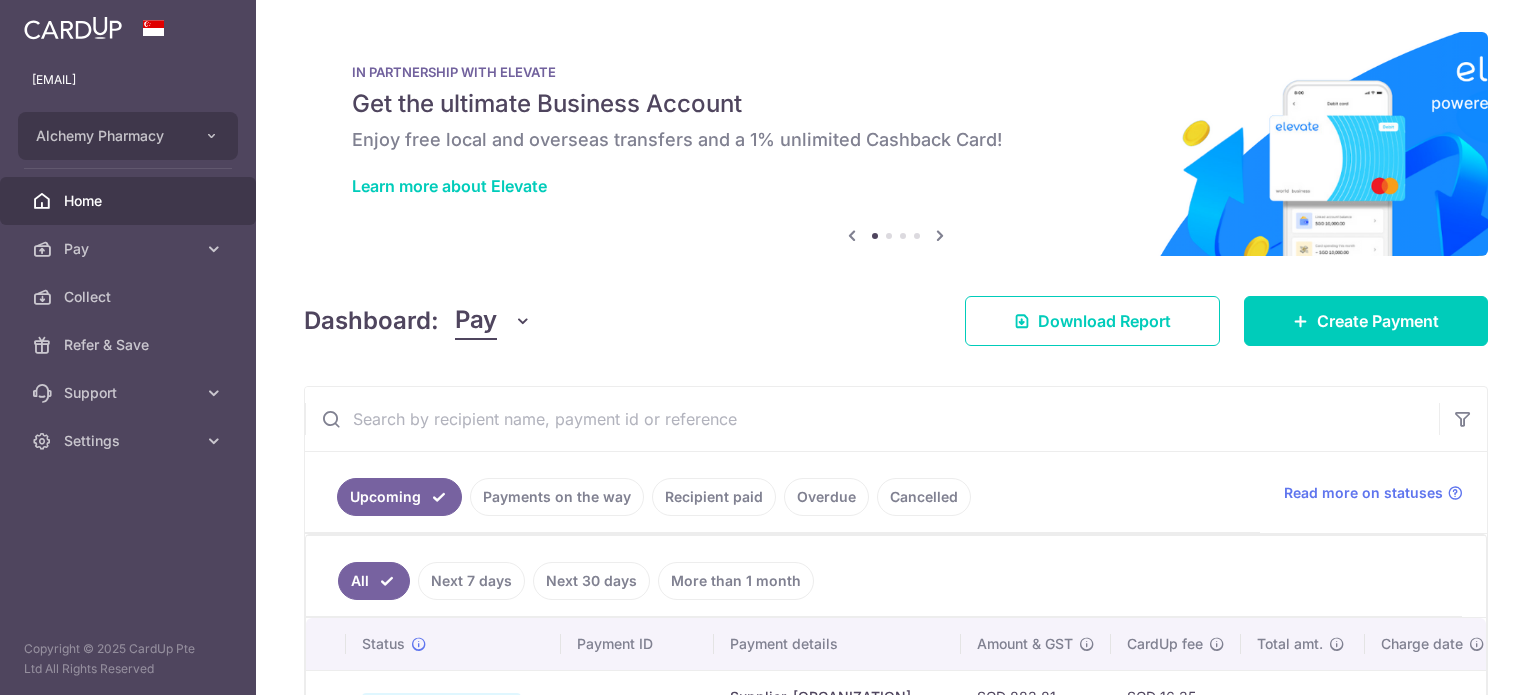 scroll, scrollTop: 0, scrollLeft: 0, axis: both 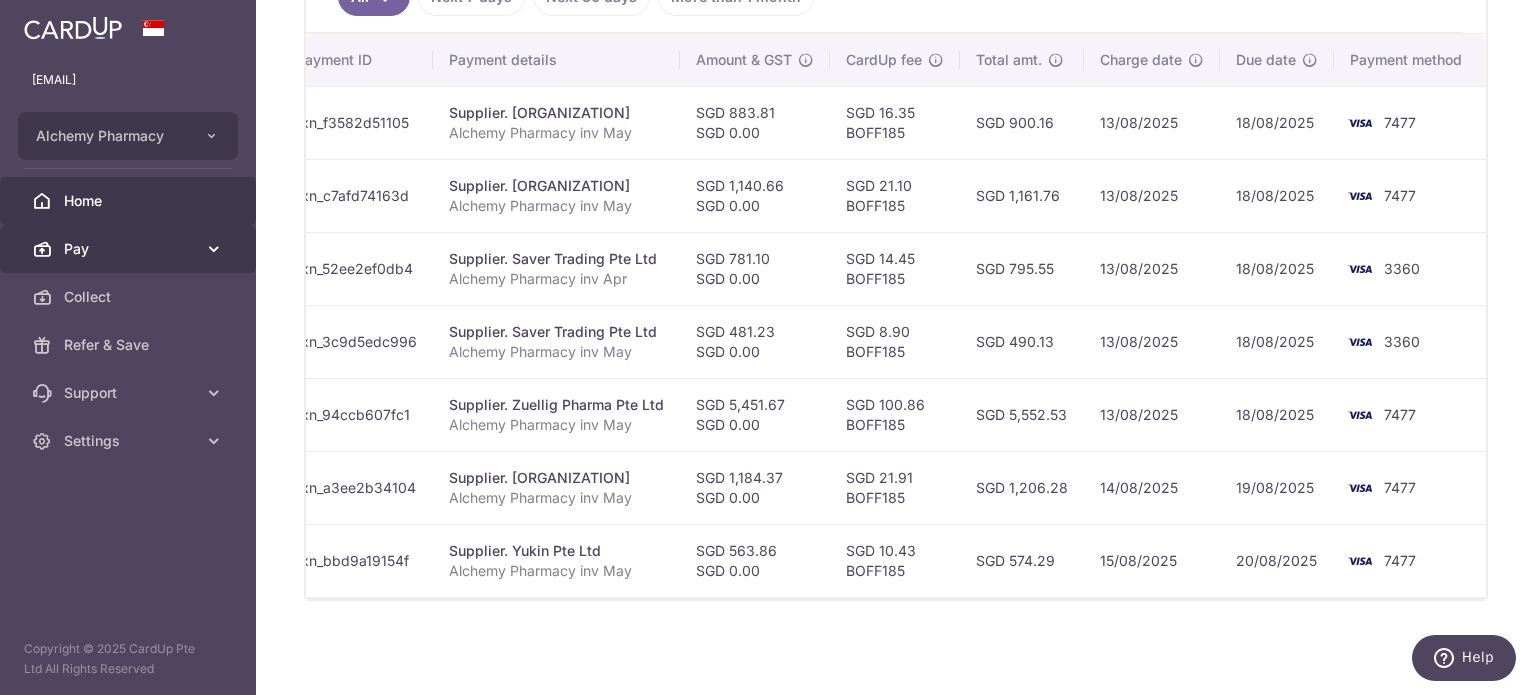 click on "Pay" at bounding box center [130, 249] 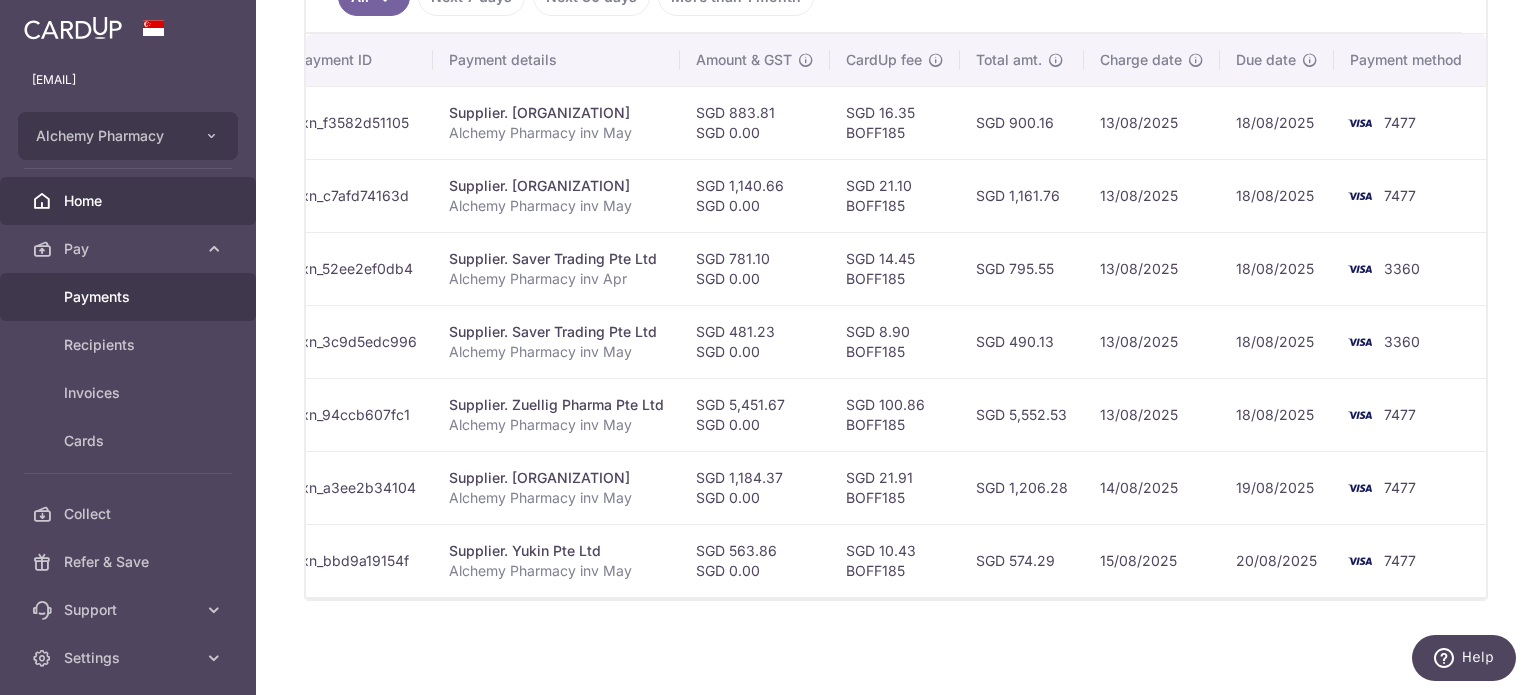 click on "Payments" at bounding box center [130, 297] 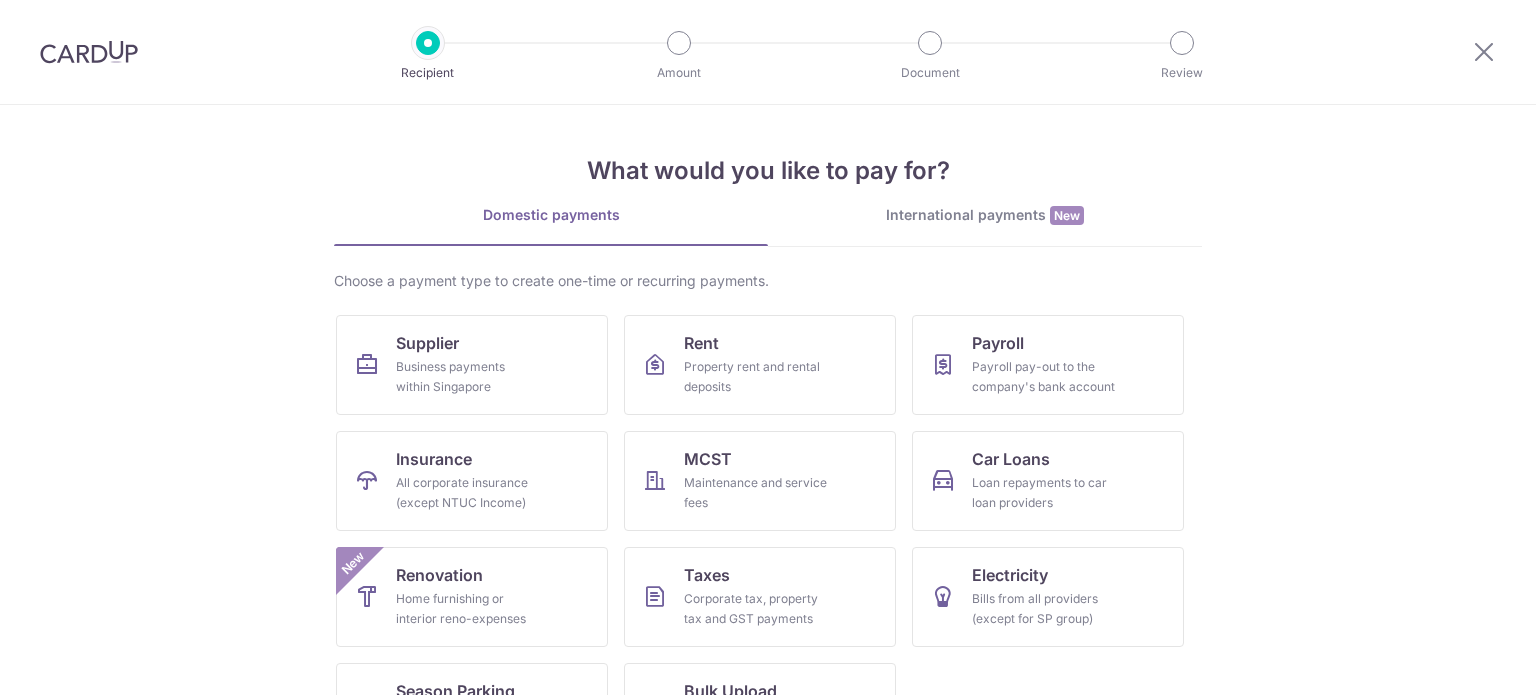 scroll, scrollTop: 0, scrollLeft: 0, axis: both 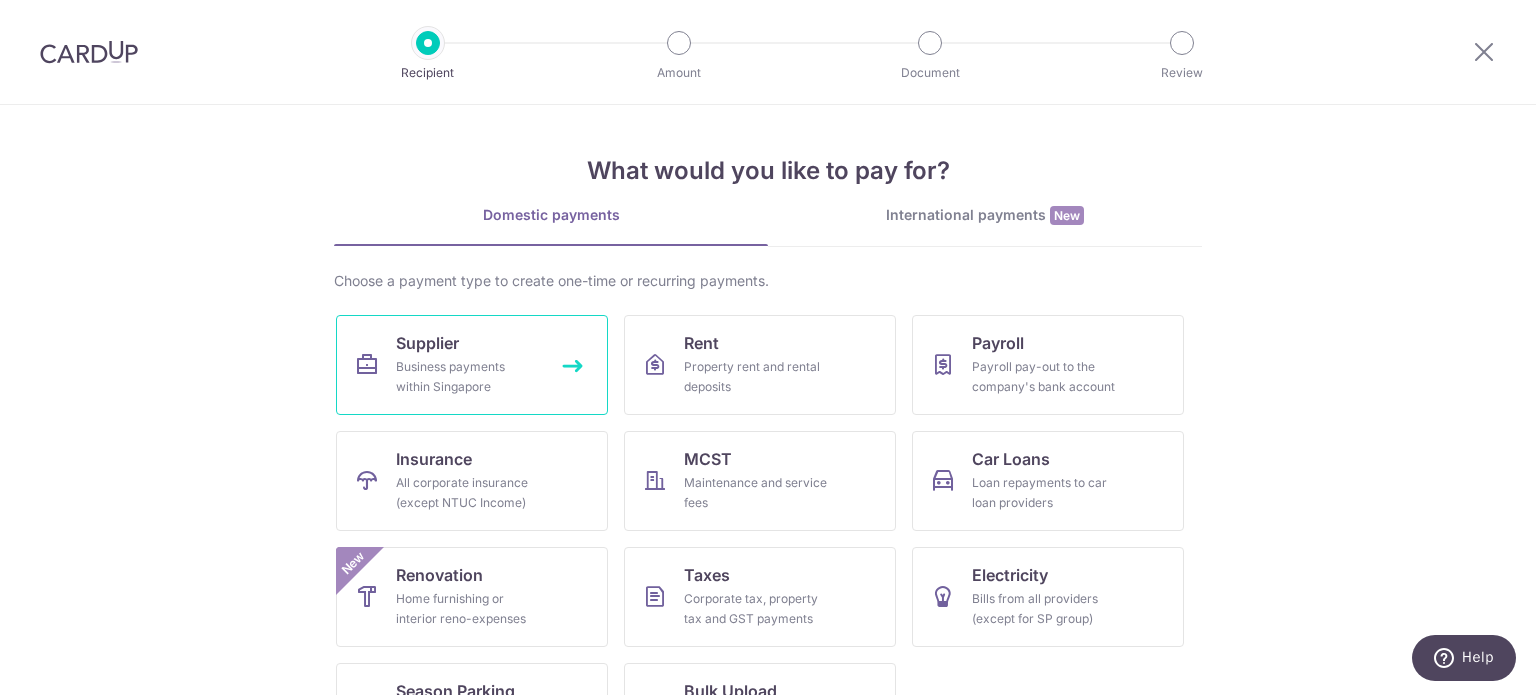 click on "Supplier" at bounding box center (427, 343) 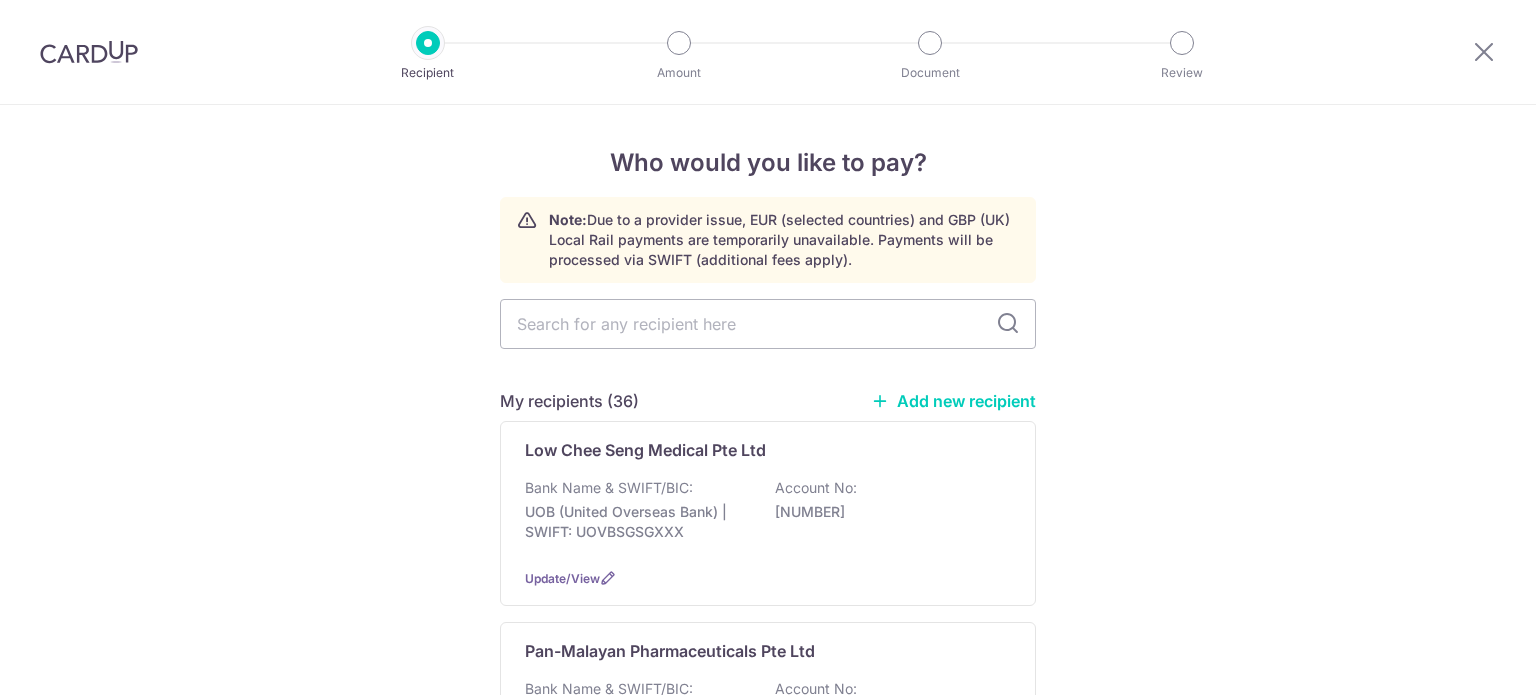 scroll, scrollTop: 0, scrollLeft: 0, axis: both 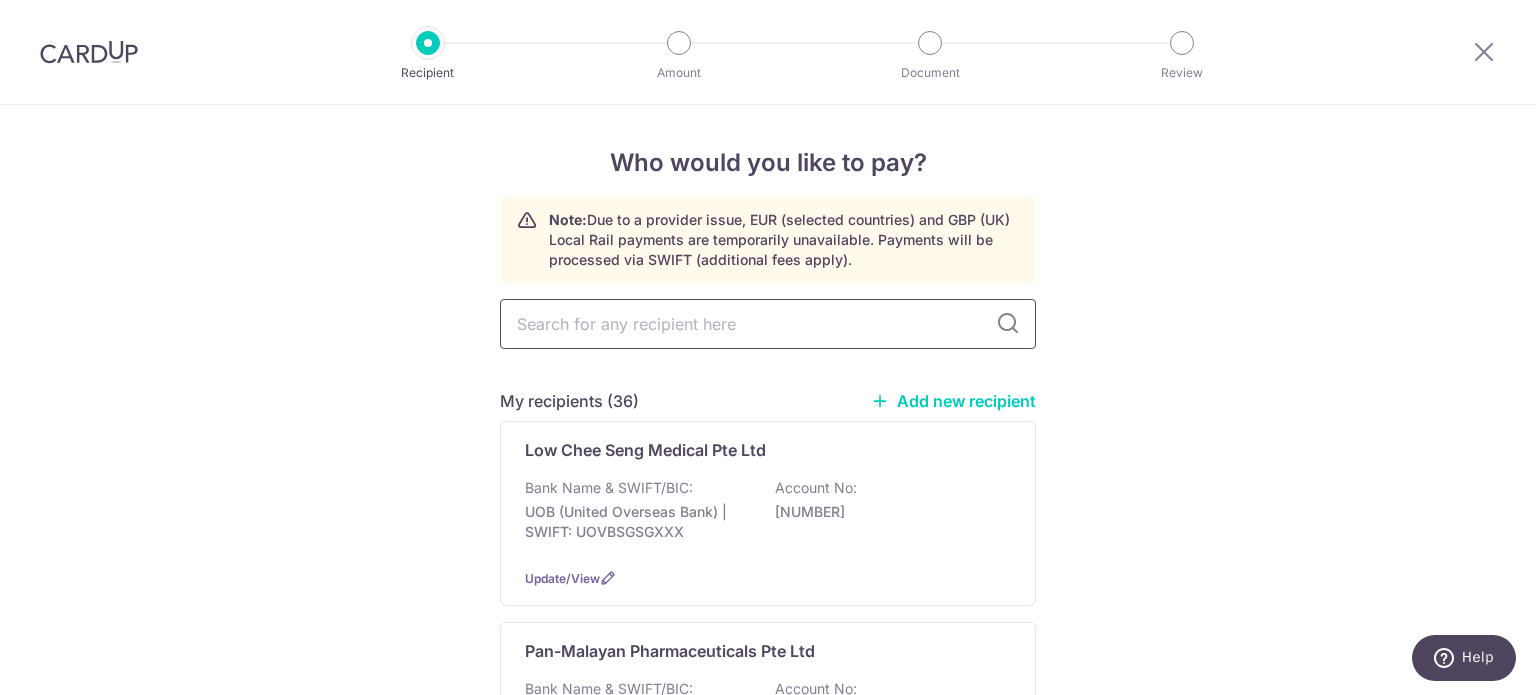 click at bounding box center (768, 324) 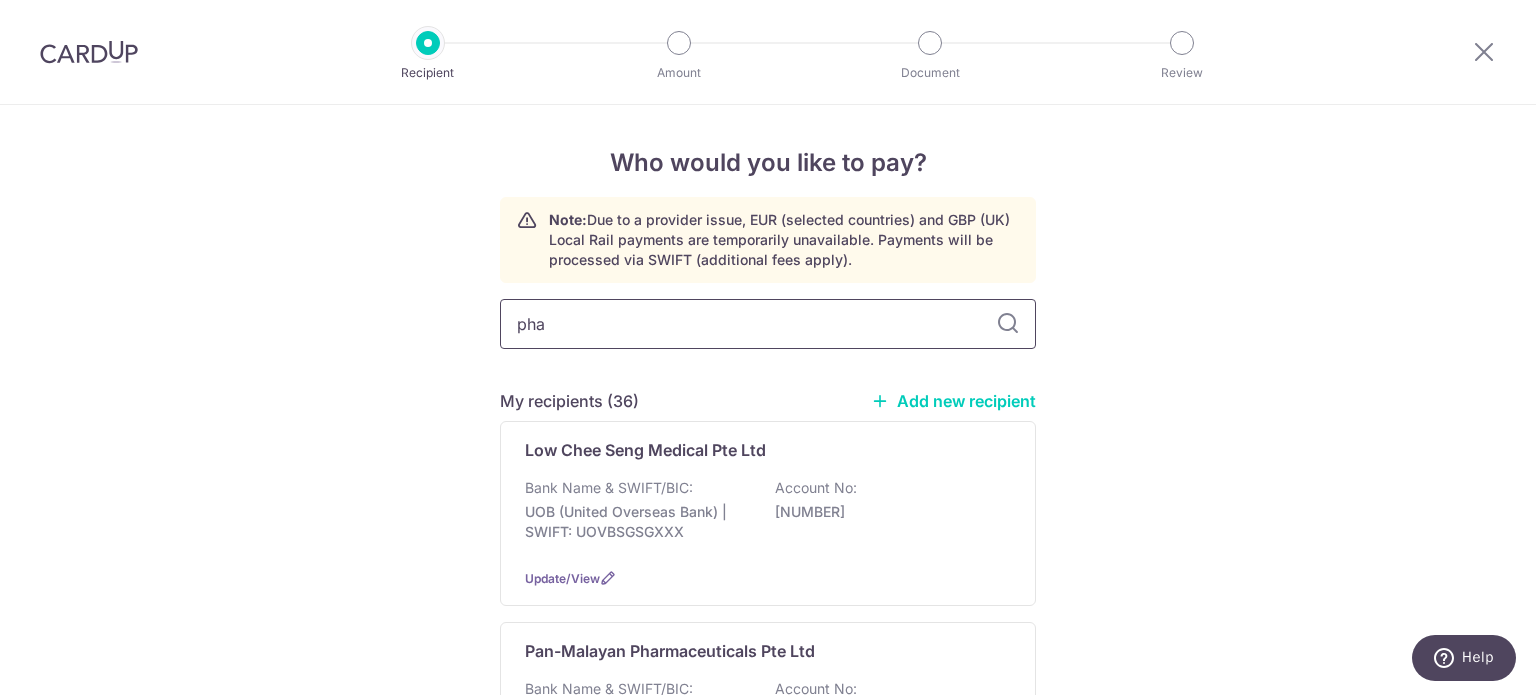 type on "phar" 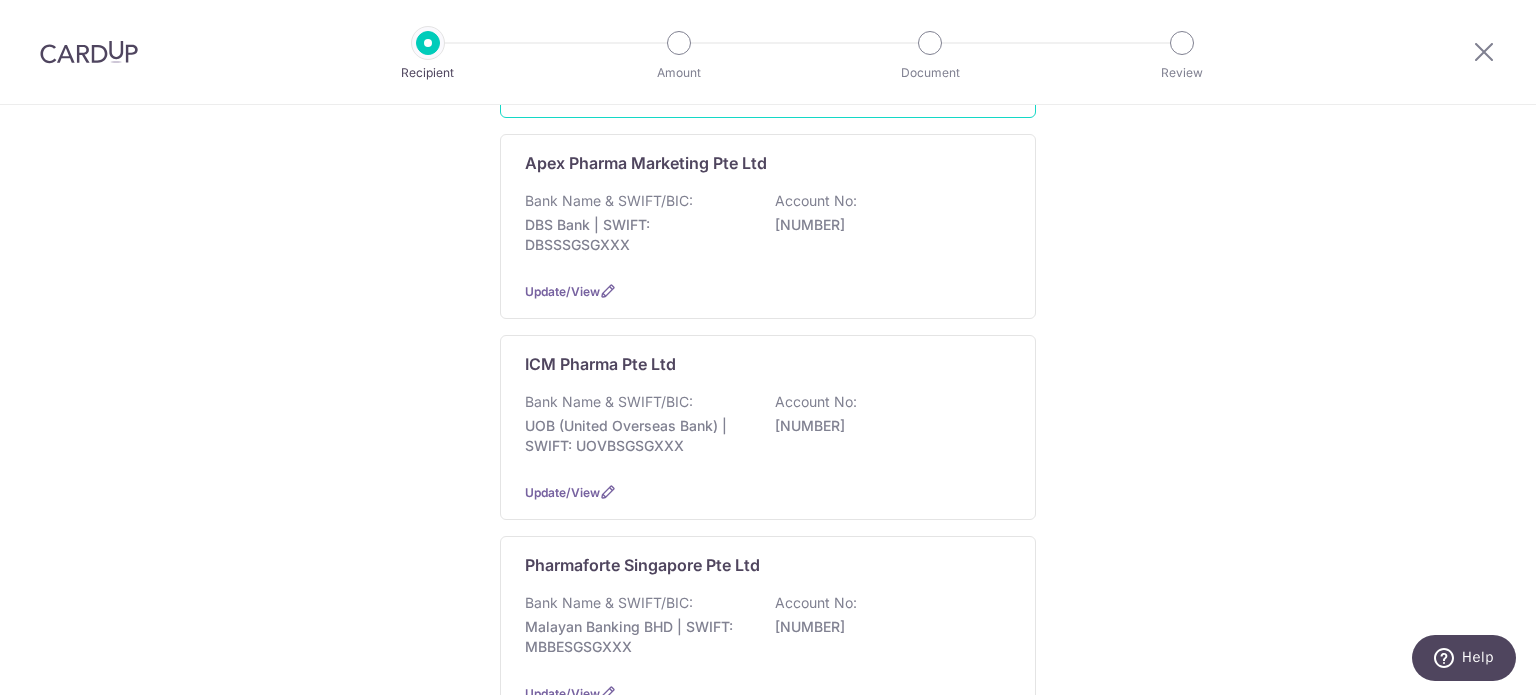 scroll, scrollTop: 500, scrollLeft: 0, axis: vertical 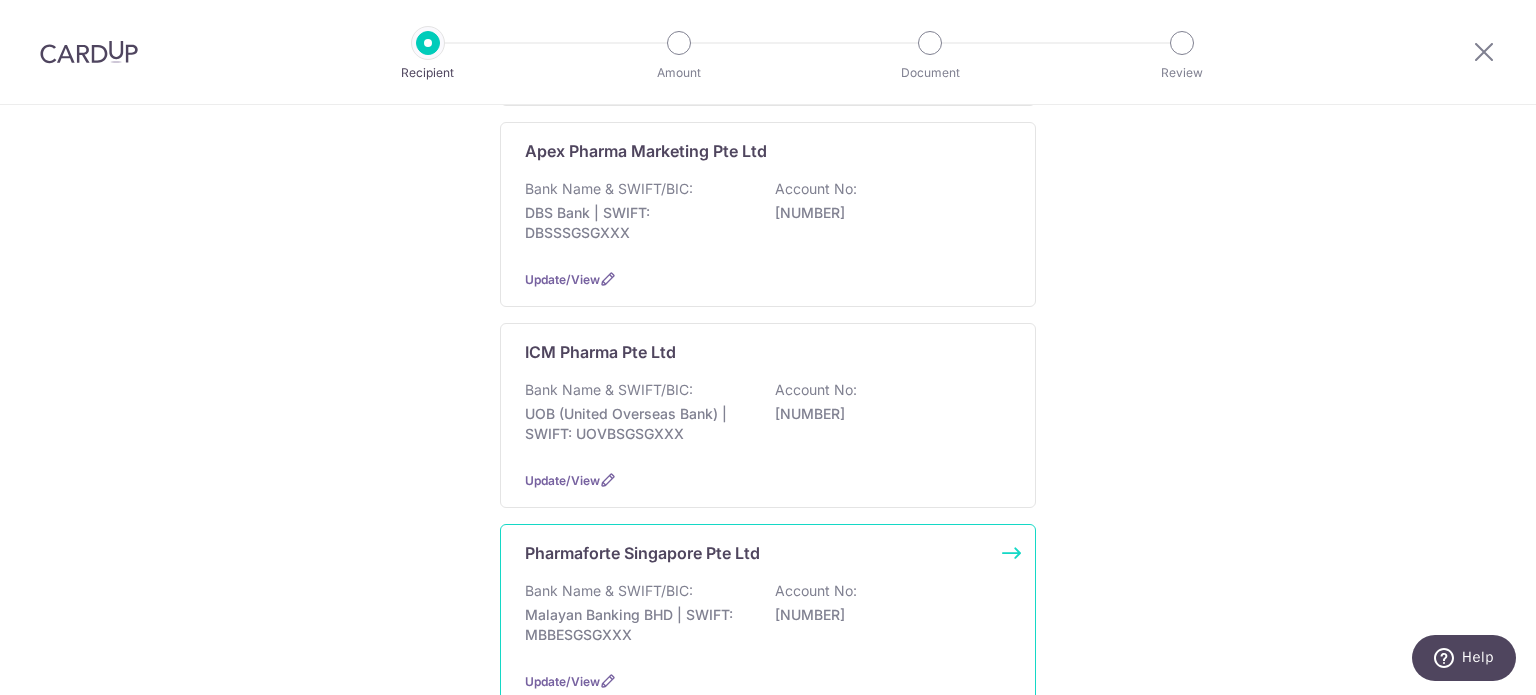 click on "Pharmaforte Singapore Pte Ltd" at bounding box center [642, 553] 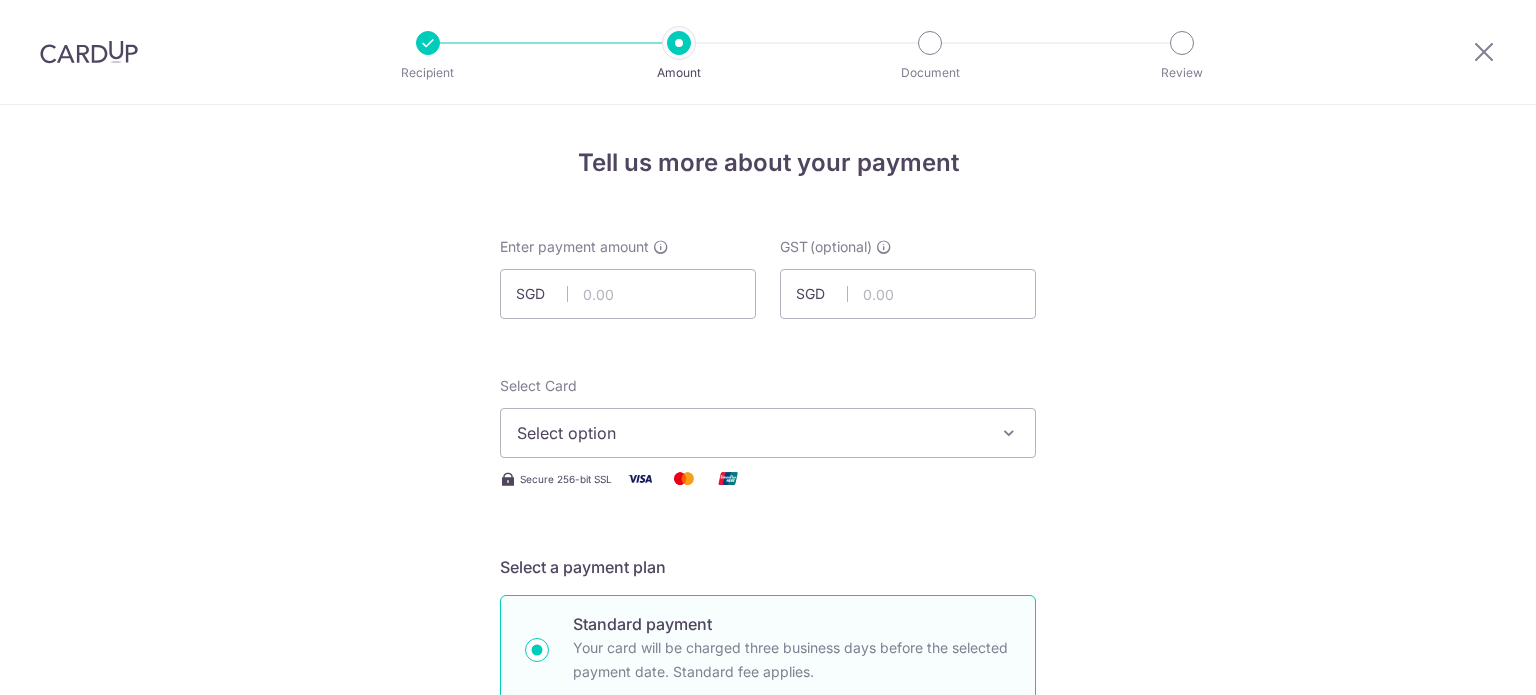 scroll, scrollTop: 0, scrollLeft: 0, axis: both 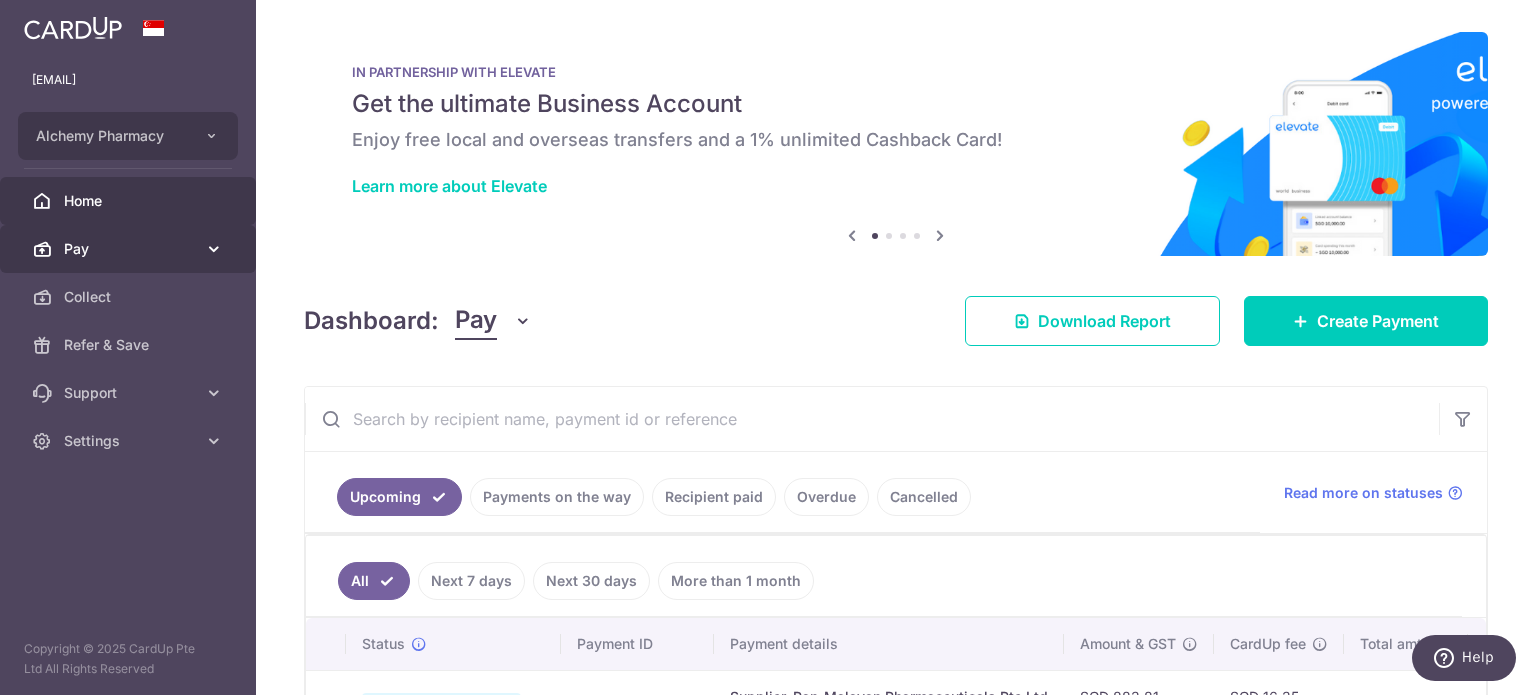 click on "Pay" at bounding box center [130, 249] 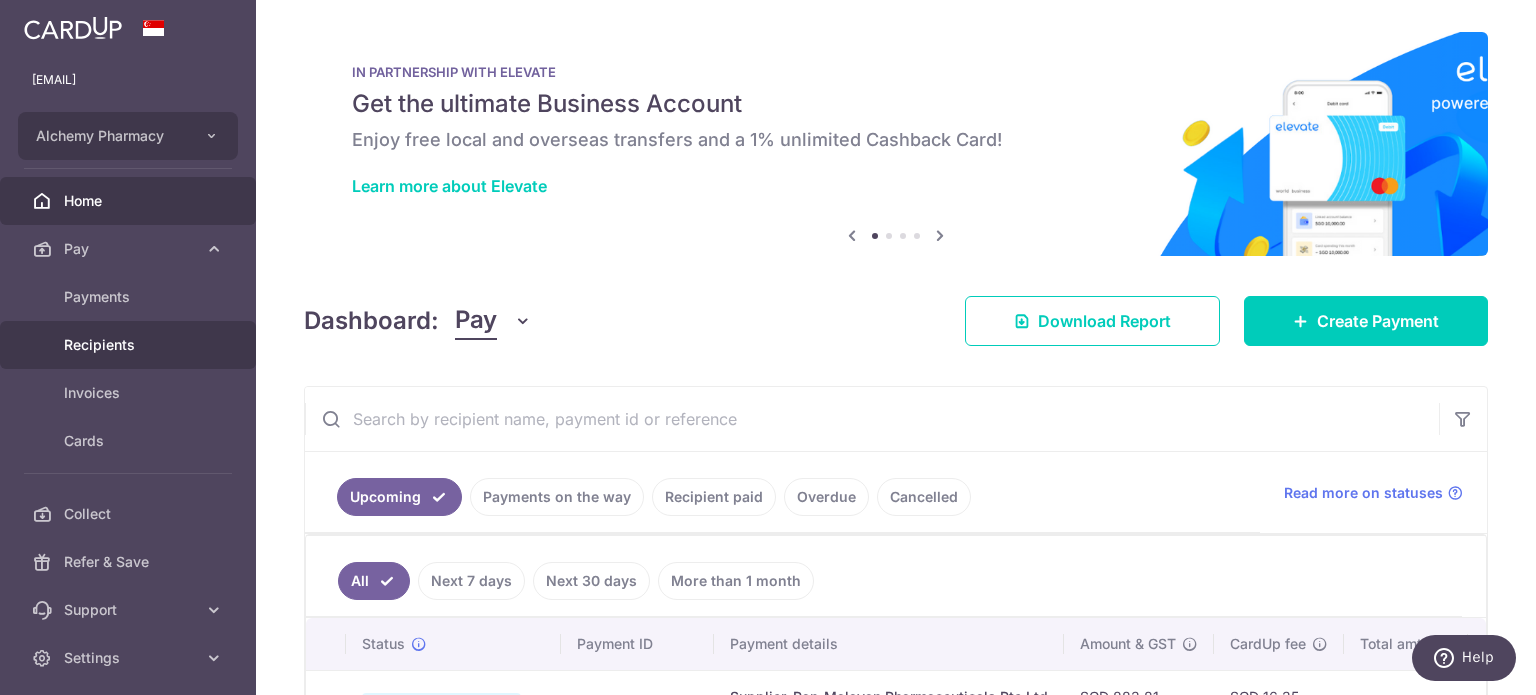 click on "Recipients" at bounding box center (130, 345) 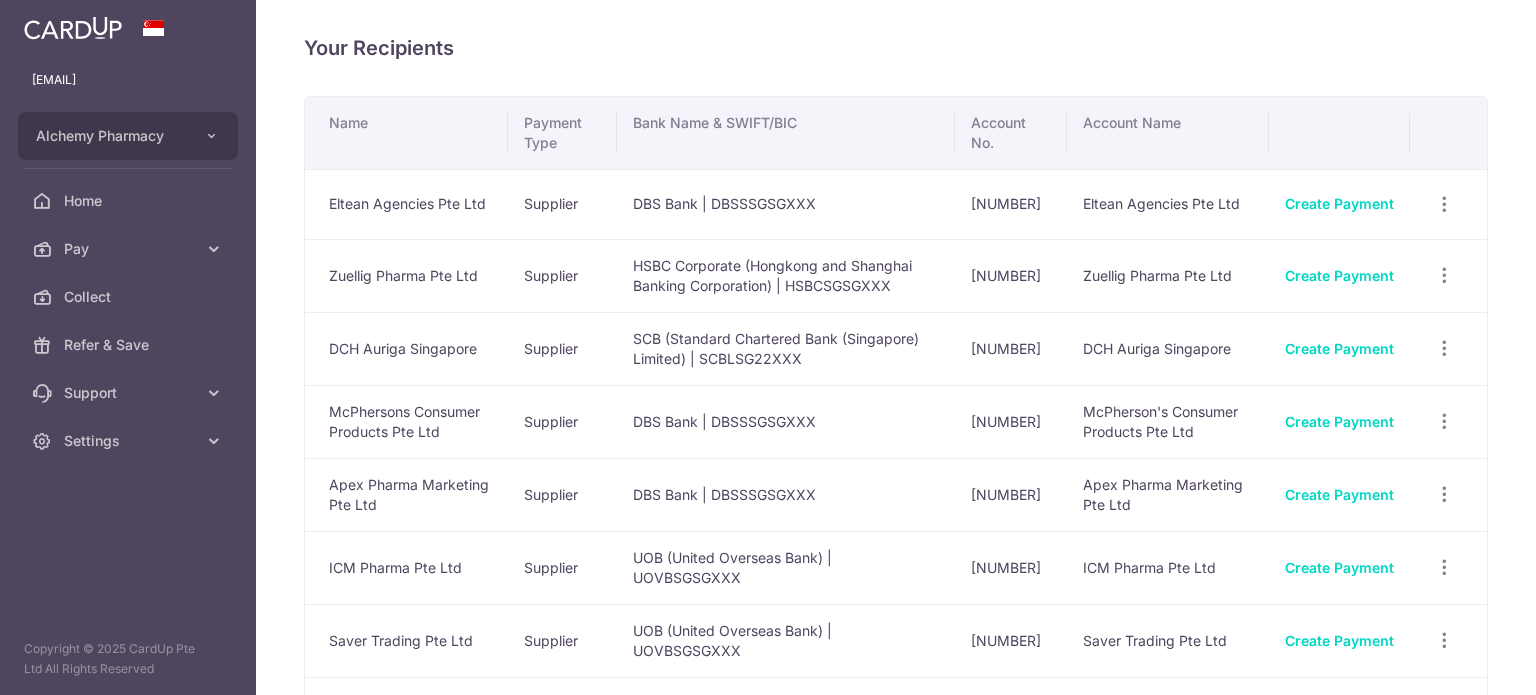 scroll, scrollTop: 0, scrollLeft: 0, axis: both 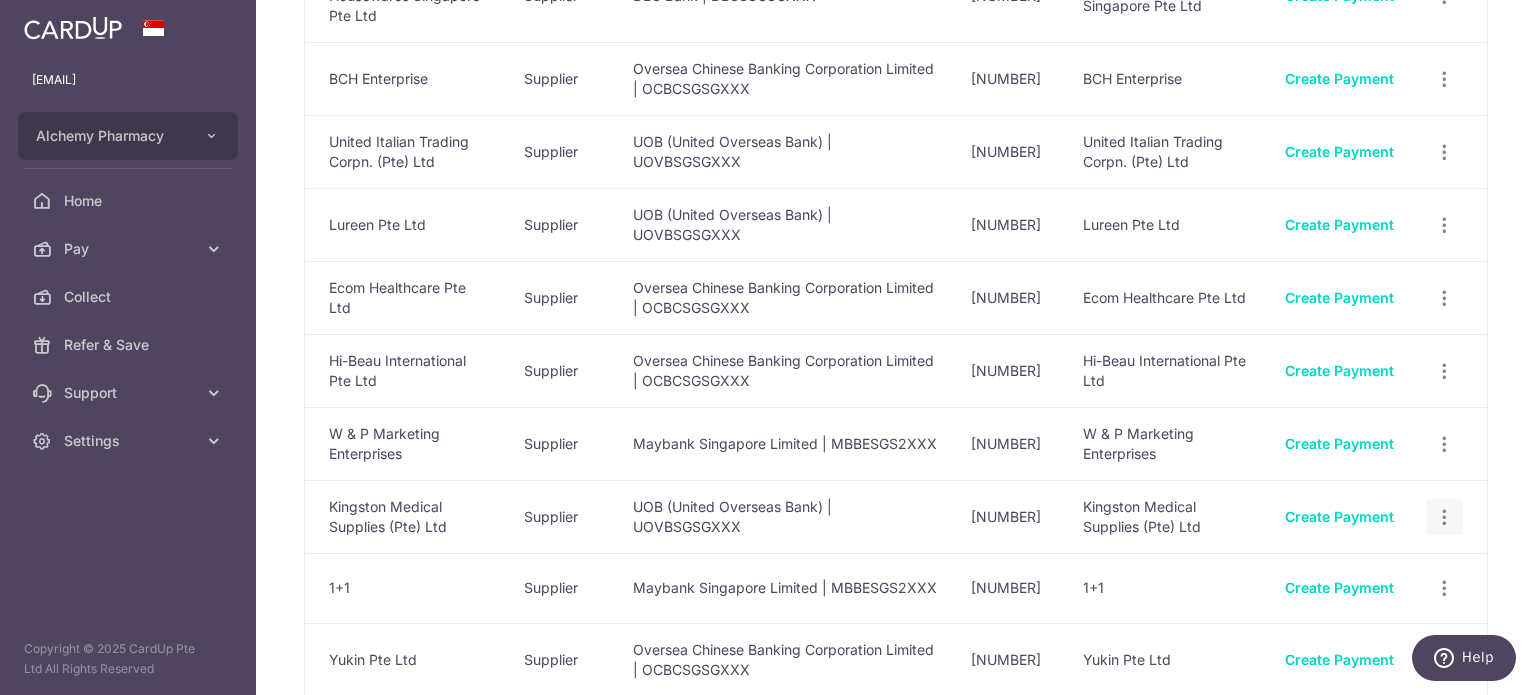 click at bounding box center (1444, -1396) 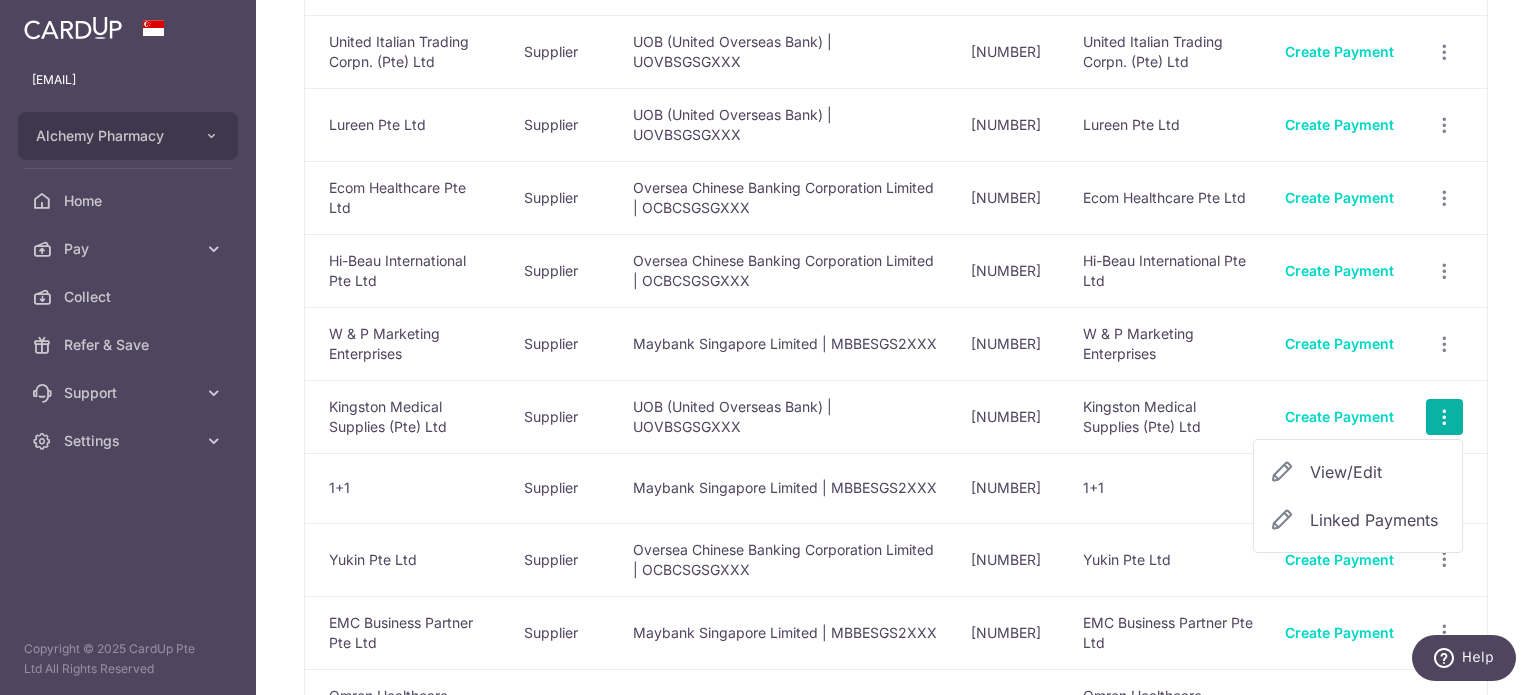 scroll, scrollTop: 2000, scrollLeft: 0, axis: vertical 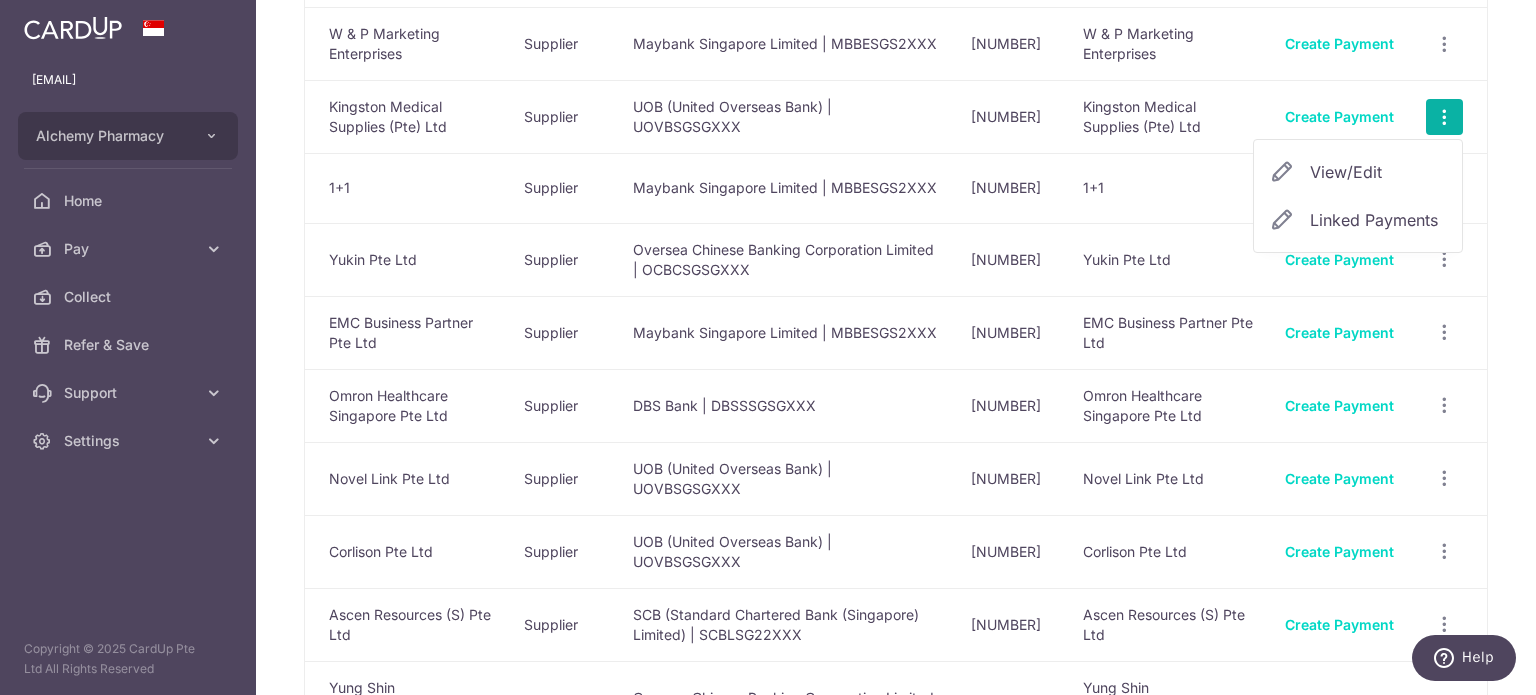 click on "View/Edit" at bounding box center (1378, 172) 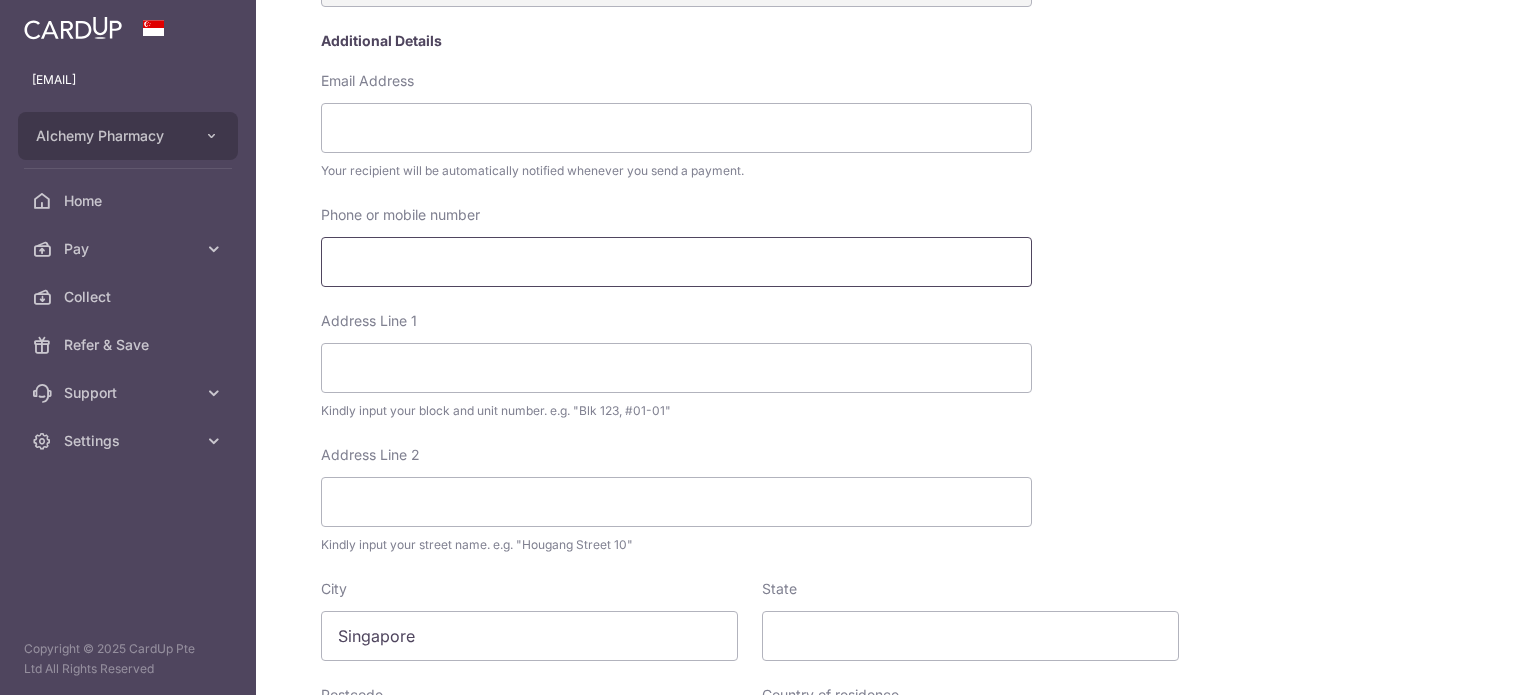 scroll, scrollTop: 400, scrollLeft: 0, axis: vertical 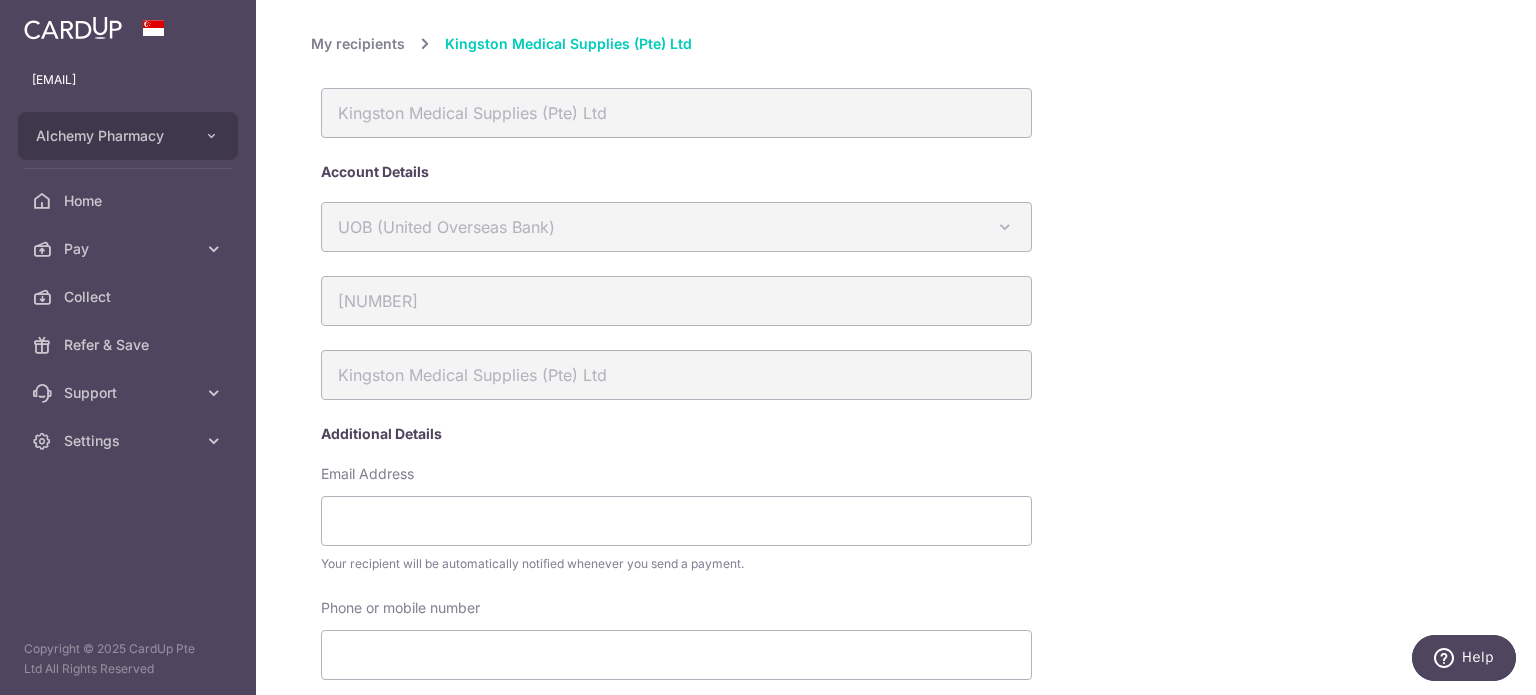 drag, startPoint x: 640, startPoint y: 110, endPoint x: 431, endPoint y: 159, distance: 214.66719 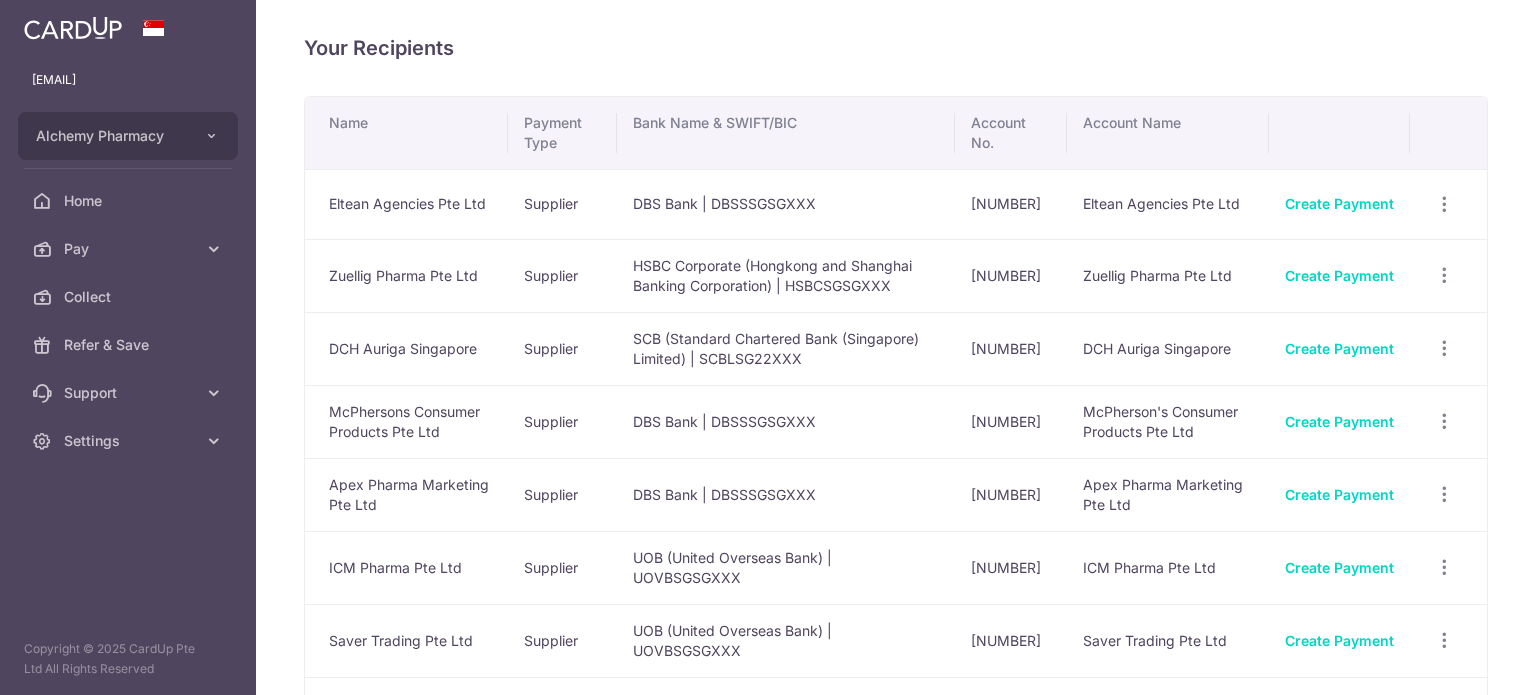 scroll, scrollTop: 0, scrollLeft: 0, axis: both 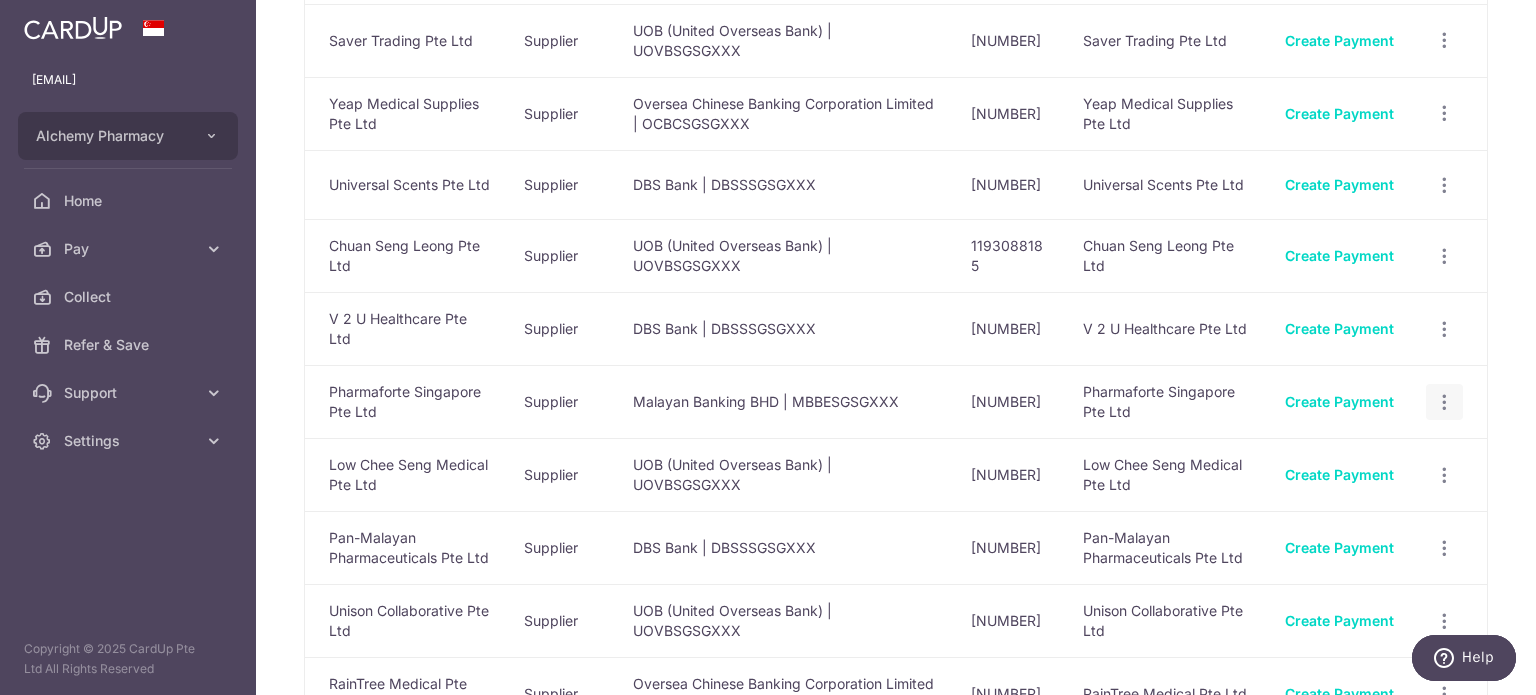 click at bounding box center (1444, -396) 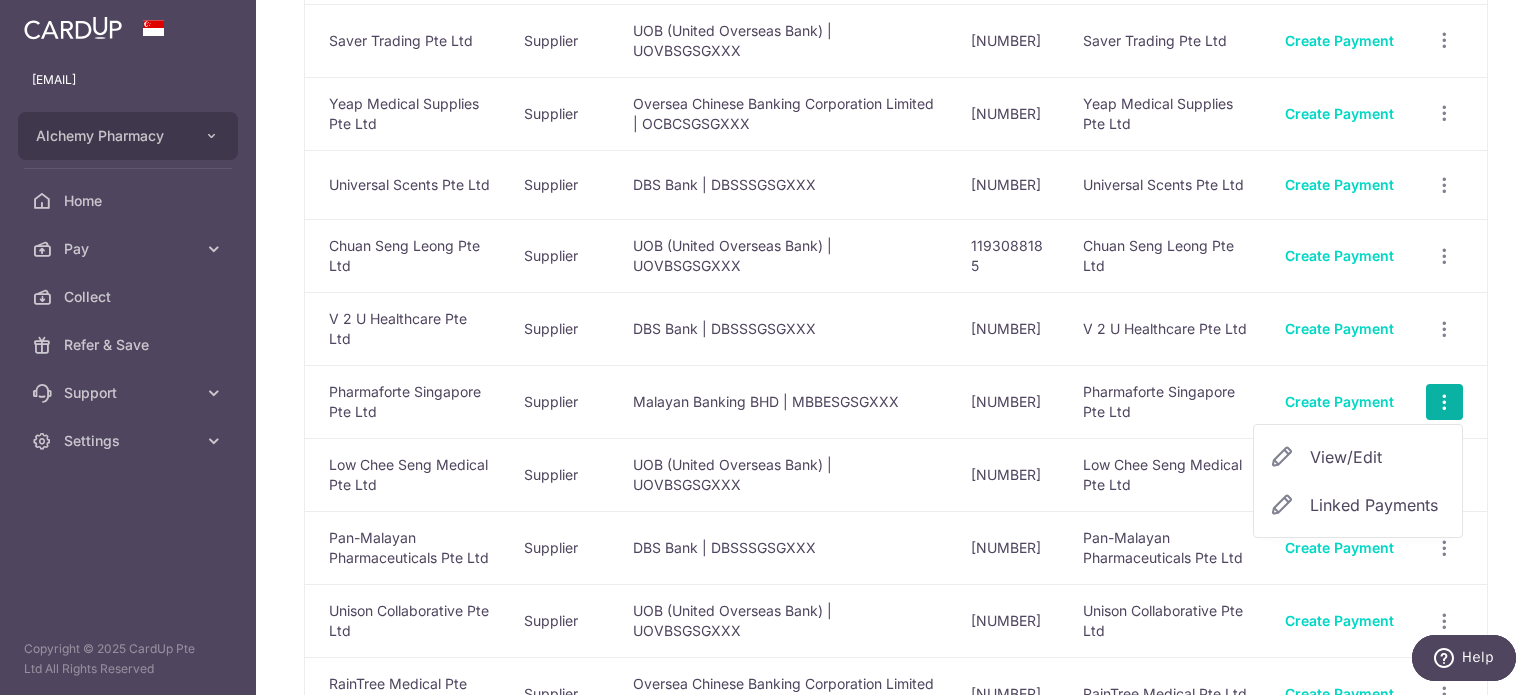 click on "View/Edit" at bounding box center [1378, 457] 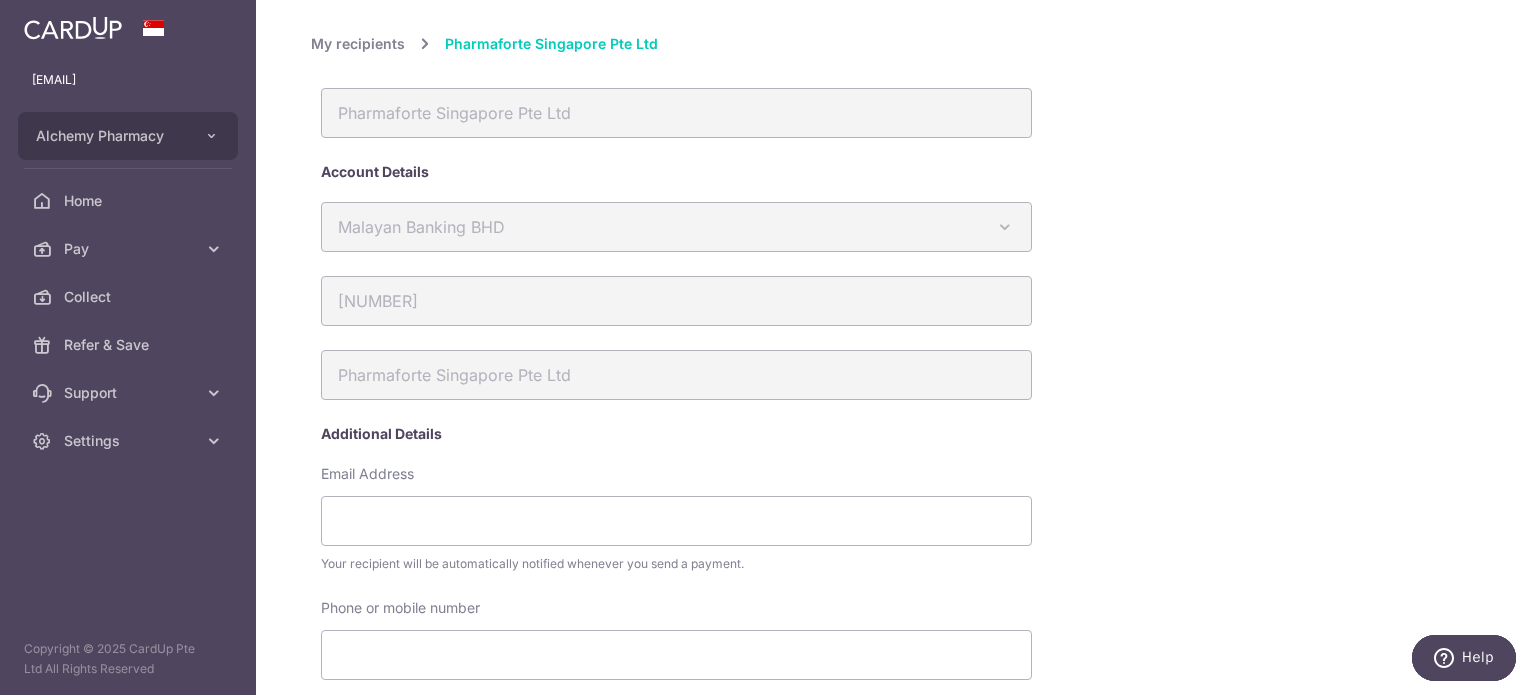 scroll, scrollTop: 0, scrollLeft: 0, axis: both 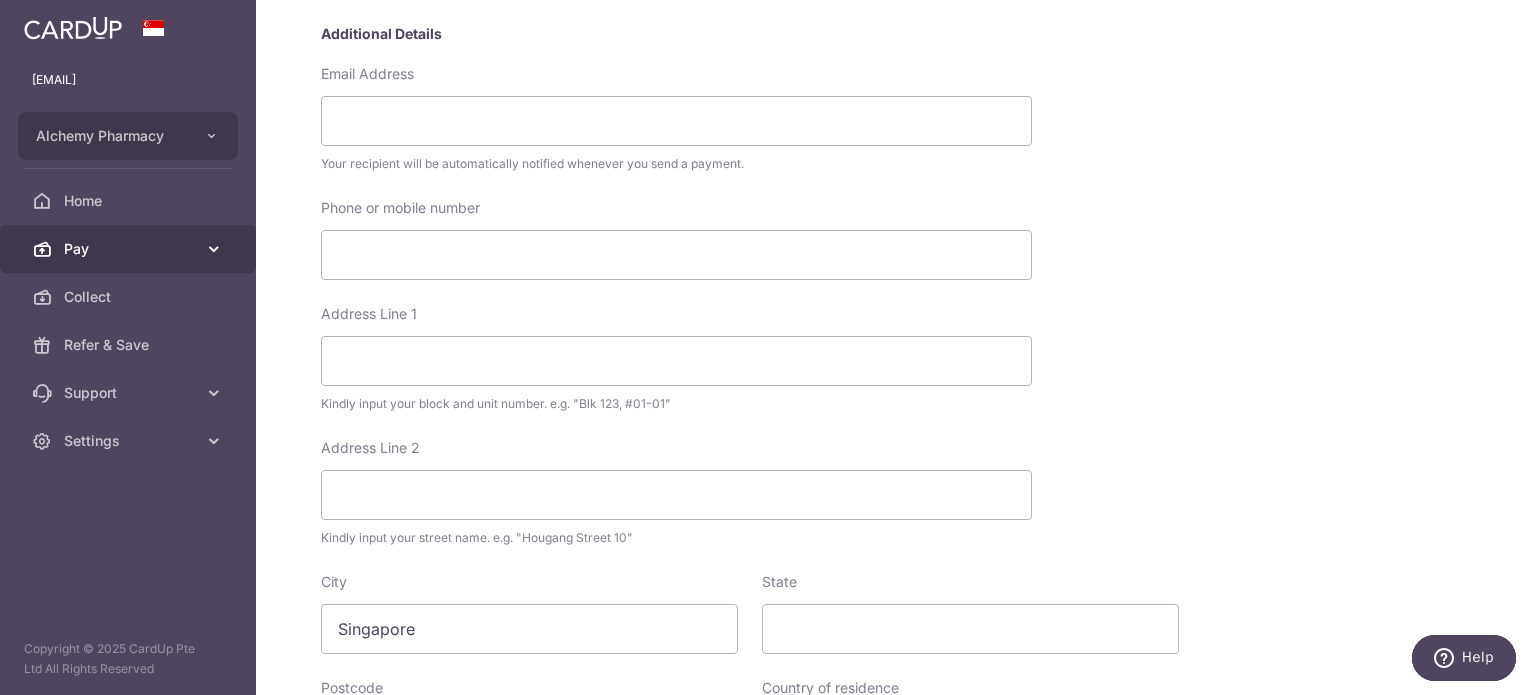 click on "Pay" at bounding box center [128, 249] 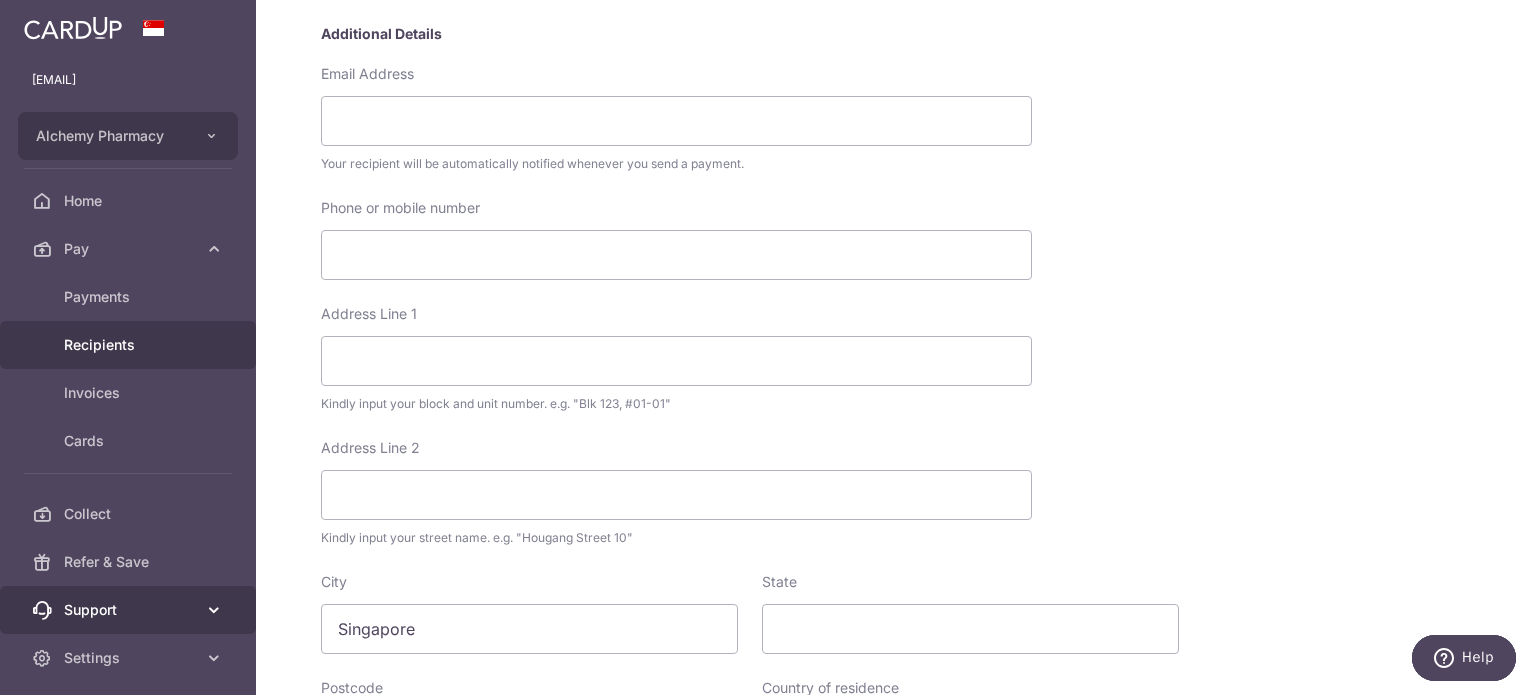 click on "Support" at bounding box center [130, 610] 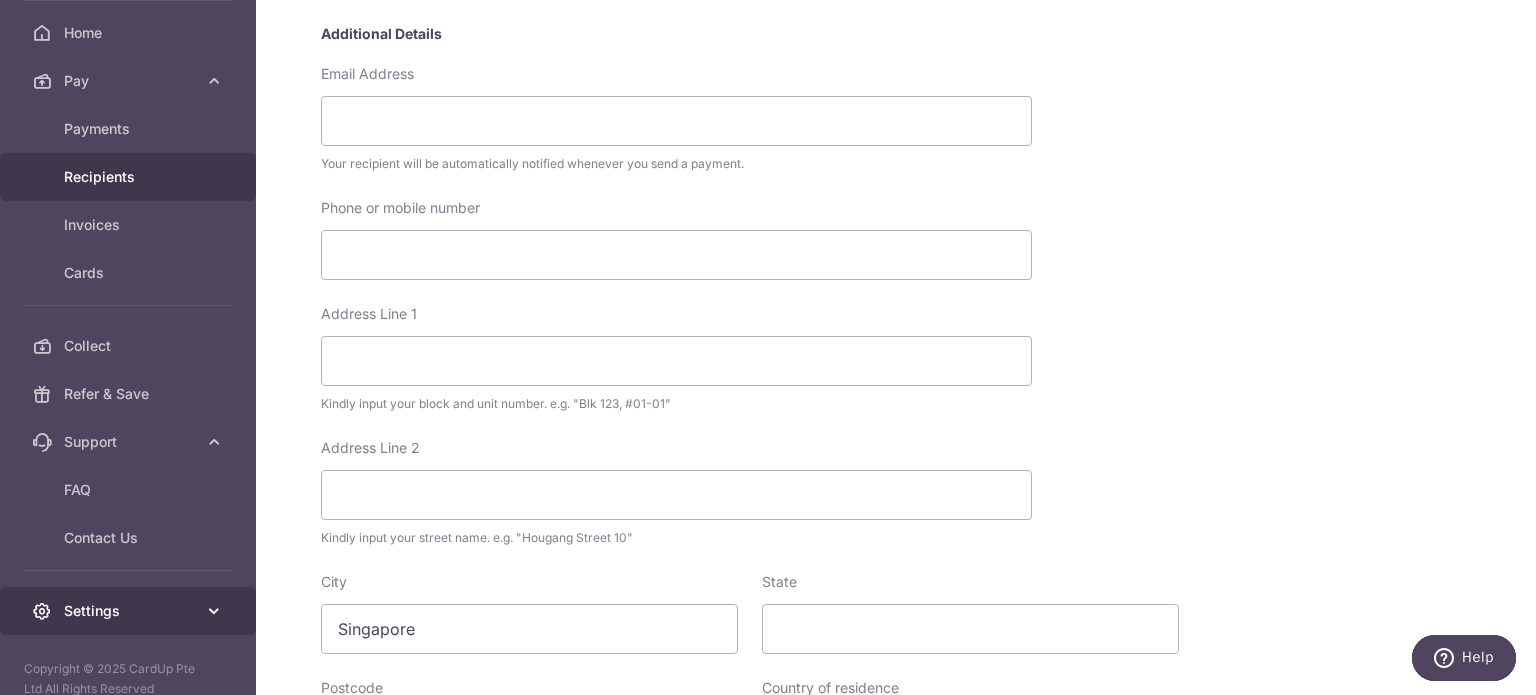scroll, scrollTop: 187, scrollLeft: 0, axis: vertical 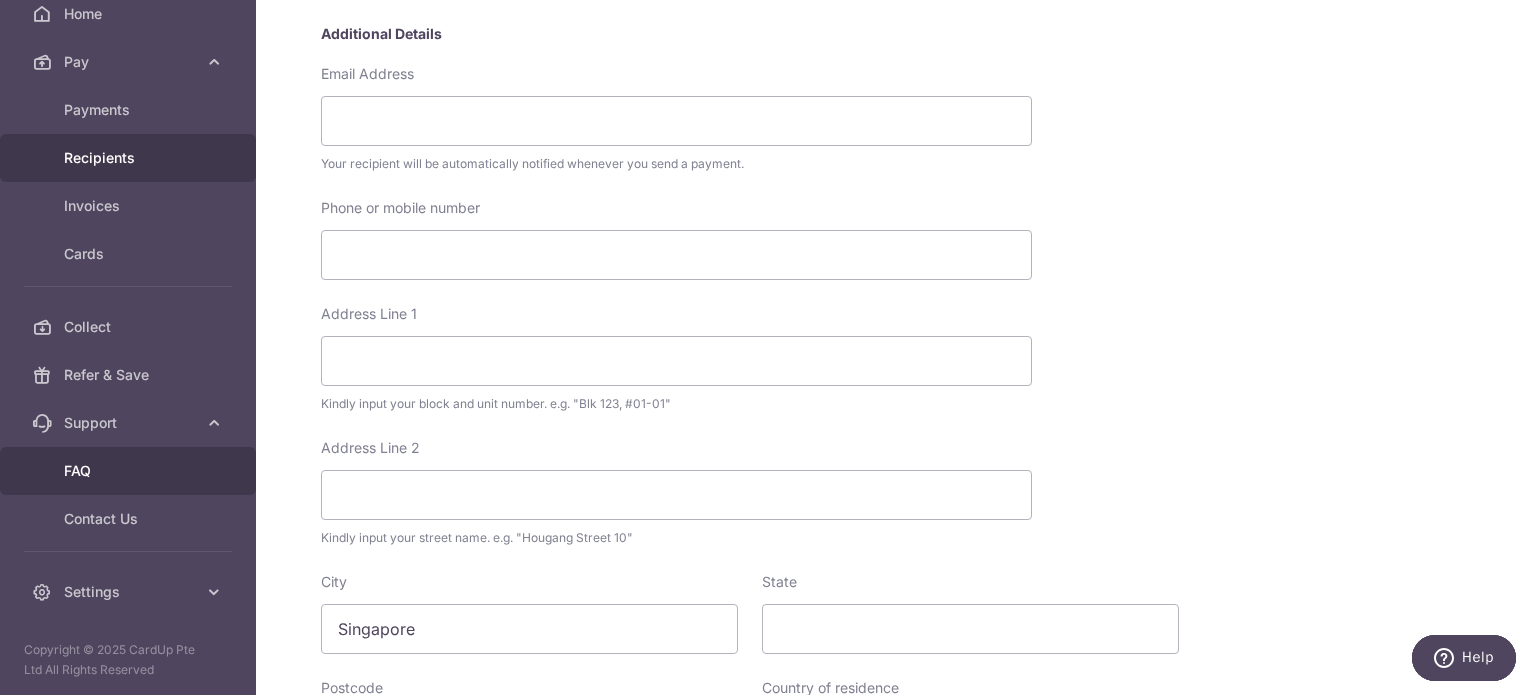 click on "FAQ" at bounding box center [130, 471] 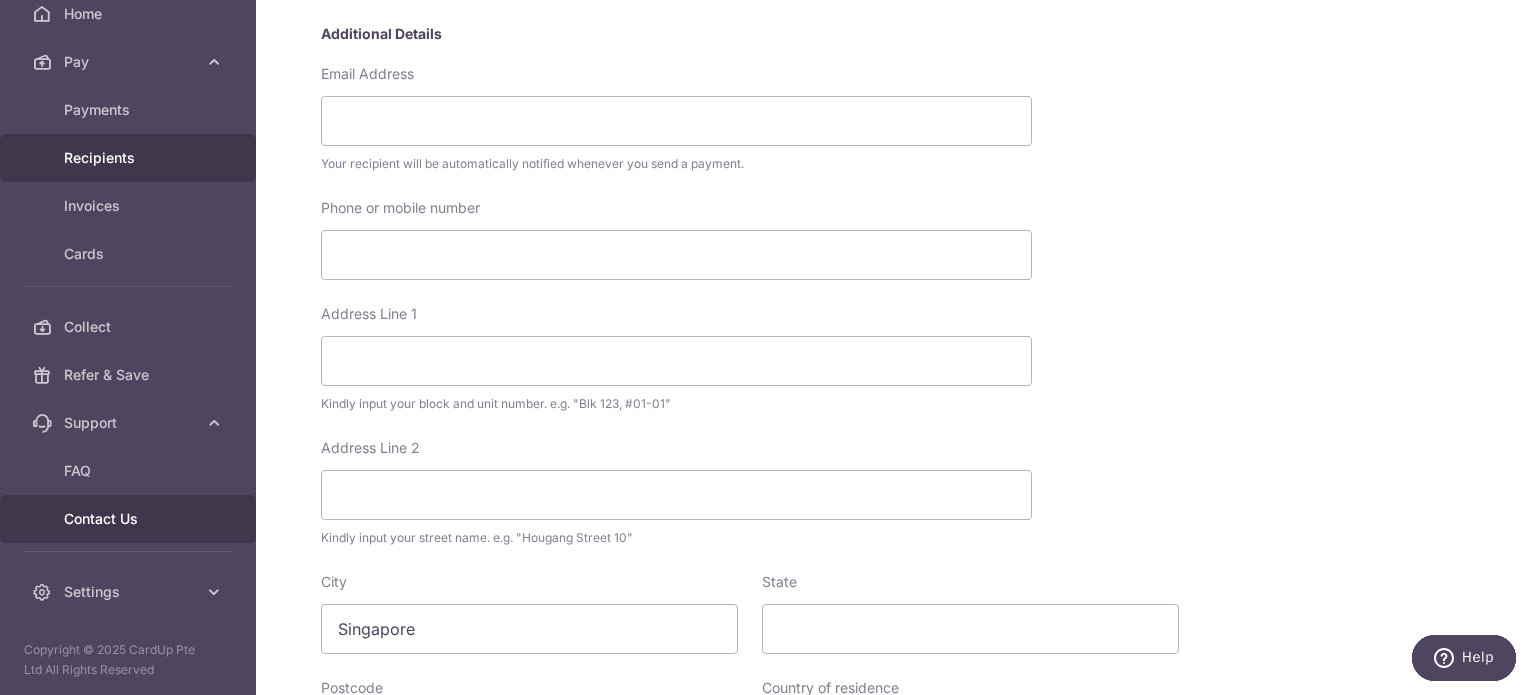 click on "Contact Us" at bounding box center [130, 519] 